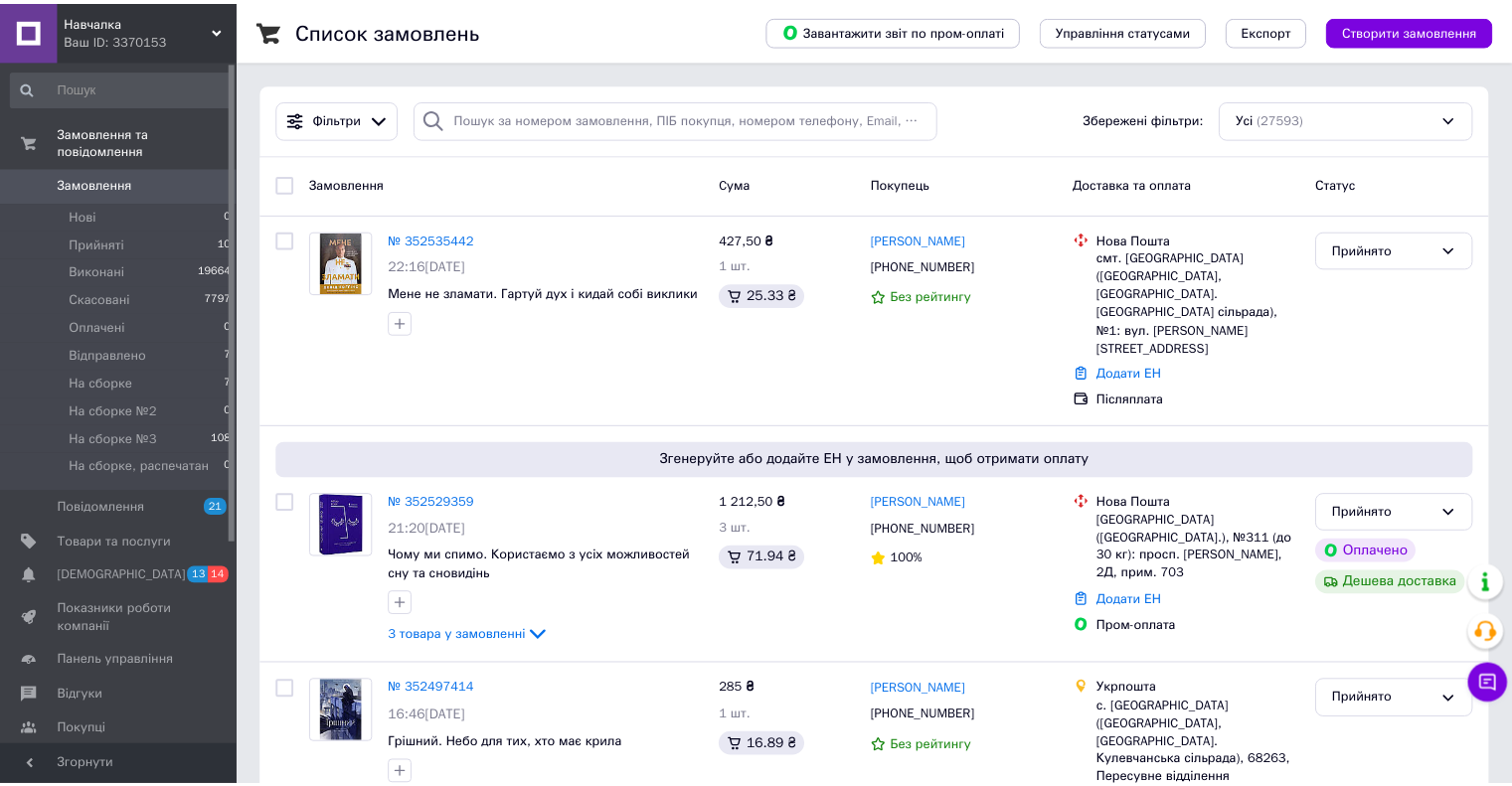 scroll, scrollTop: 0, scrollLeft: 0, axis: both 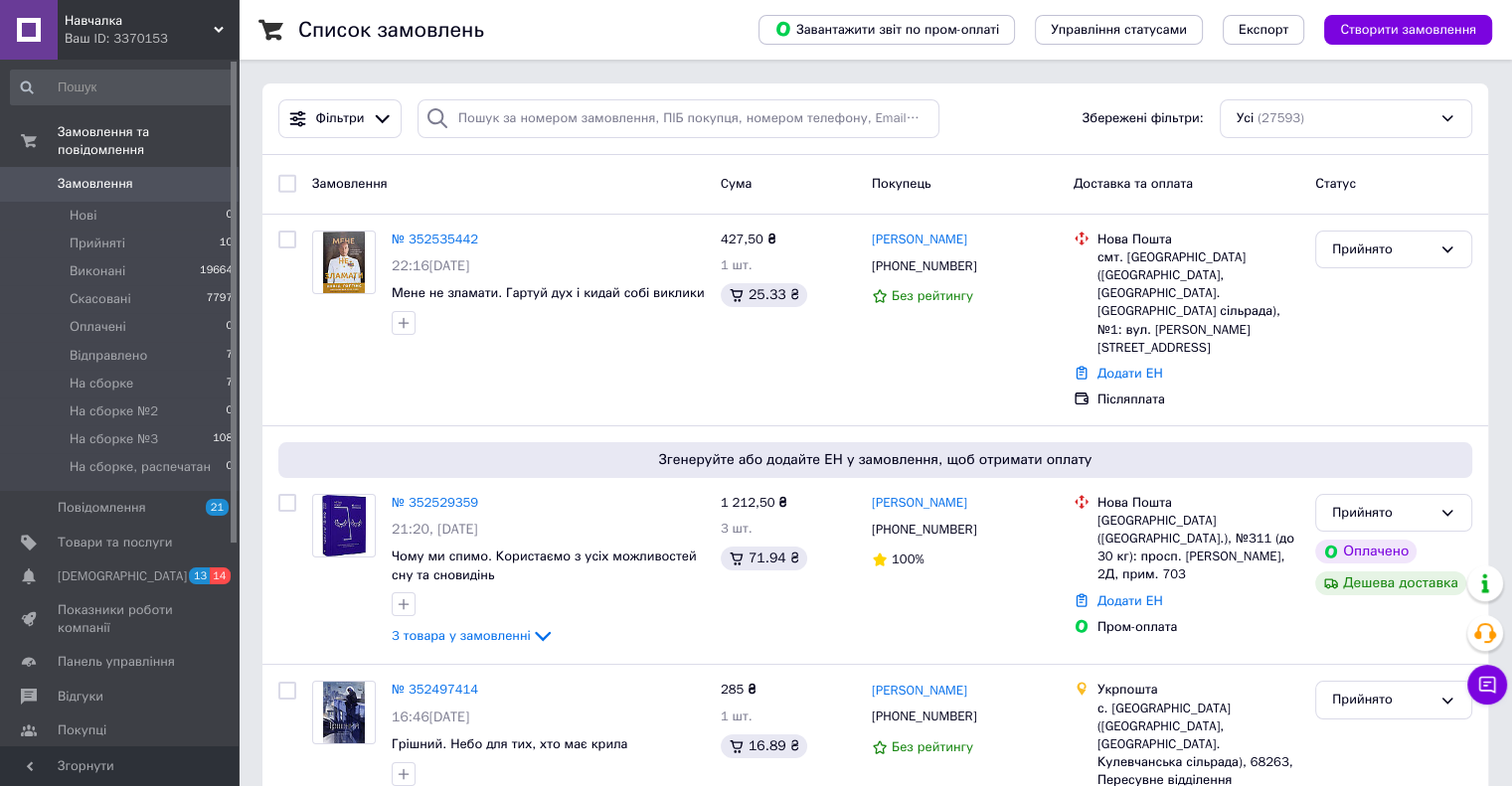 click on "Замовлення" at bounding box center [508, 184] 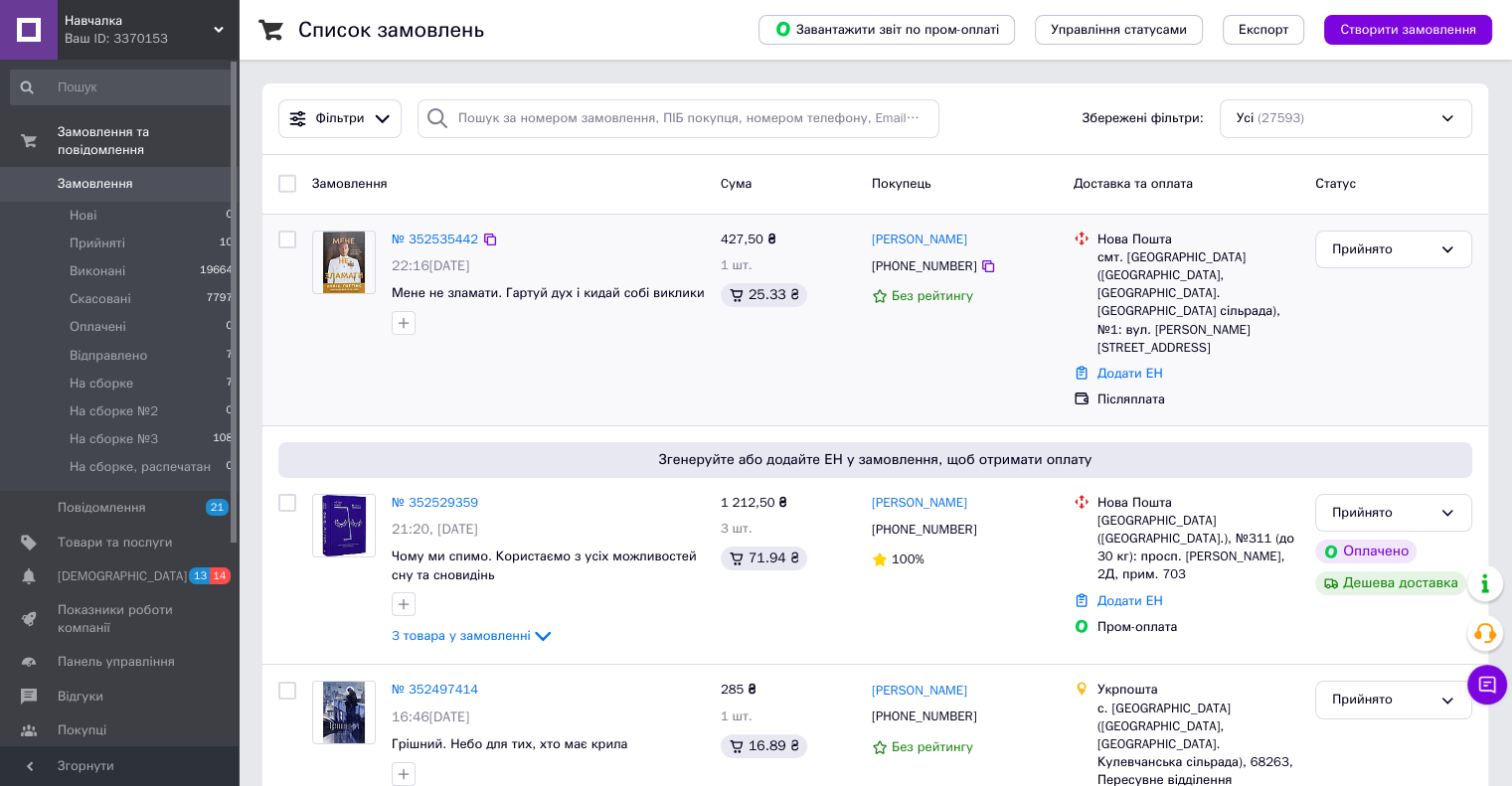 drag, startPoint x: 460, startPoint y: 583, endPoint x: 635, endPoint y: 251, distance: 375.29855 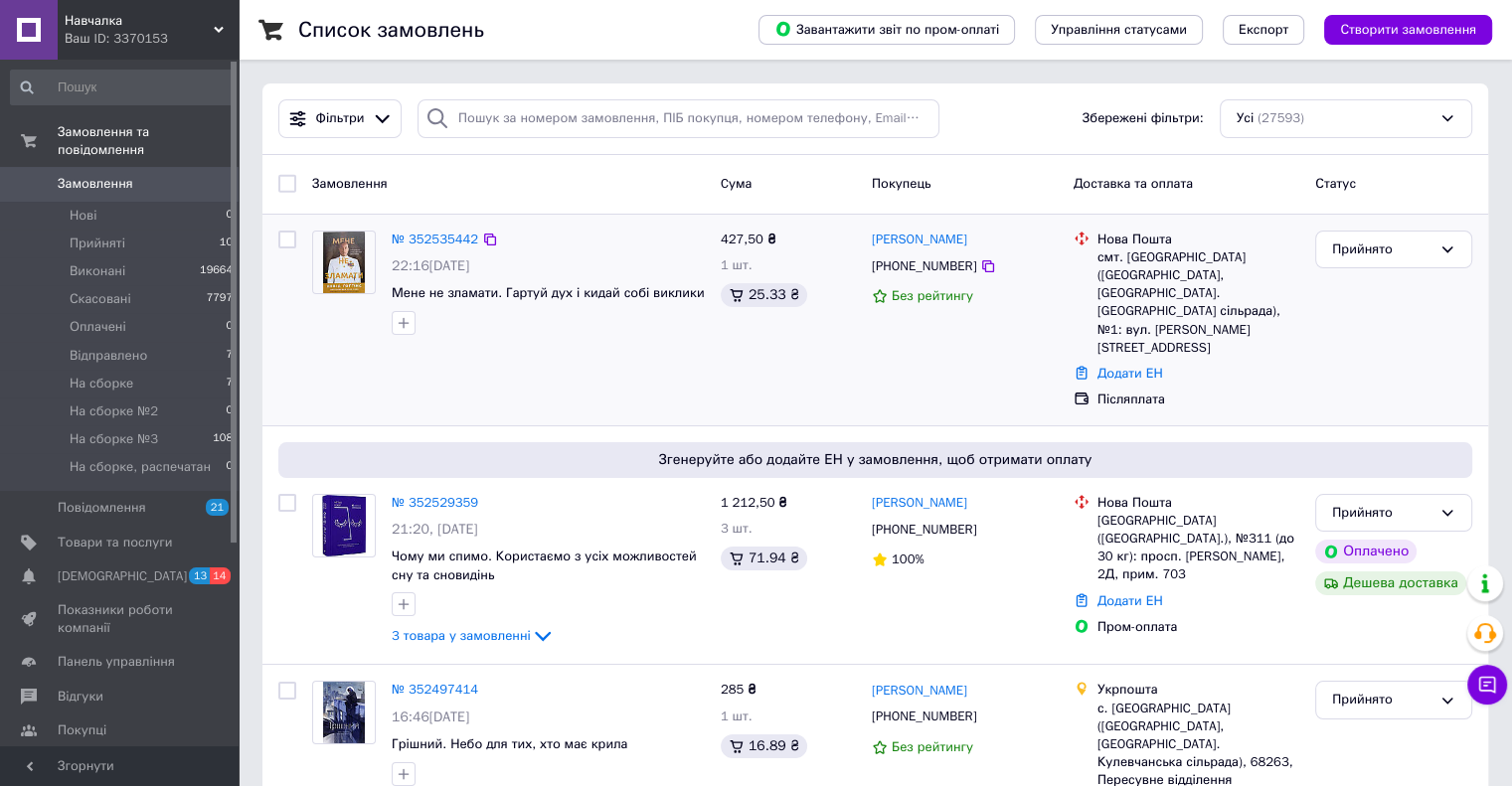 click on "3 товара у замовленні" at bounding box center (461, 635) 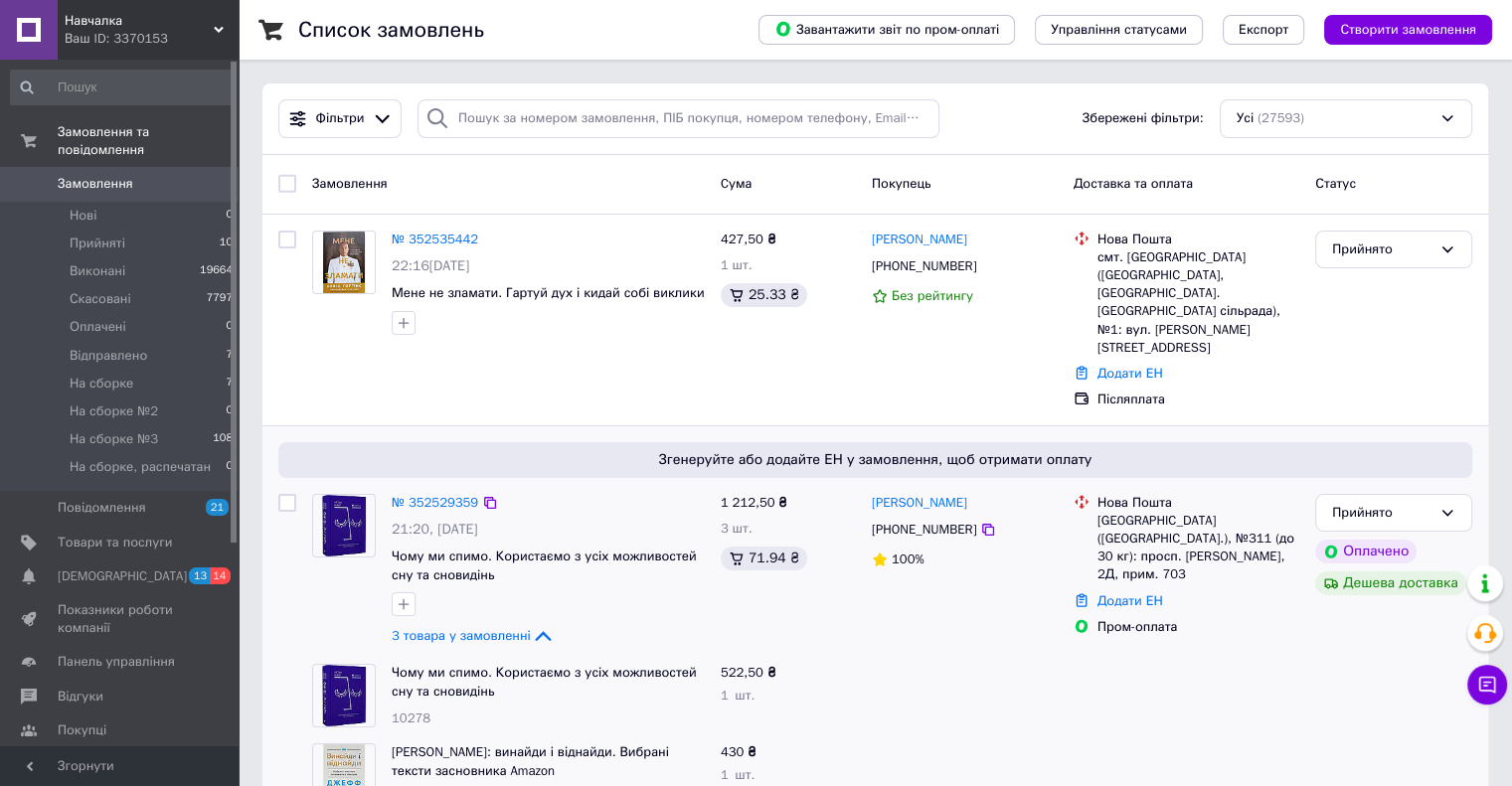 scroll, scrollTop: 397, scrollLeft: 0, axis: vertical 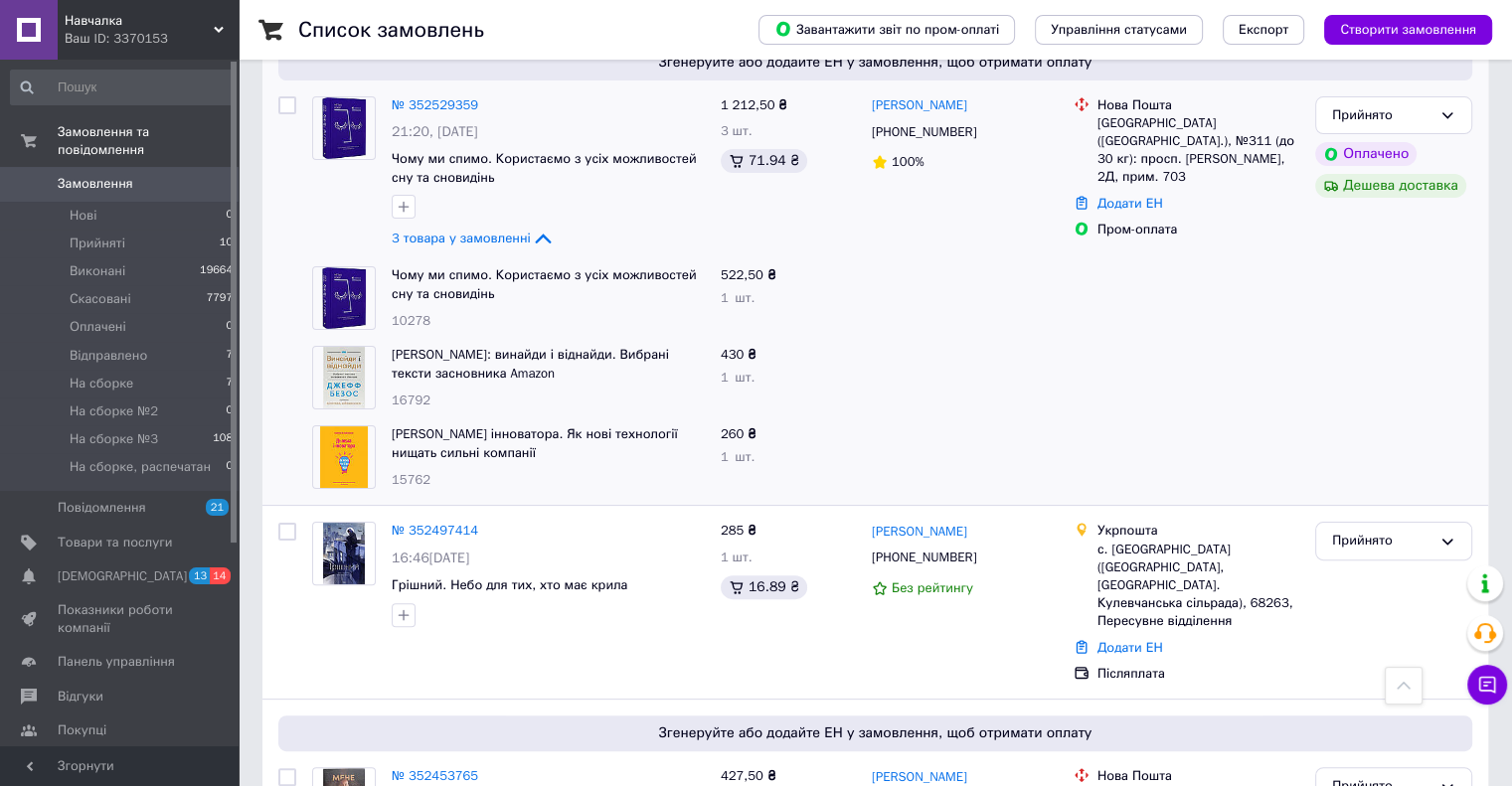 click at bounding box center [964, 378] 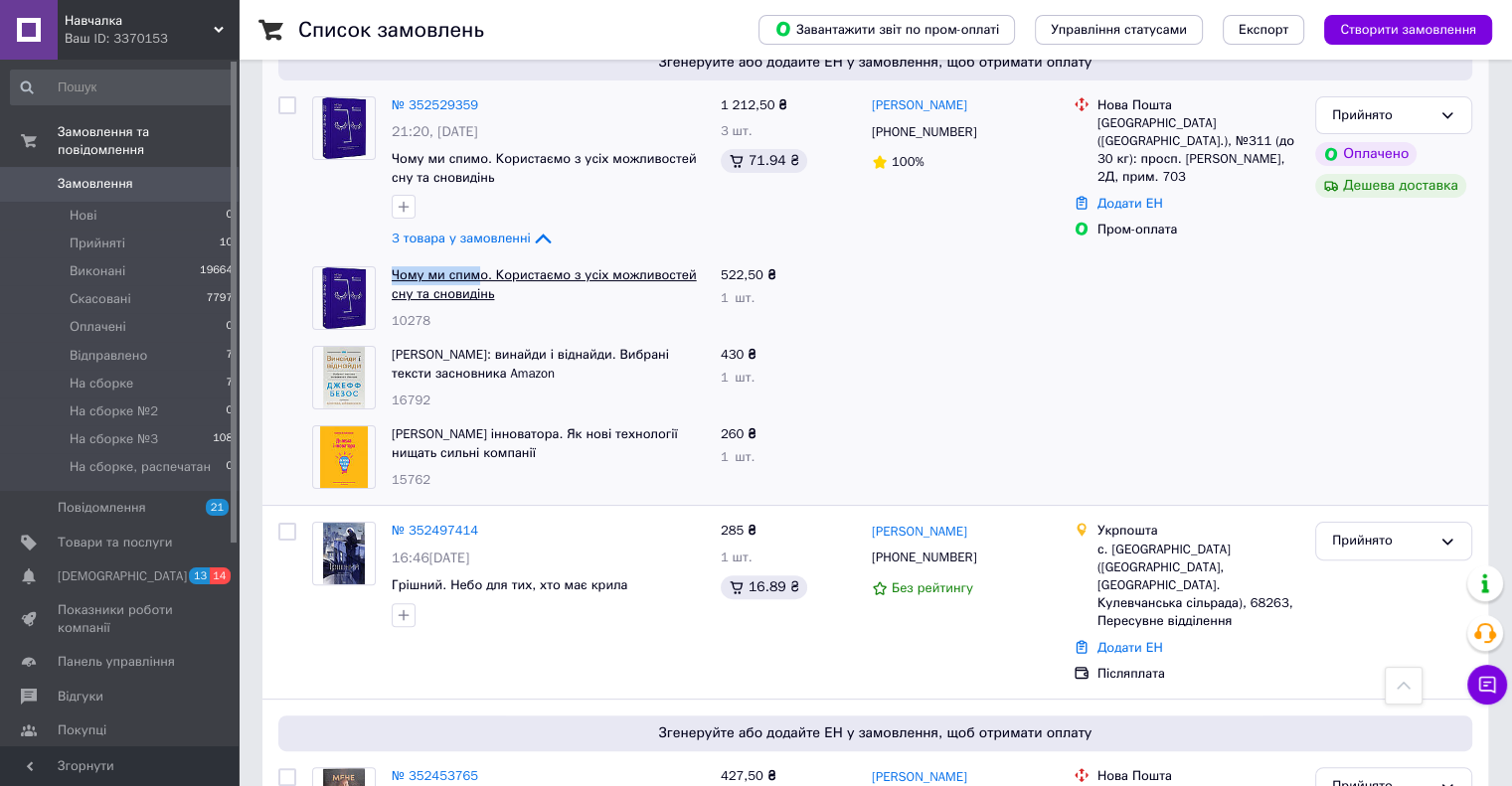 drag, startPoint x: 402, startPoint y: 210, endPoint x: 473, endPoint y: 225, distance: 72.56721 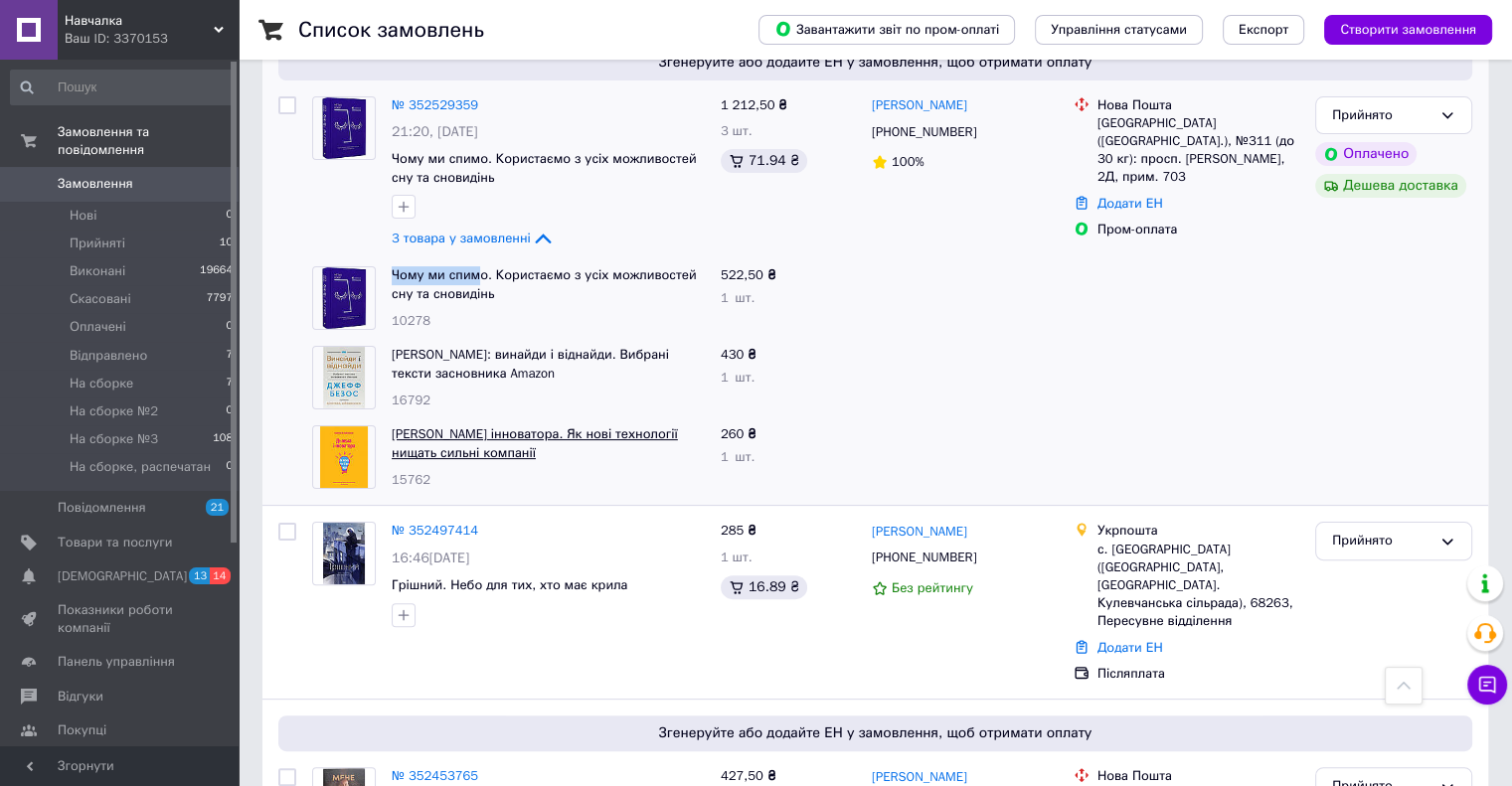 copy on "Чому ми спим" 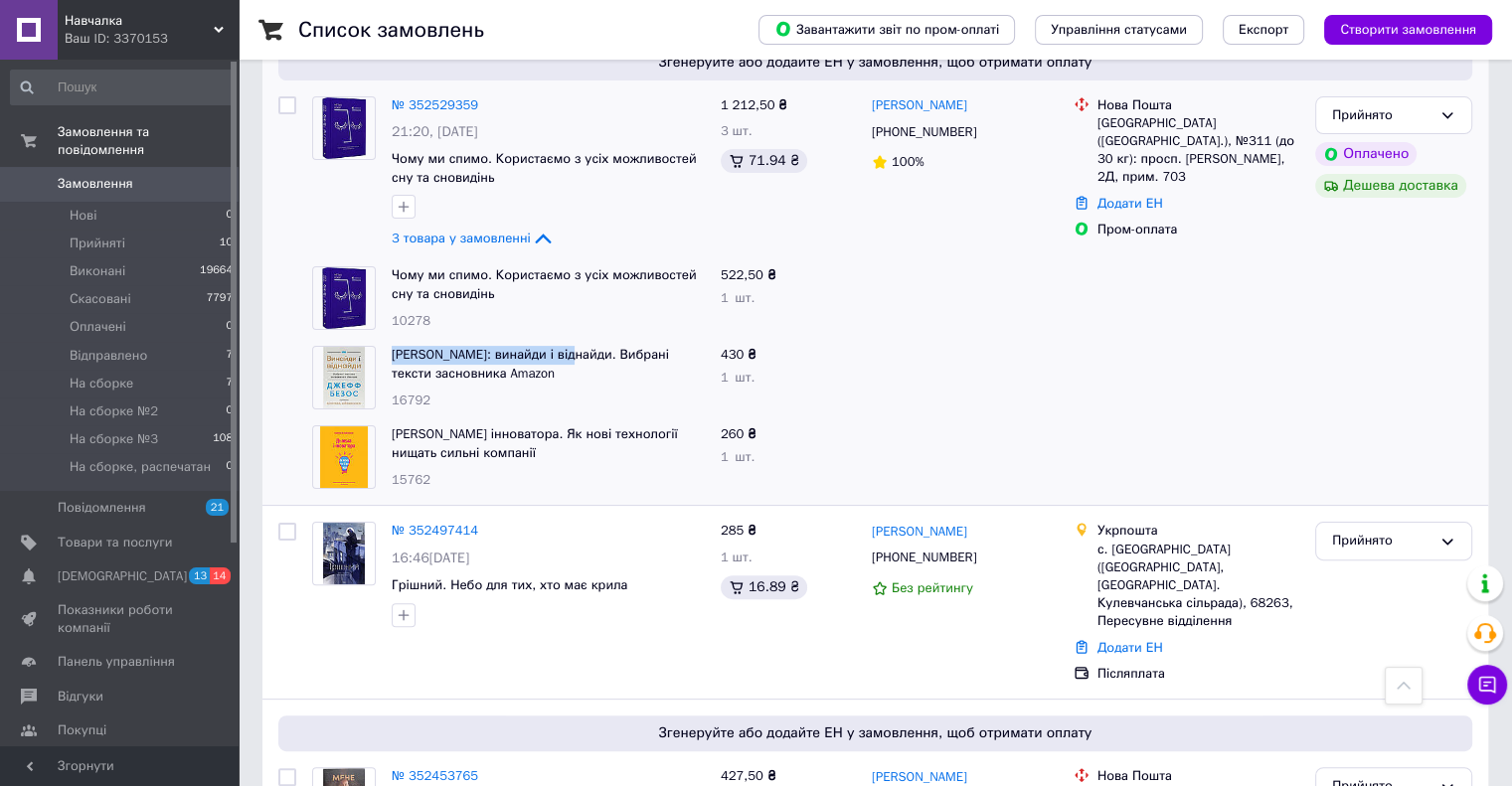 drag, startPoint x: 388, startPoint y: 299, endPoint x: 571, endPoint y: 289, distance: 183.27302 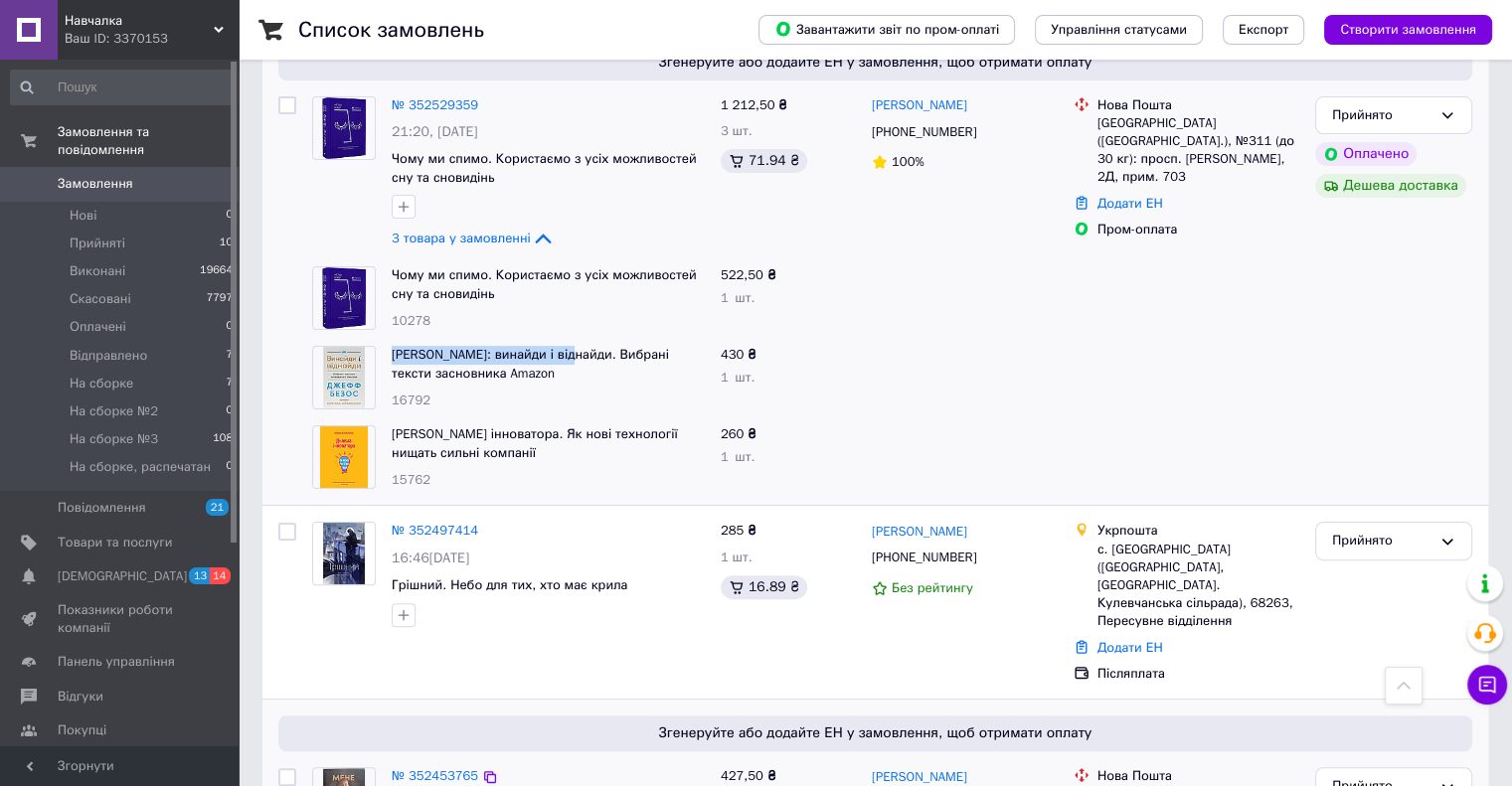 copy on "[PERSON_NAME]: винайди і відна" 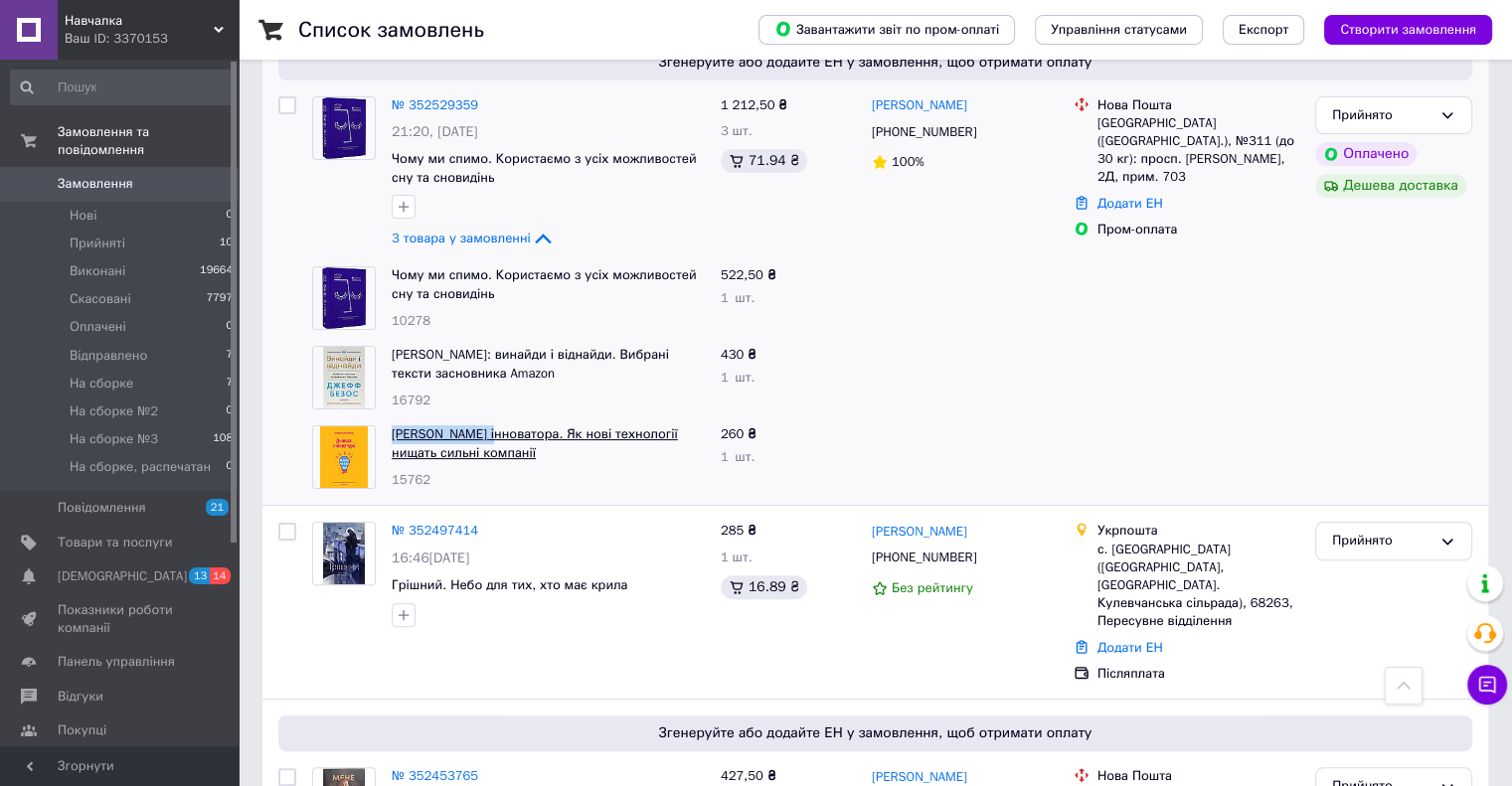 drag, startPoint x: 390, startPoint y: 377, endPoint x: 495, endPoint y: 374, distance: 105.04285 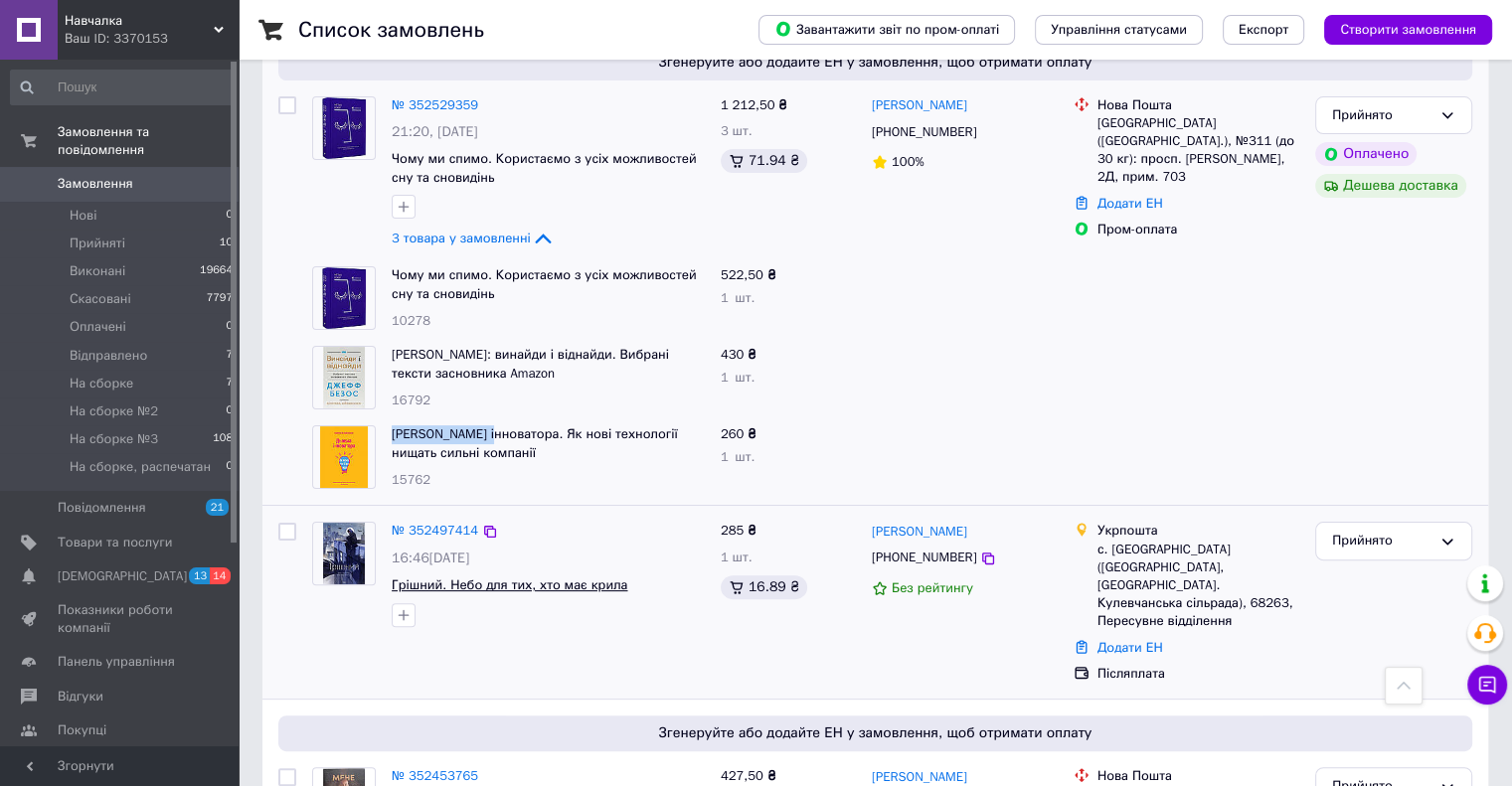 copy on "[PERSON_NAME] інновато" 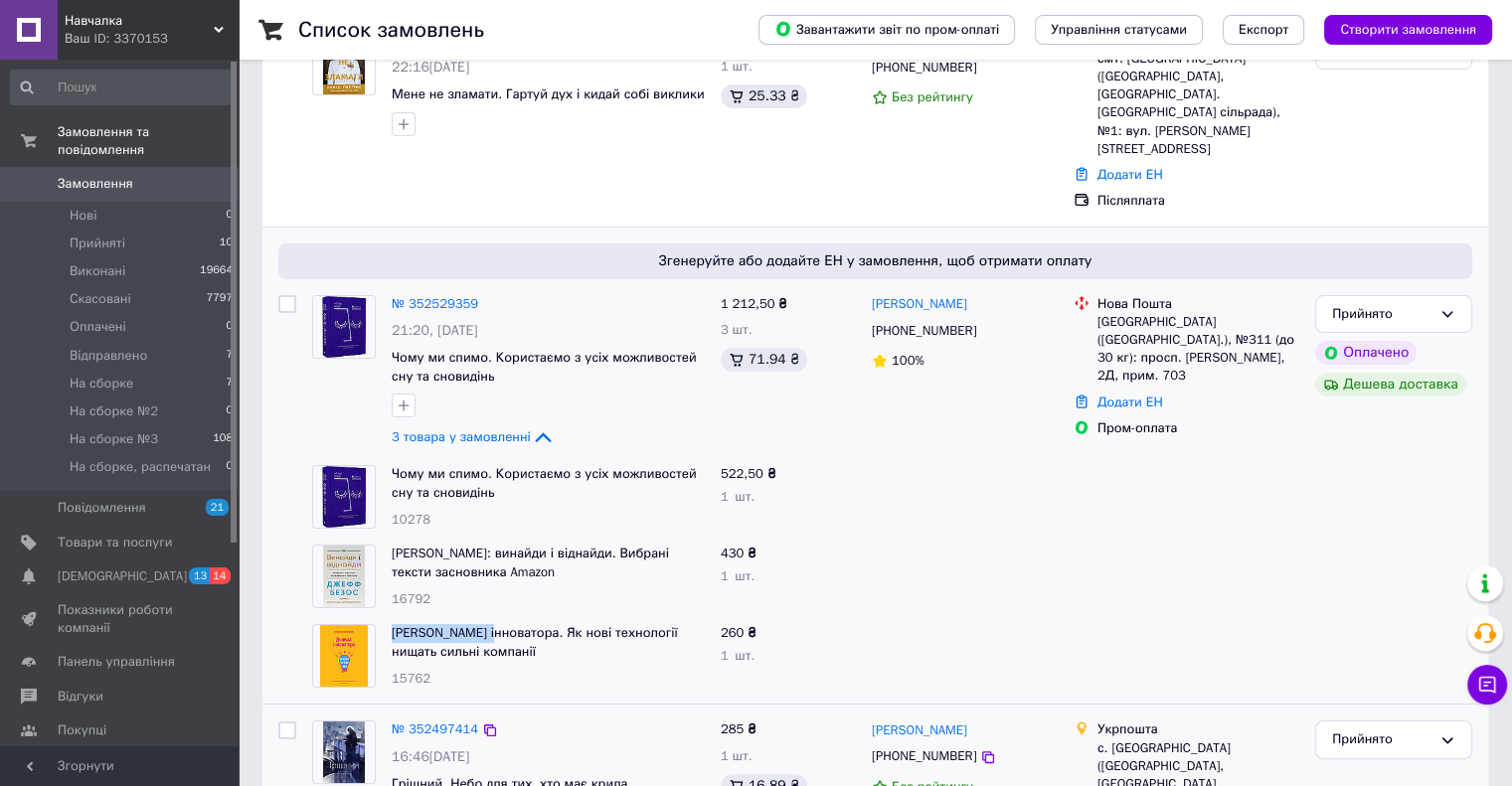 scroll, scrollTop: 497, scrollLeft: 0, axis: vertical 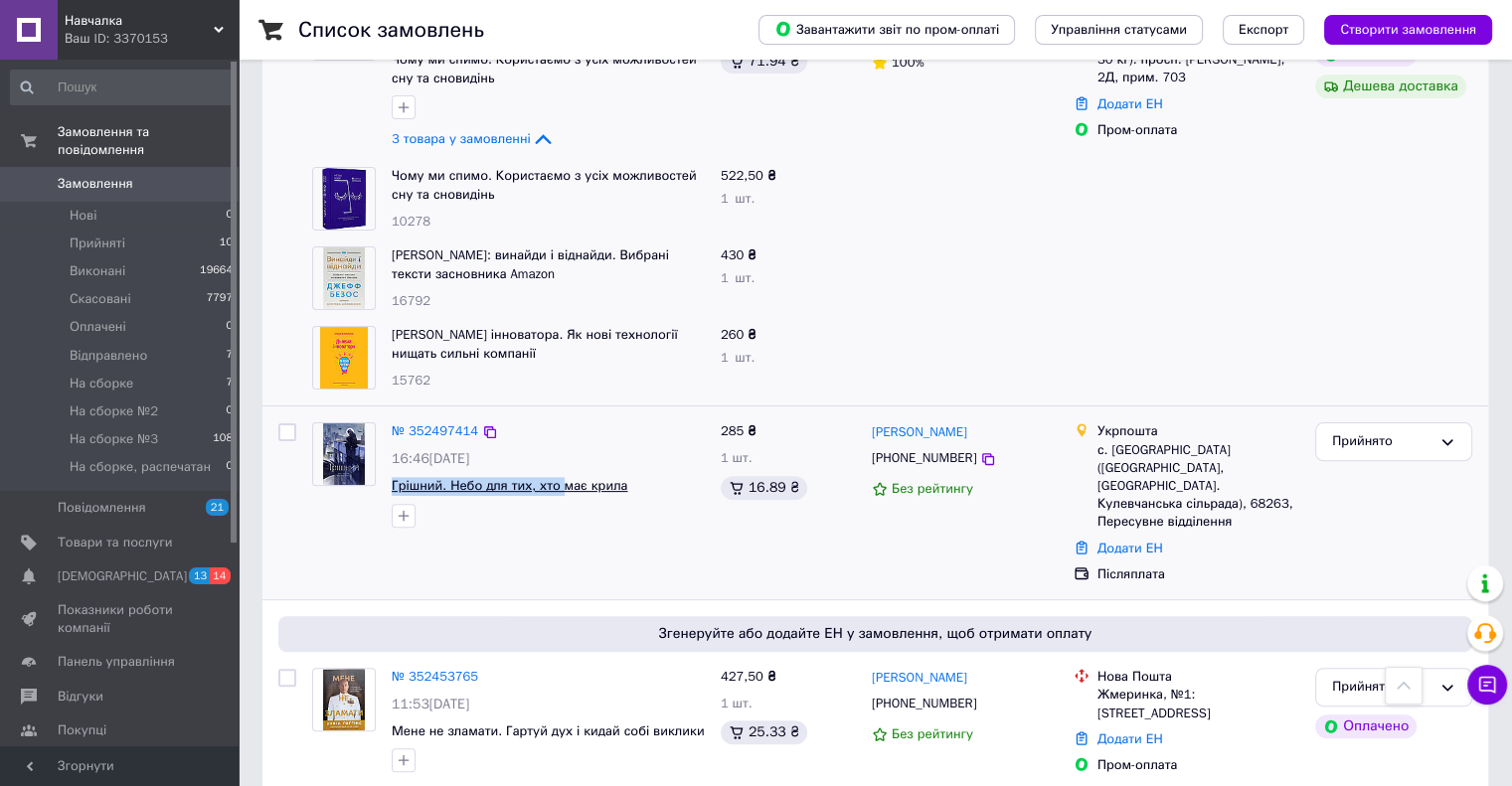 drag, startPoint x: 386, startPoint y: 433, endPoint x: 557, endPoint y: 432, distance: 171.00292 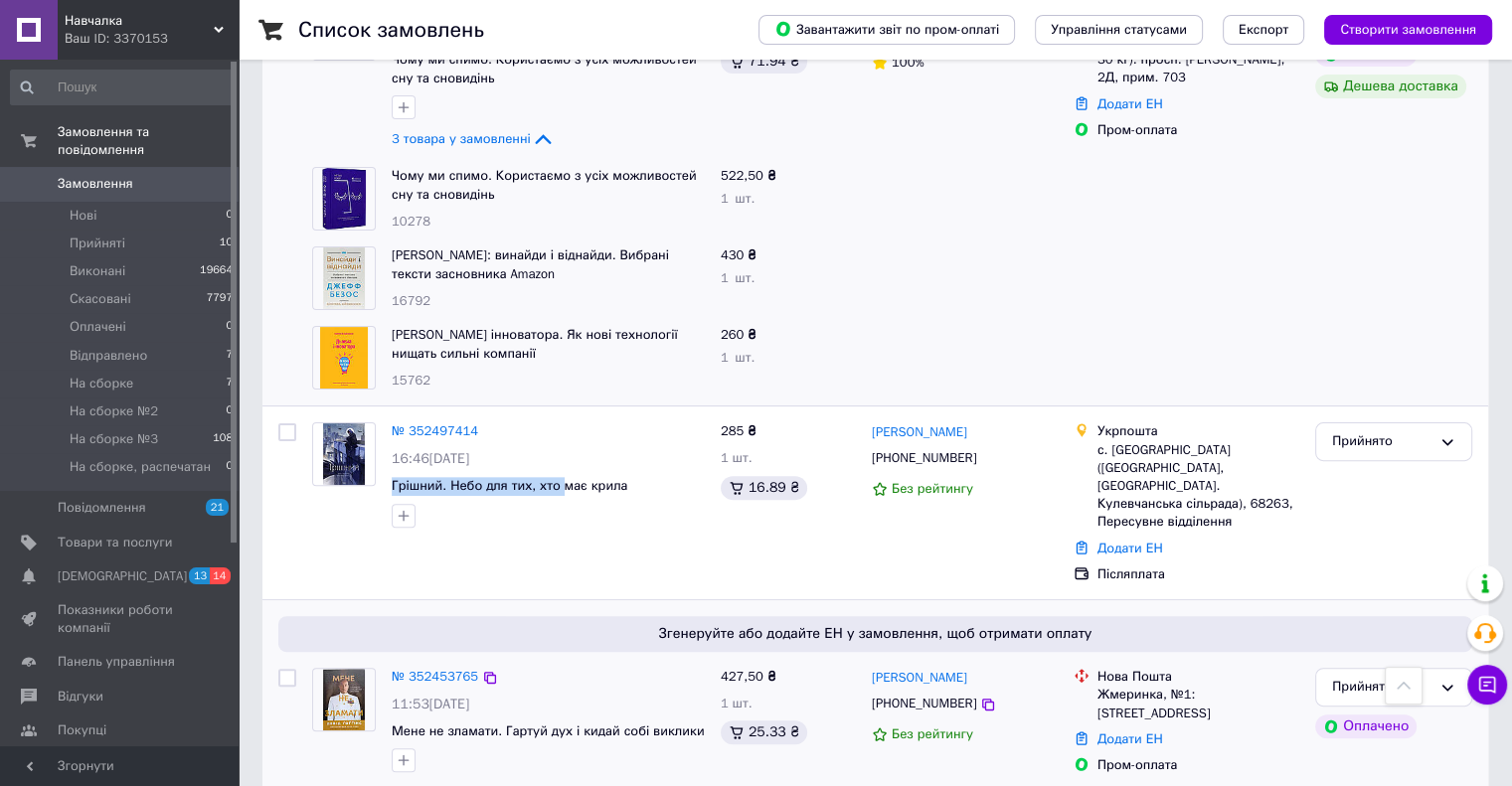 copy on "Грішний. Небо для тих, хто" 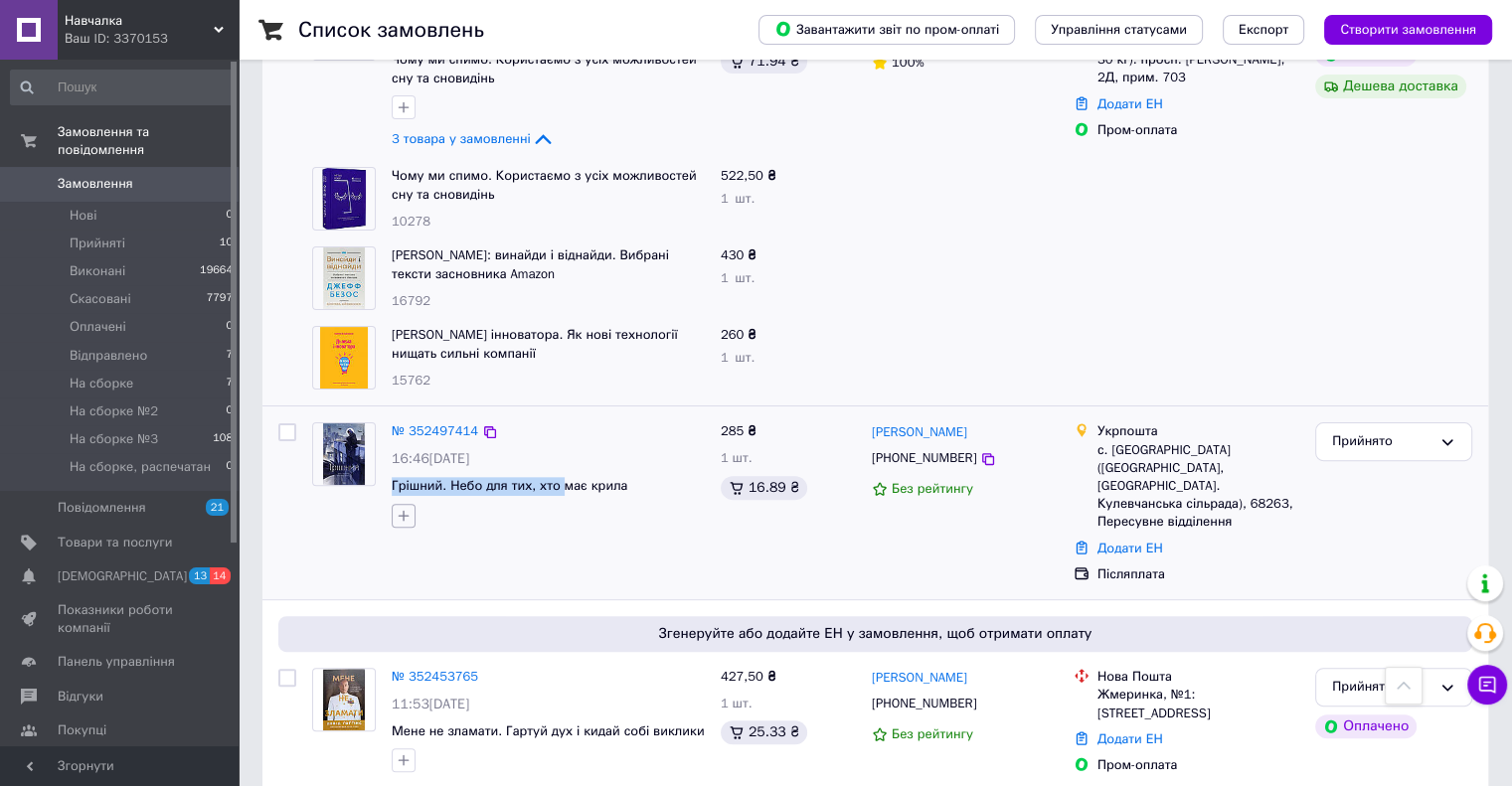 click 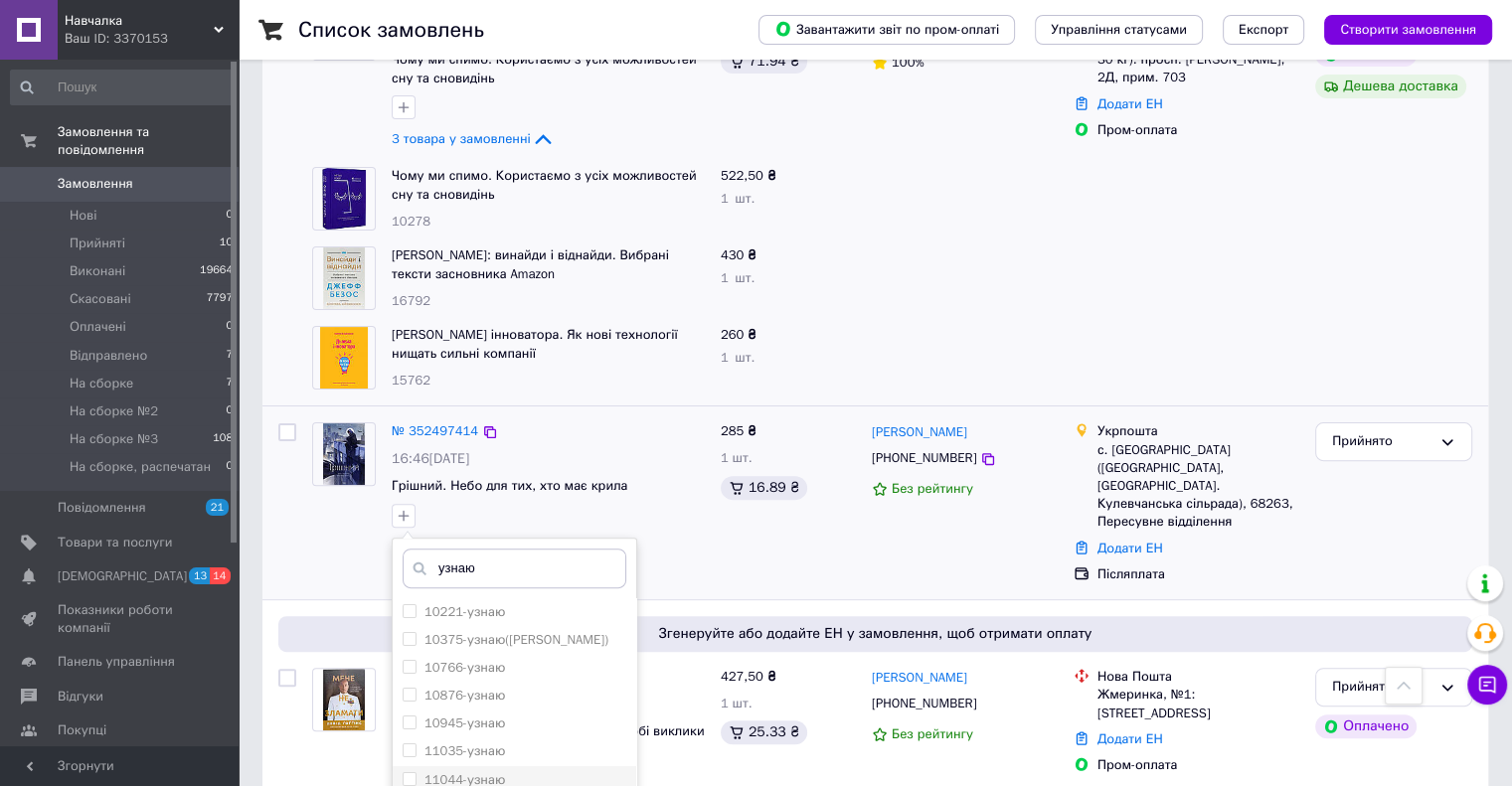 scroll, scrollTop: 795, scrollLeft: 0, axis: vertical 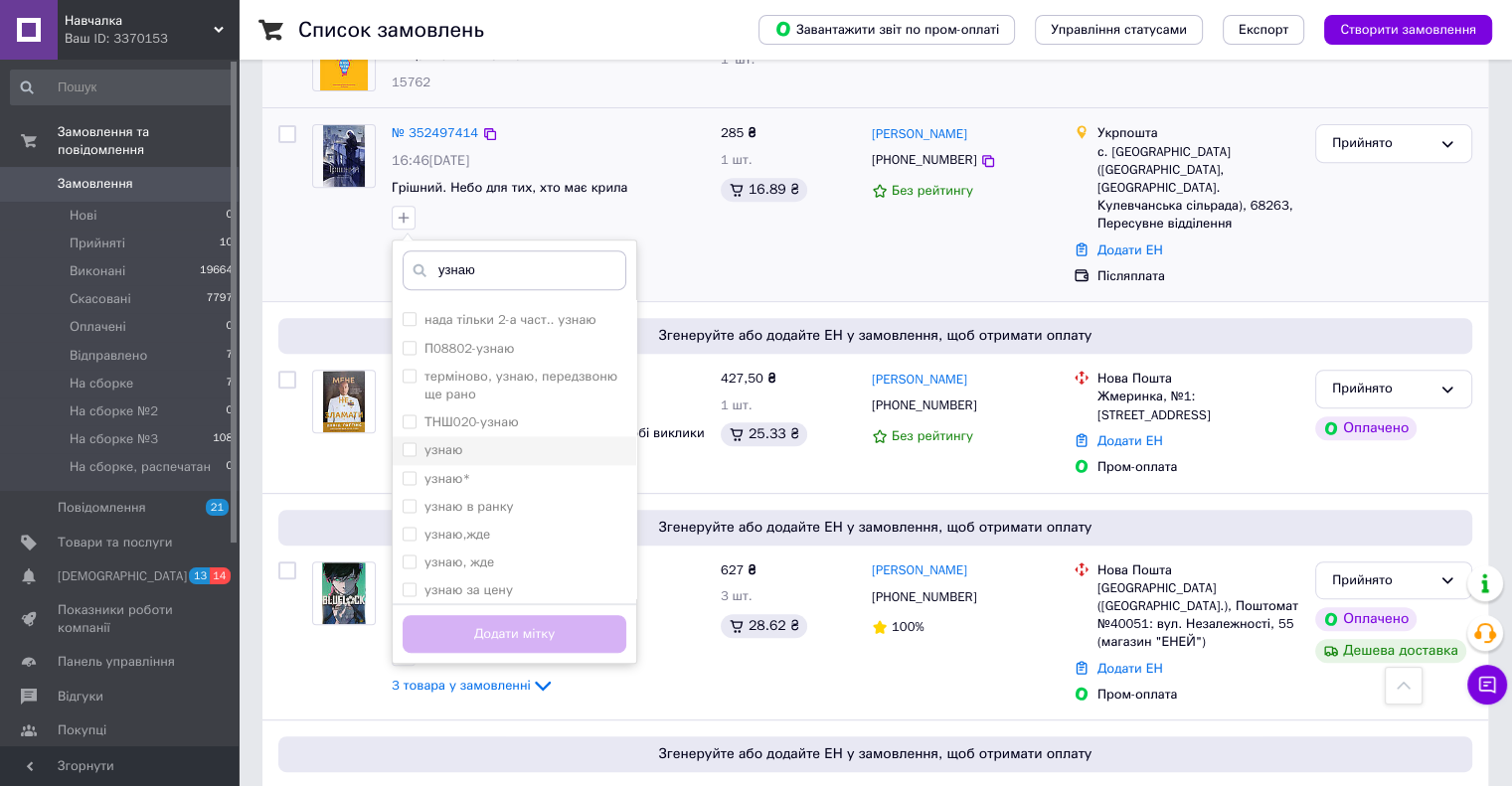 type on "узнаю" 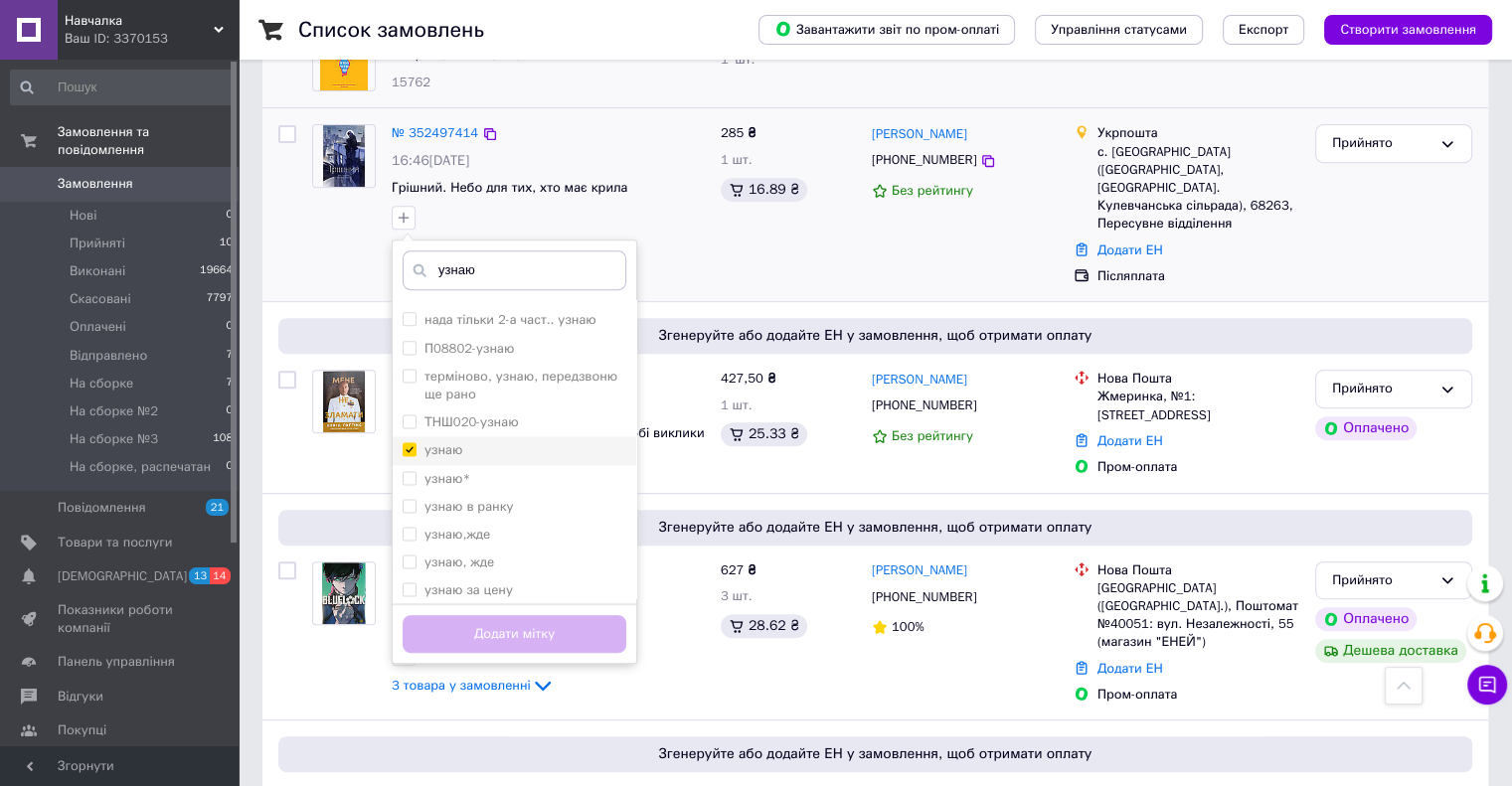 checkbox on "true" 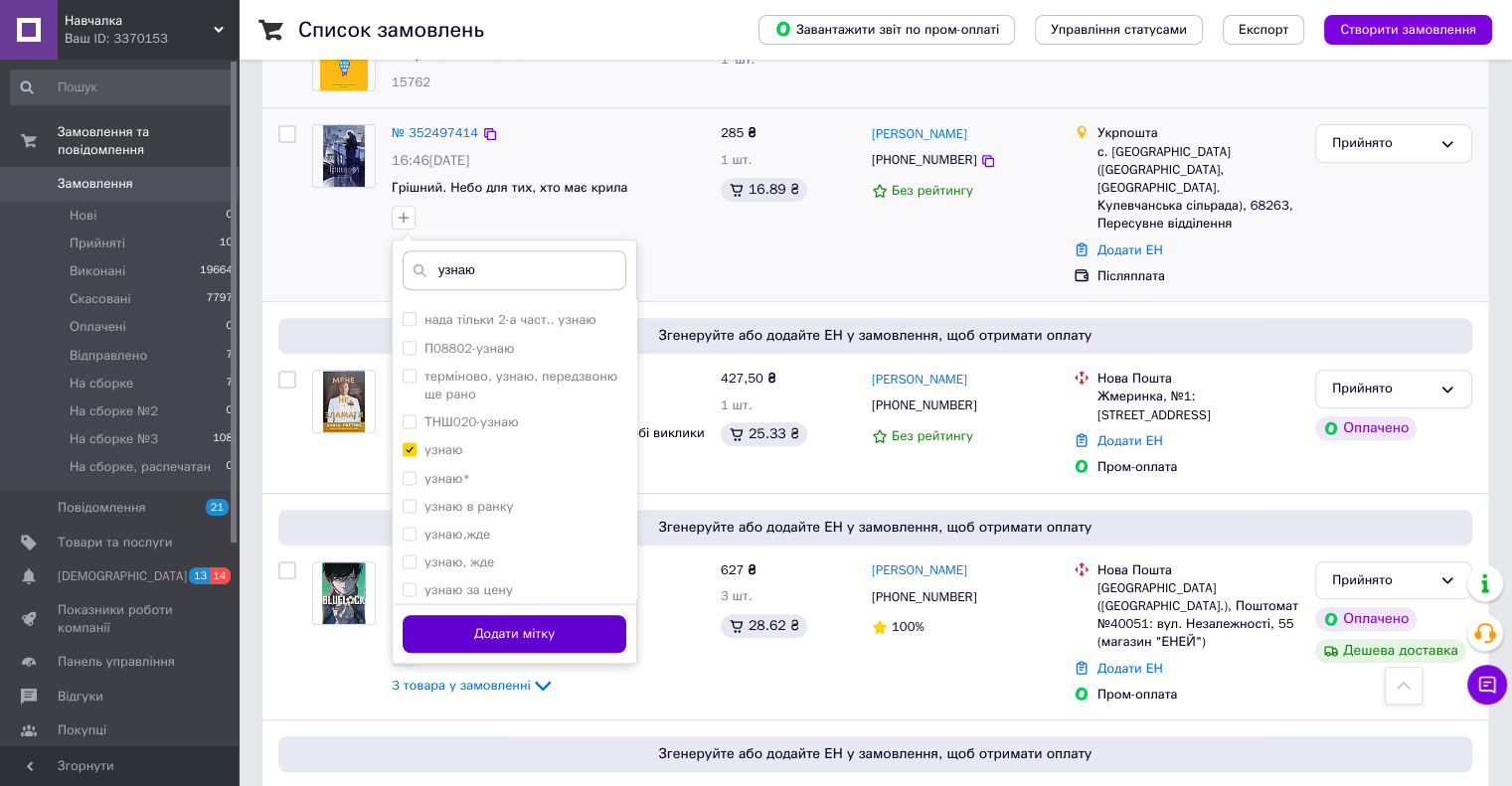 click on "Додати мітку" at bounding box center [514, 634] 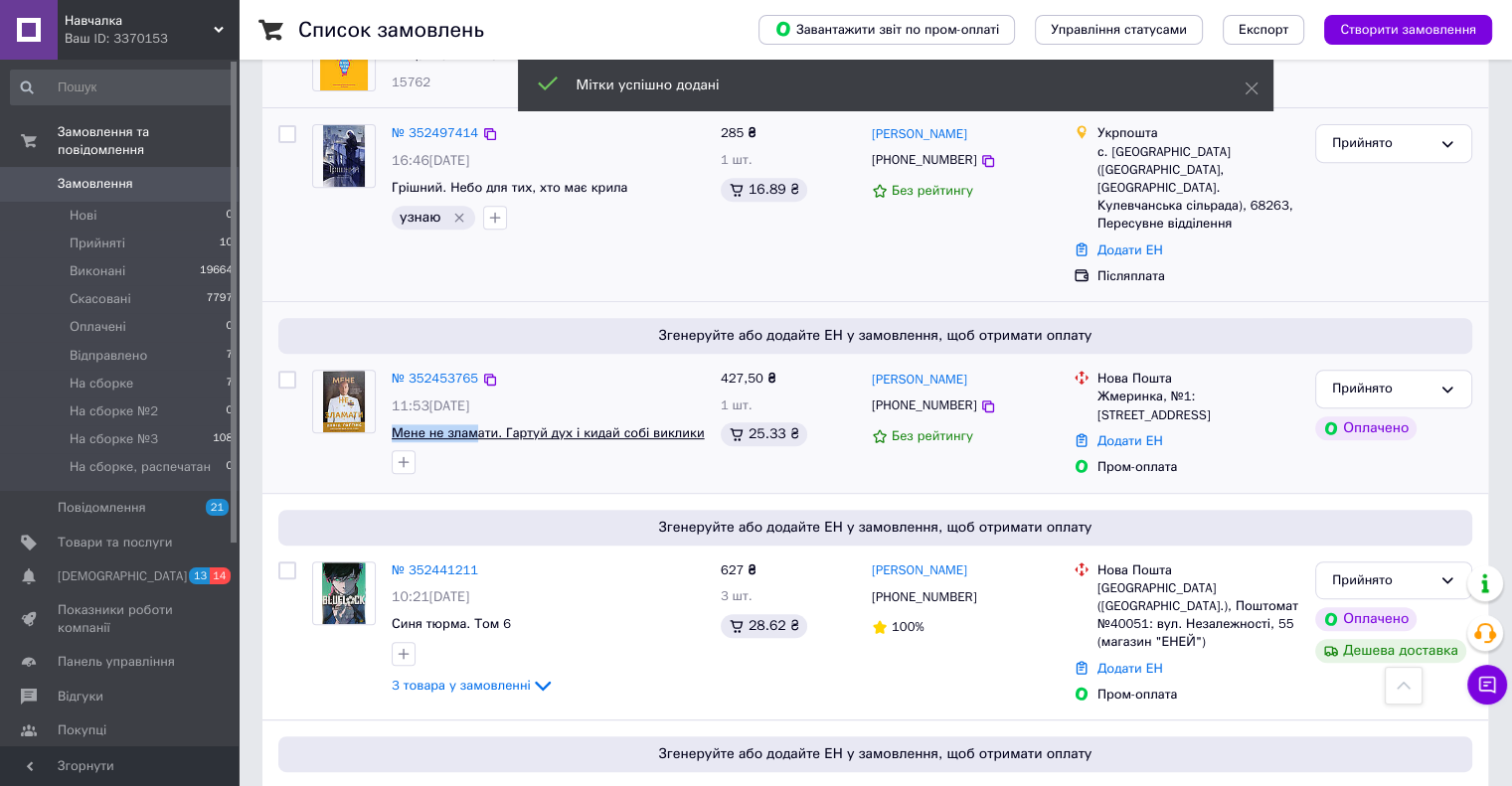 drag, startPoint x: 390, startPoint y: 358, endPoint x: 473, endPoint y: 360, distance: 83.0241 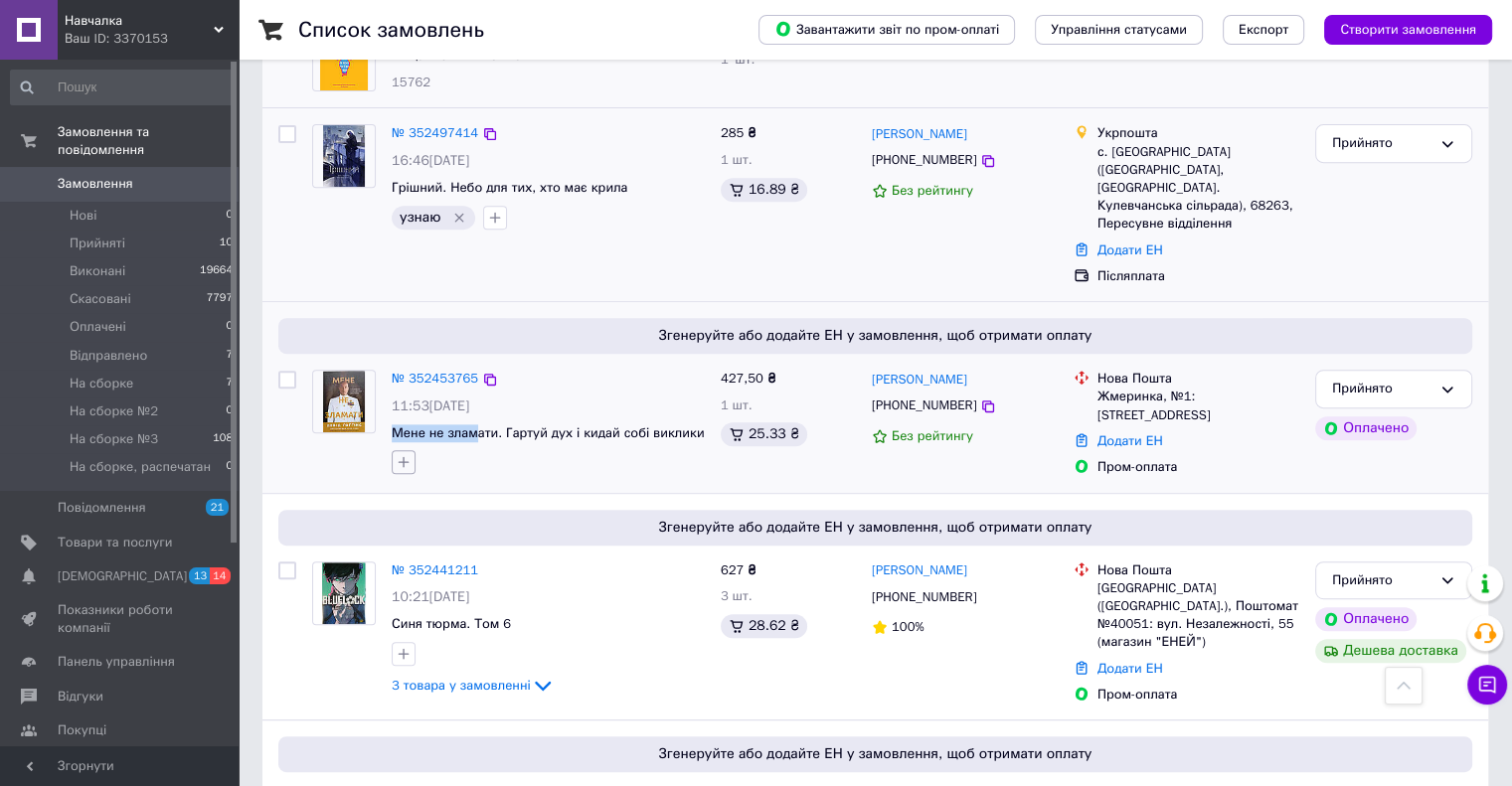 click 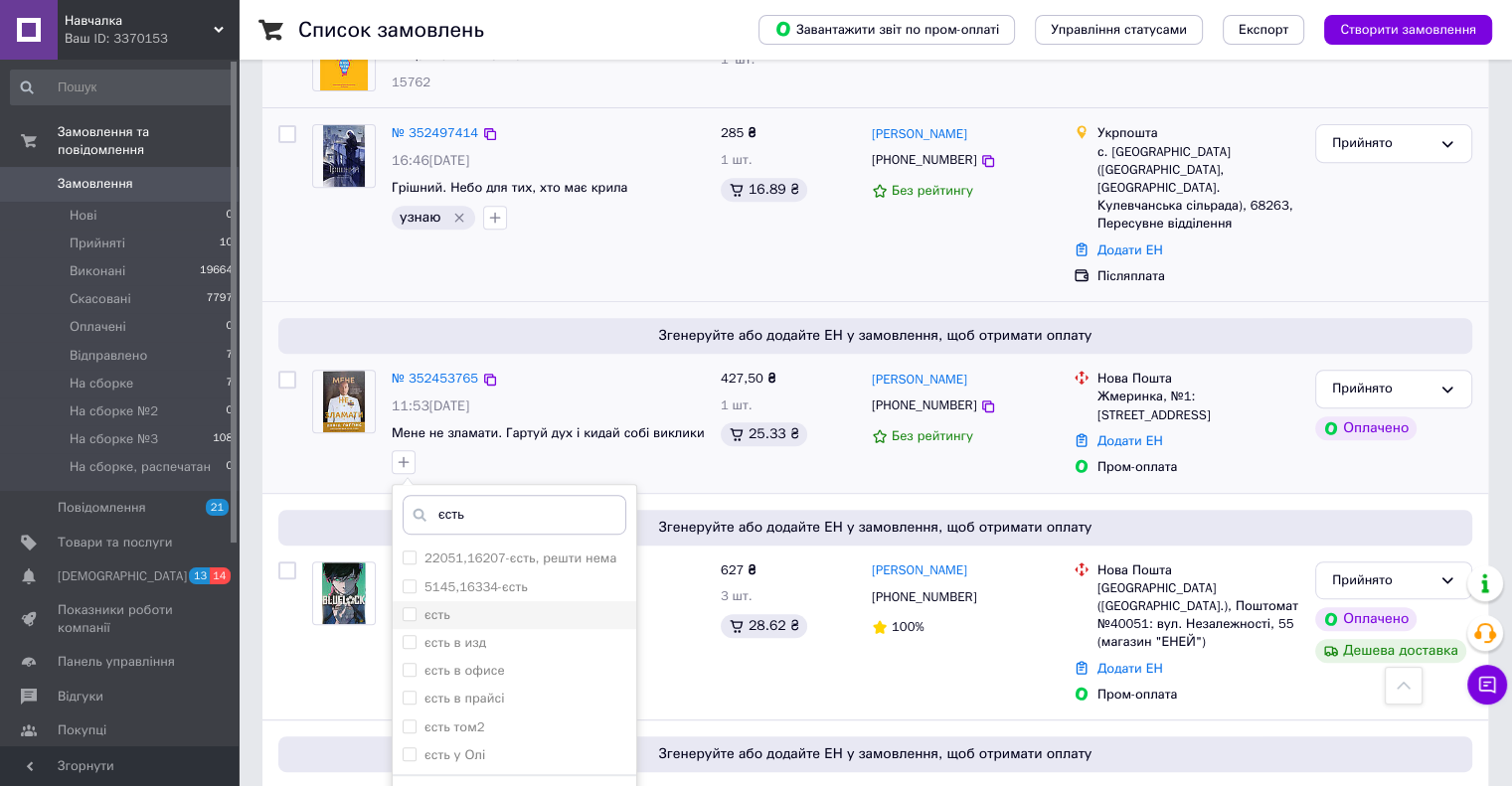 type on "єсть" 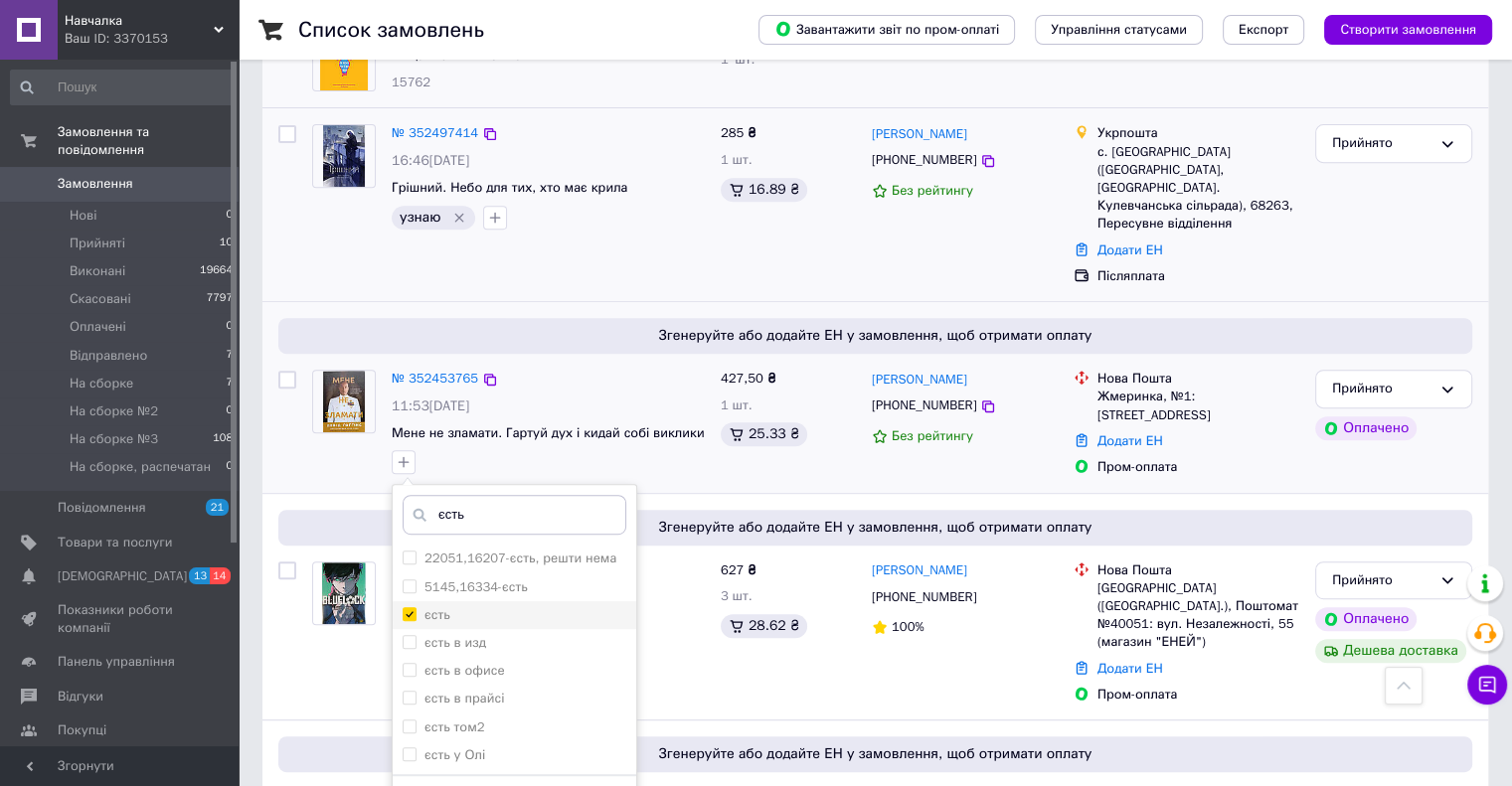 checkbox on "true" 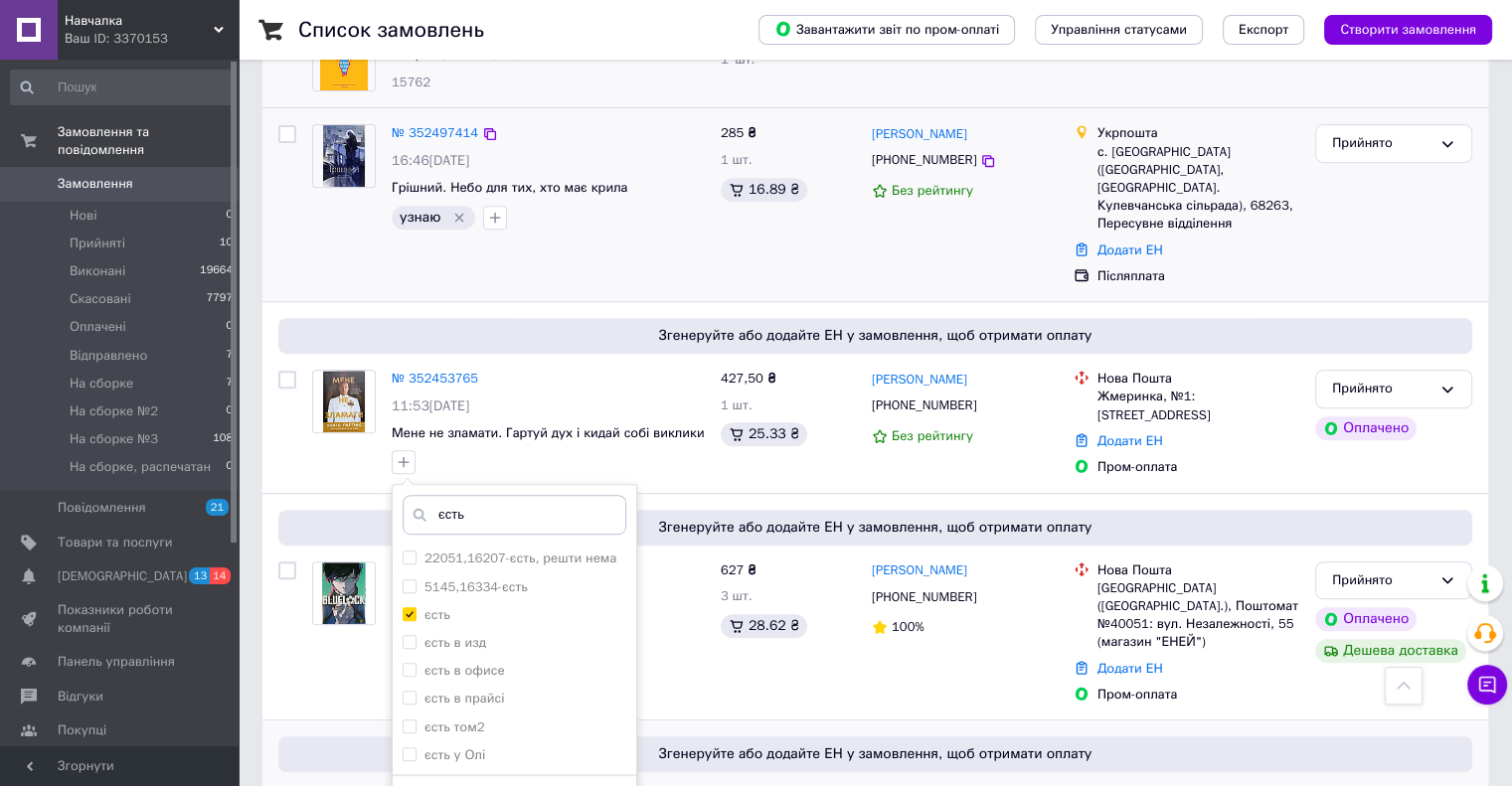 scroll, scrollTop: 1093, scrollLeft: 0, axis: vertical 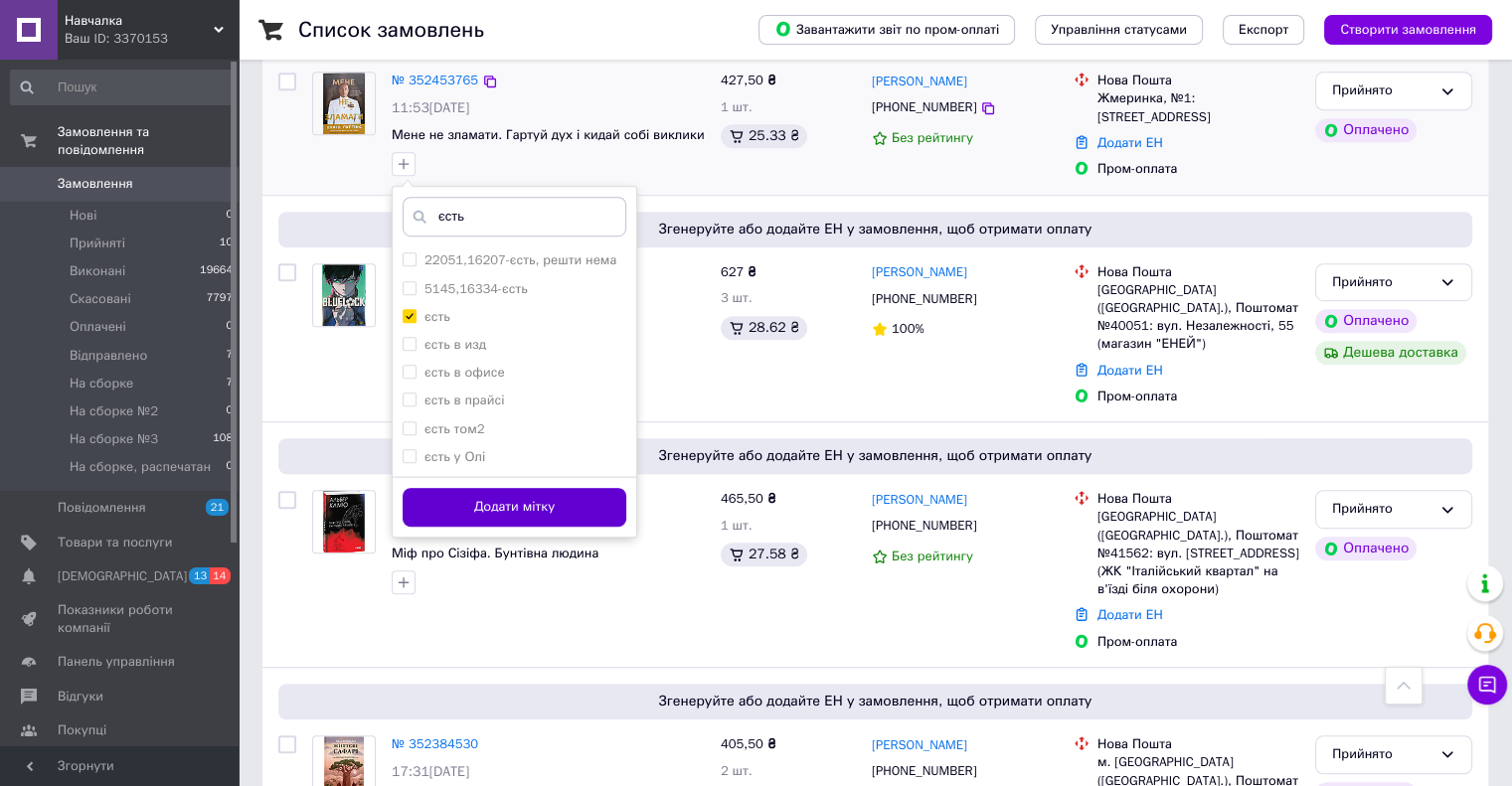 click on "Додати мітку" at bounding box center (514, 507) 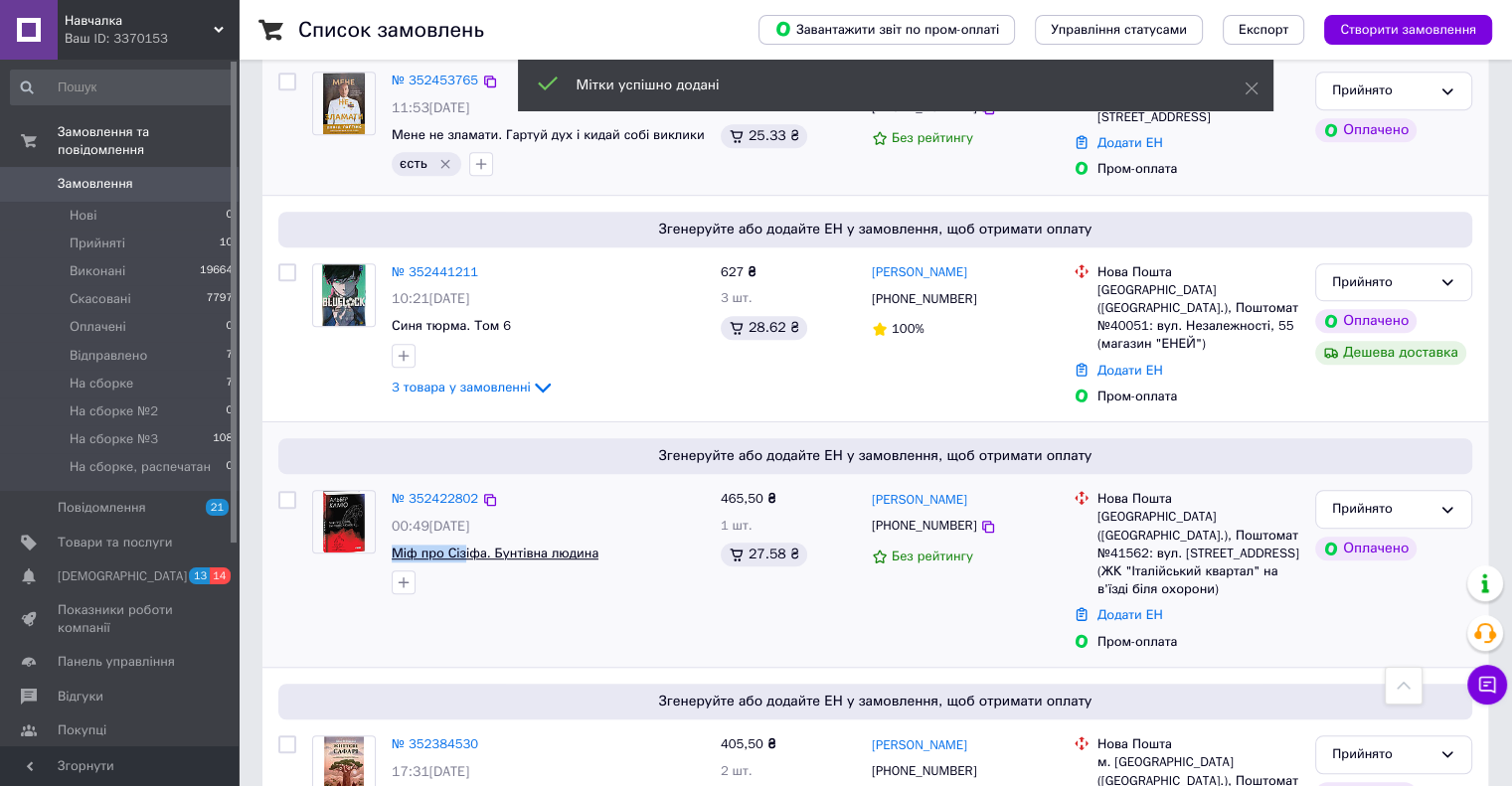 drag, startPoint x: 390, startPoint y: 483, endPoint x: 453, endPoint y: 488, distance: 63.198101 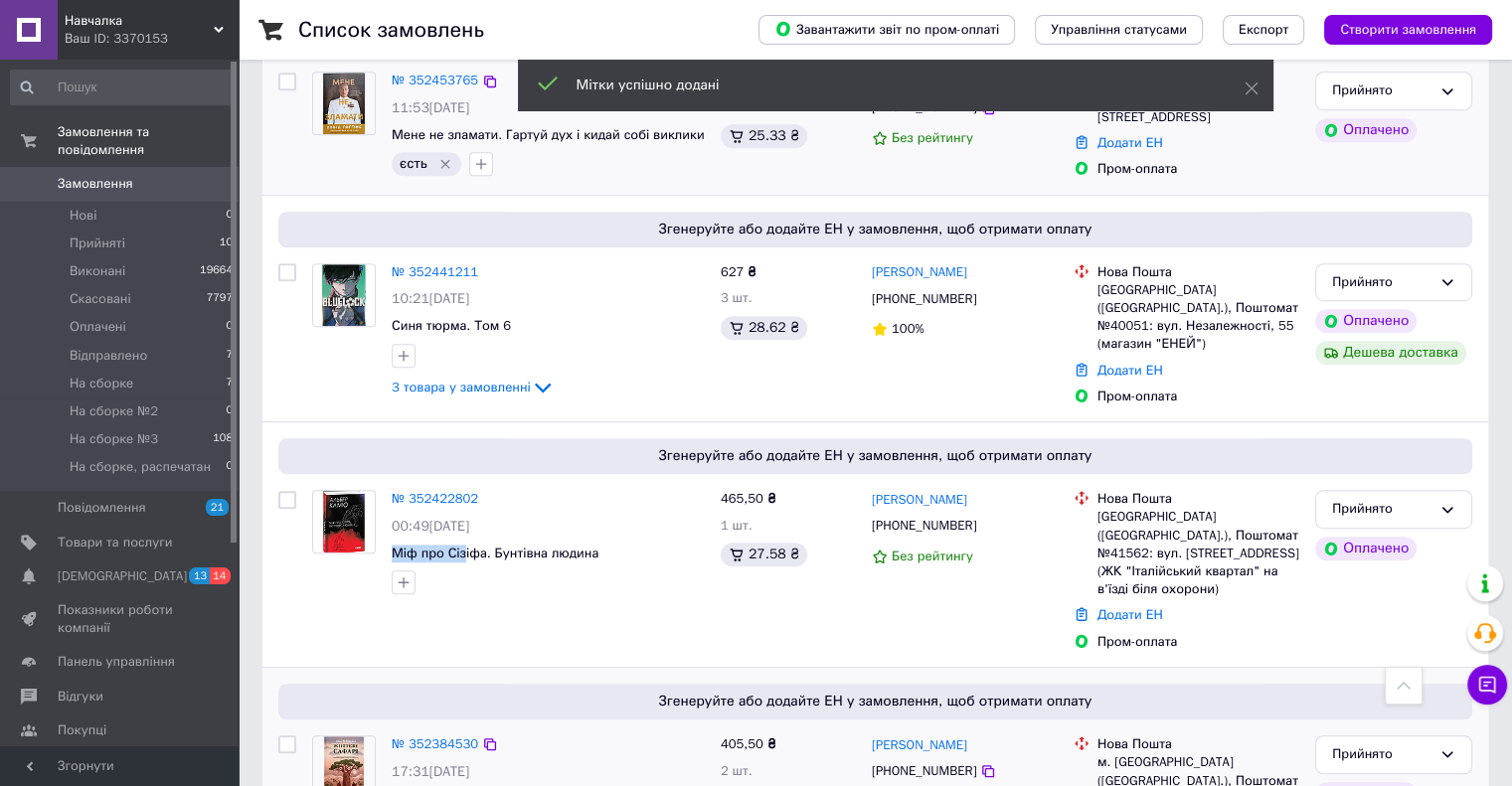 copy on "Міф про Сіз" 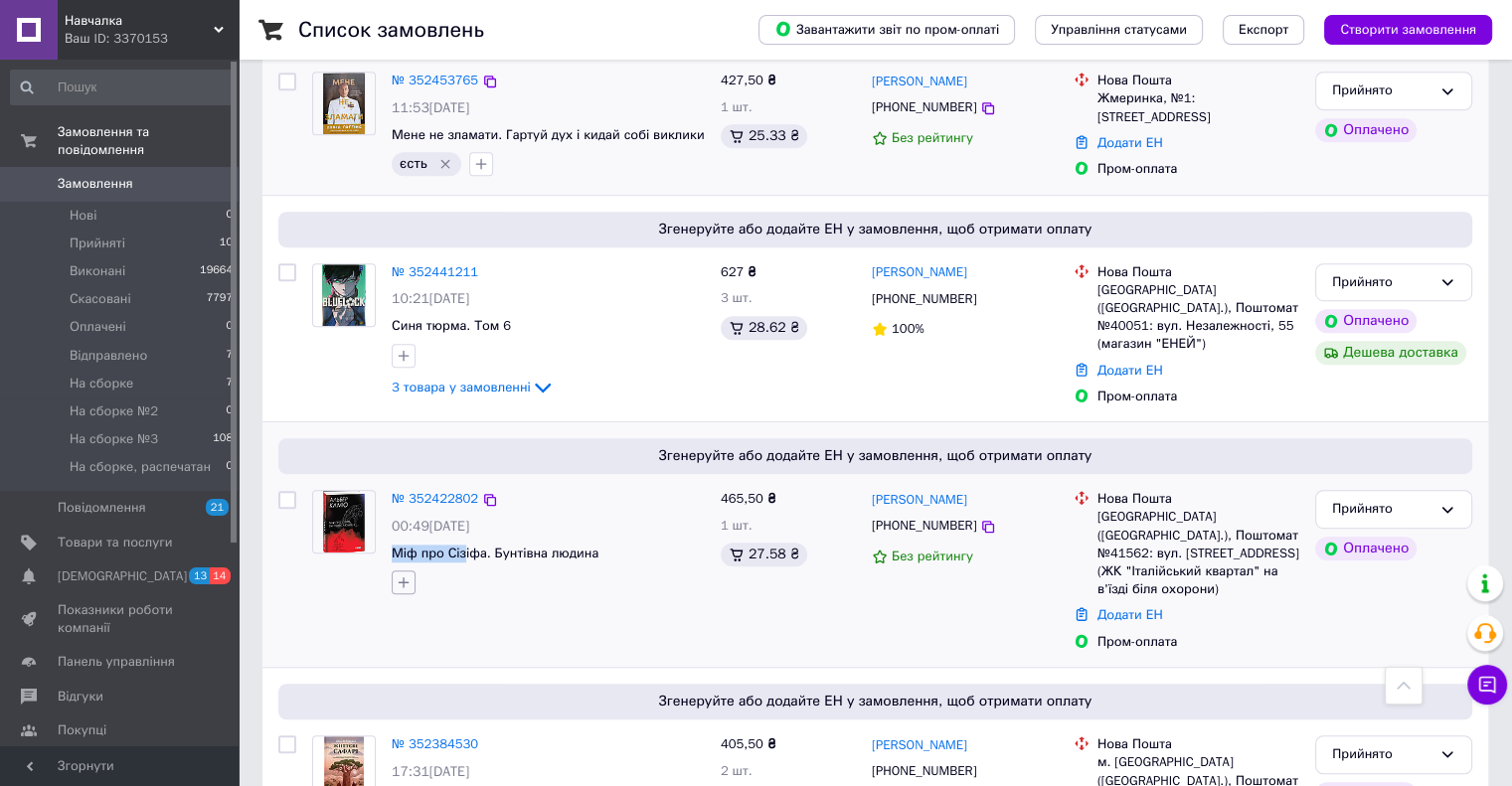 click 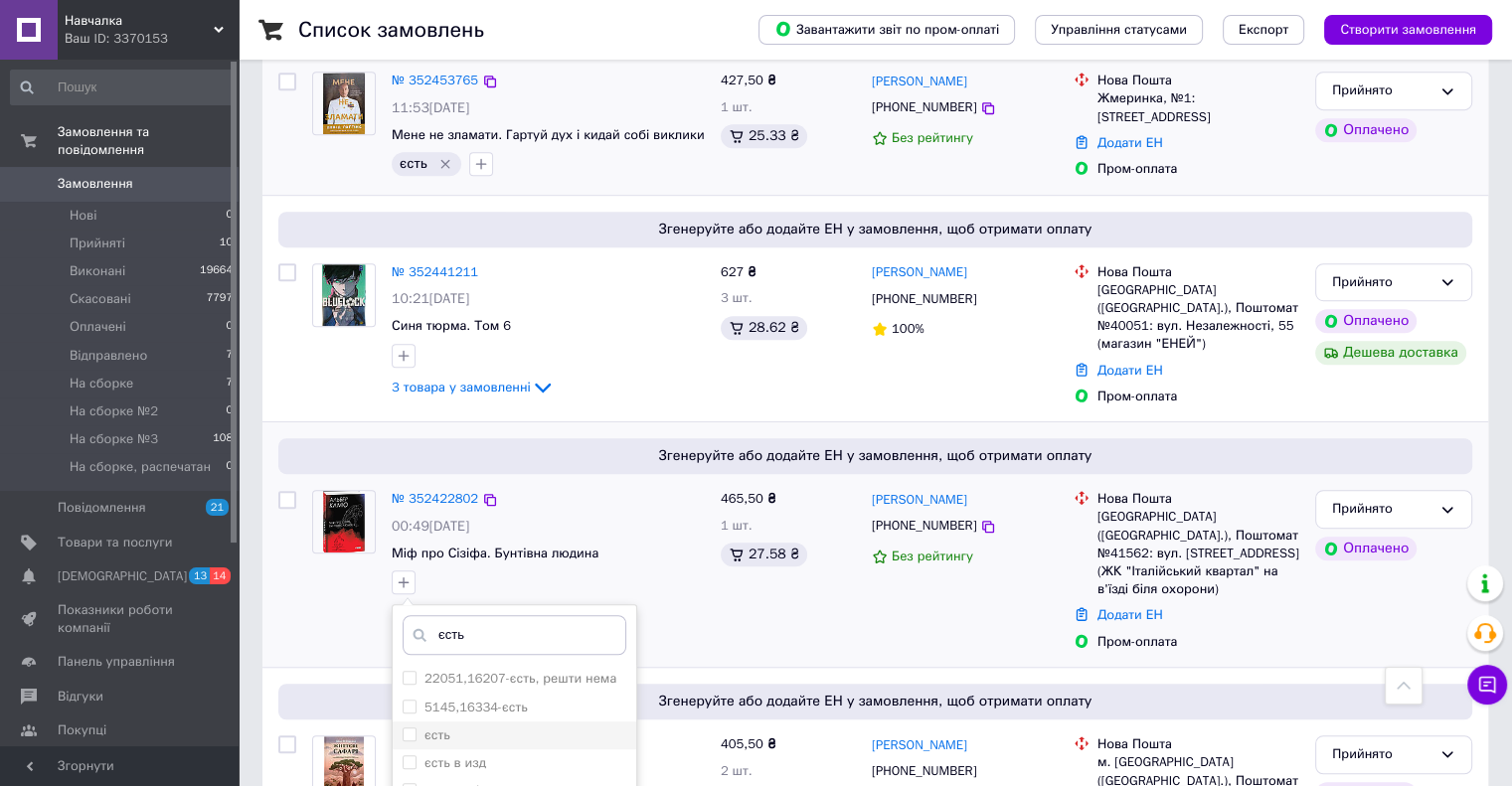 type on "єсть" 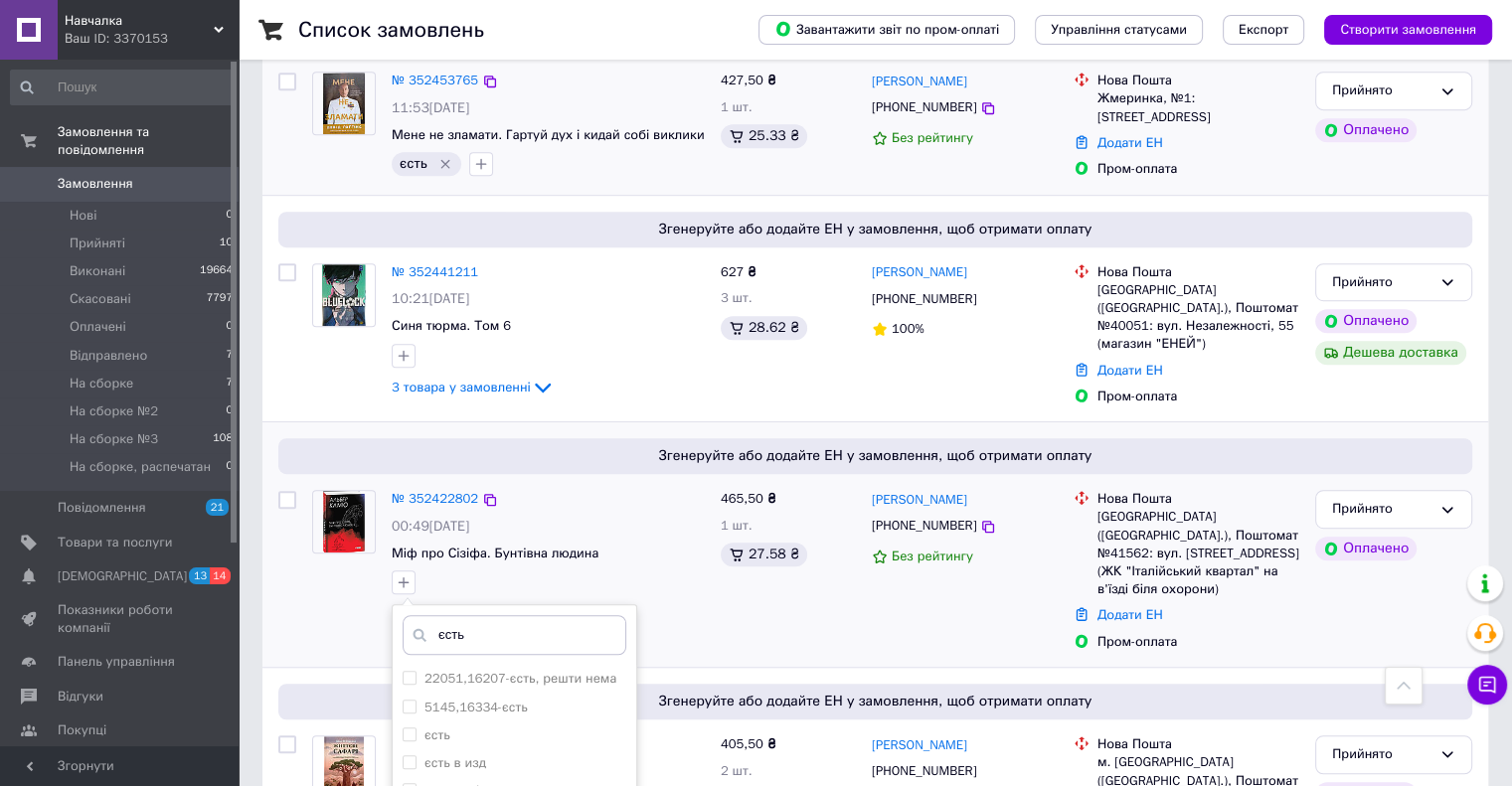 drag, startPoint x: 406, startPoint y: 658, endPoint x: 832, endPoint y: 546, distance: 440.47701 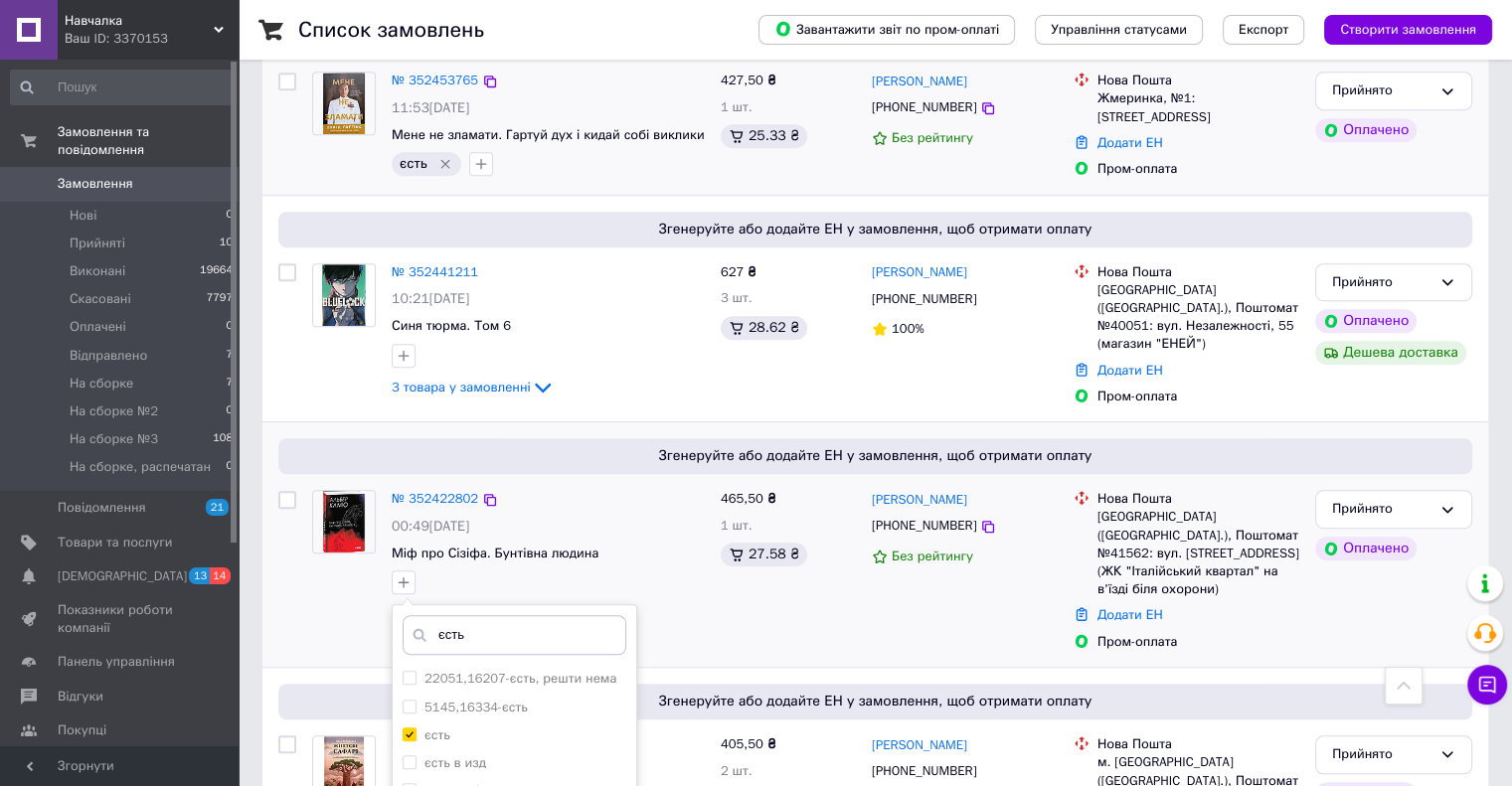 checkbox on "true" 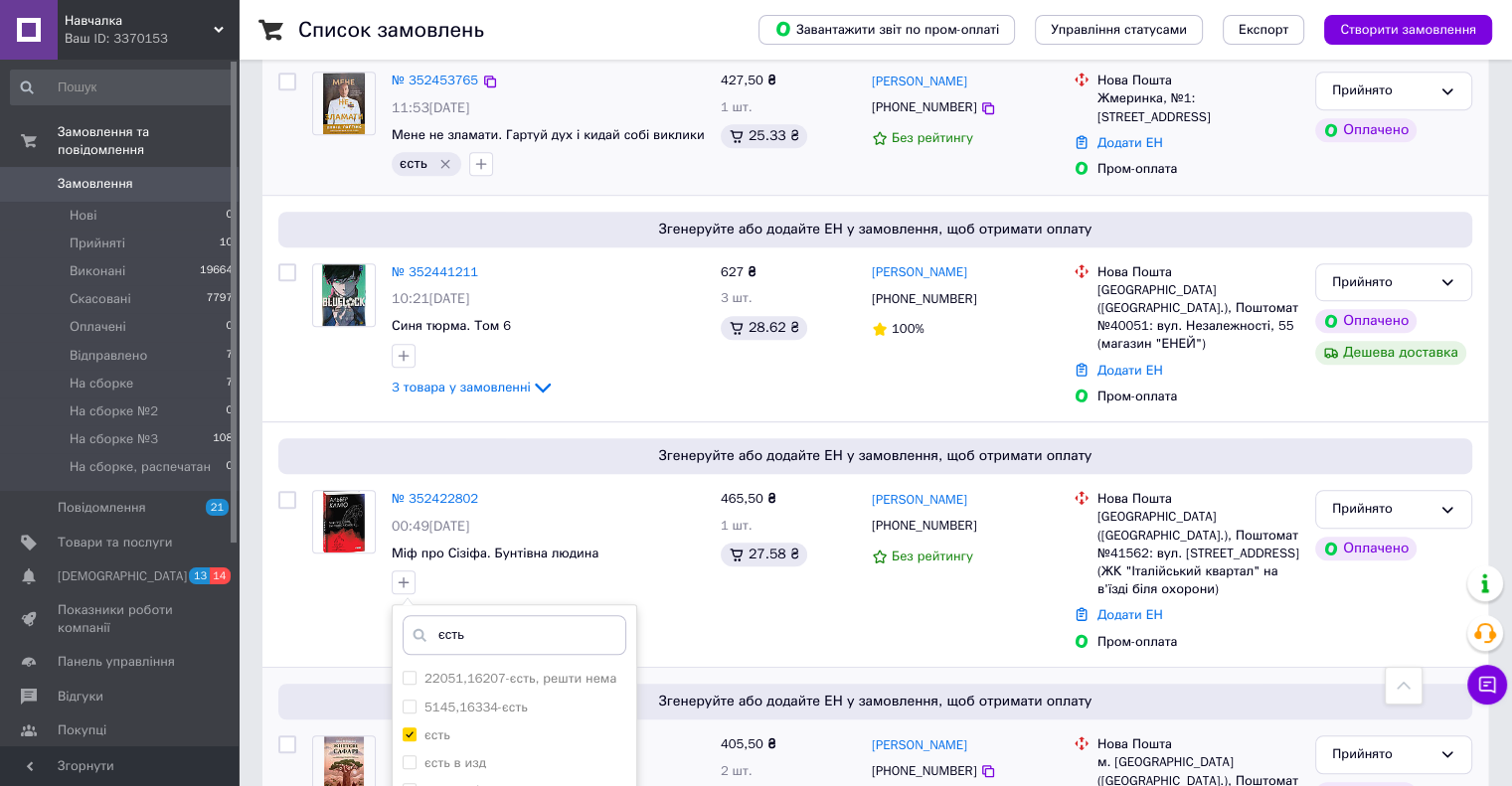 scroll, scrollTop: 1391, scrollLeft: 0, axis: vertical 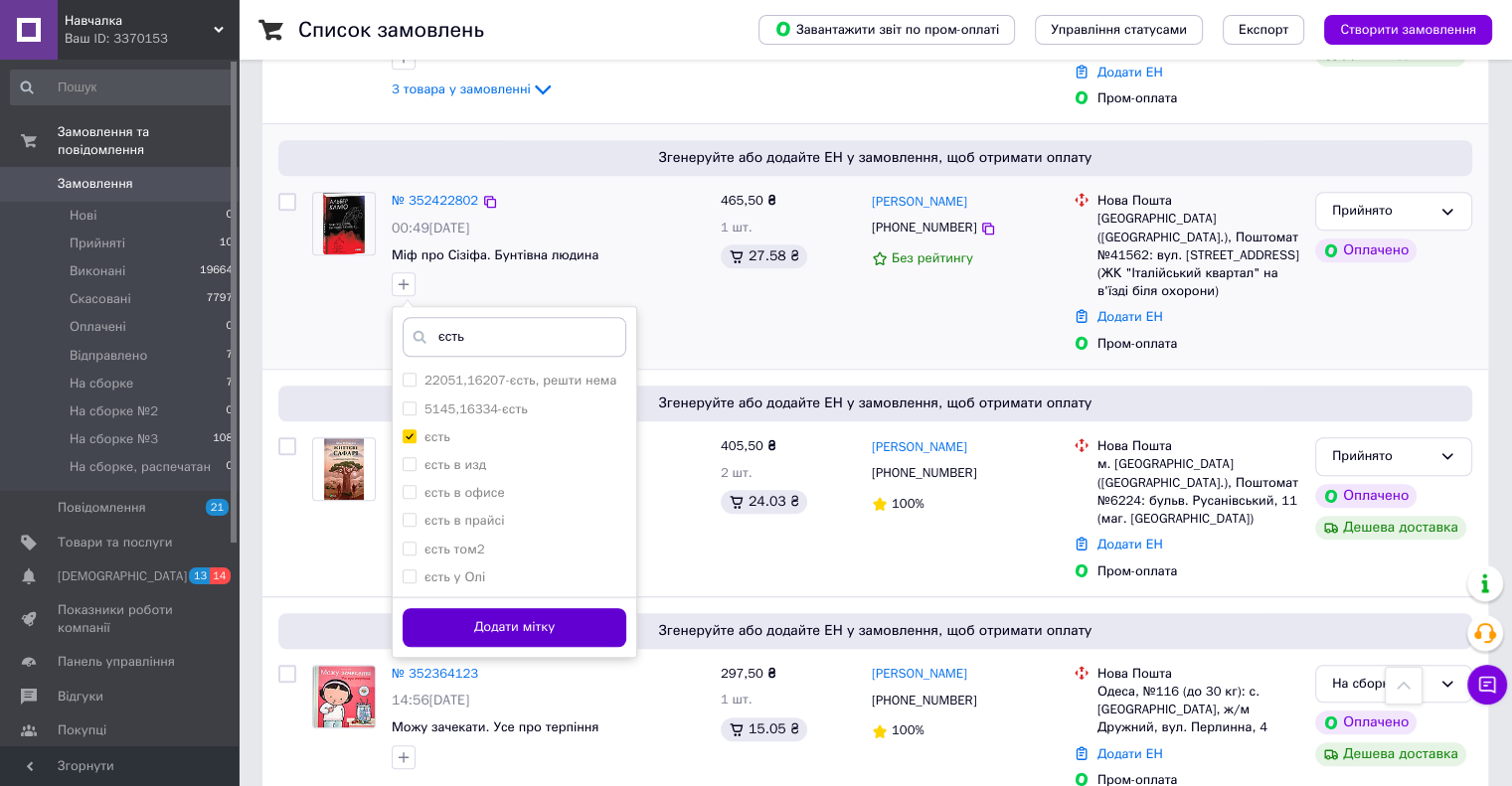click on "Додати мітку" at bounding box center (514, 627) 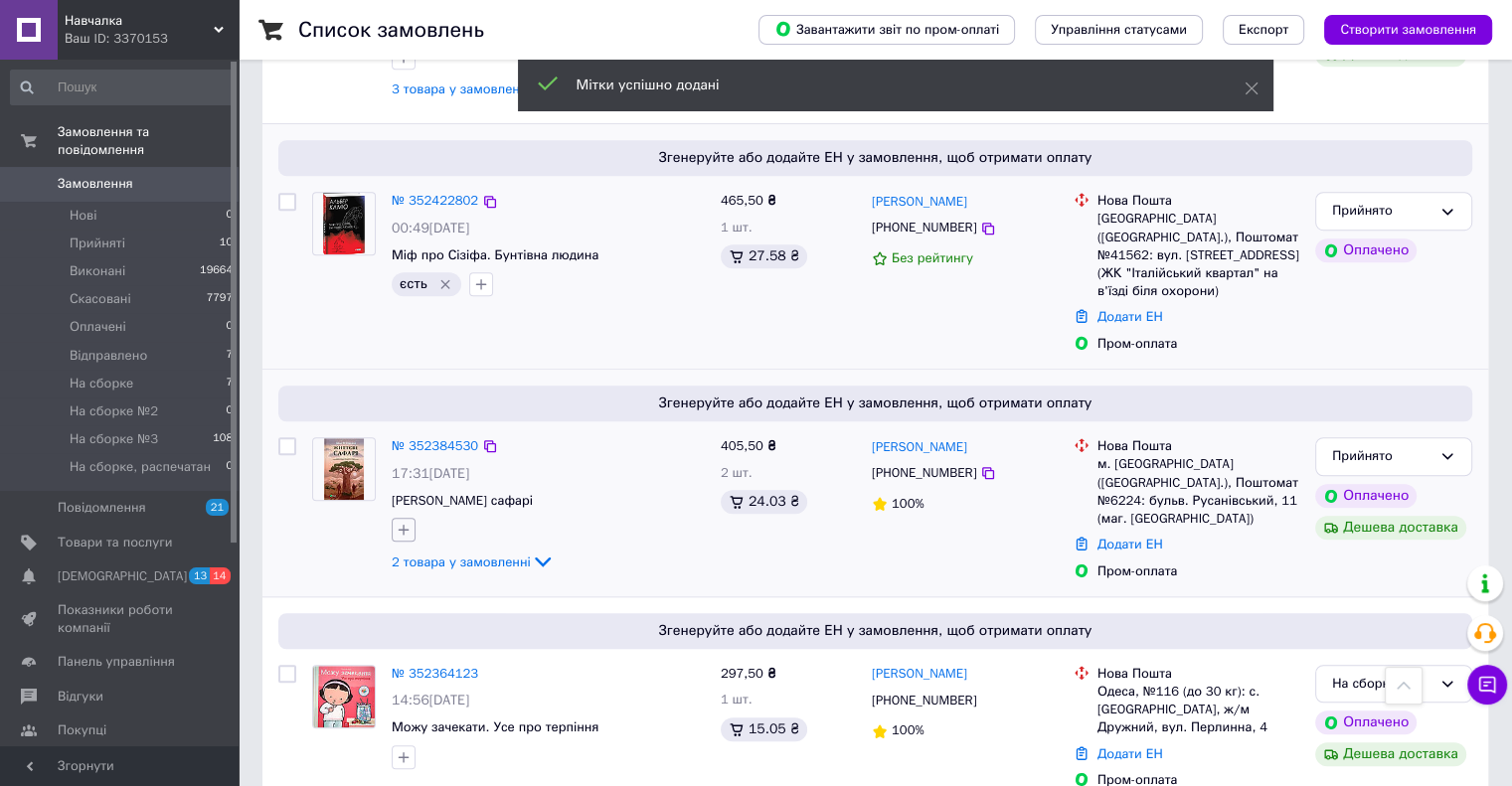 click 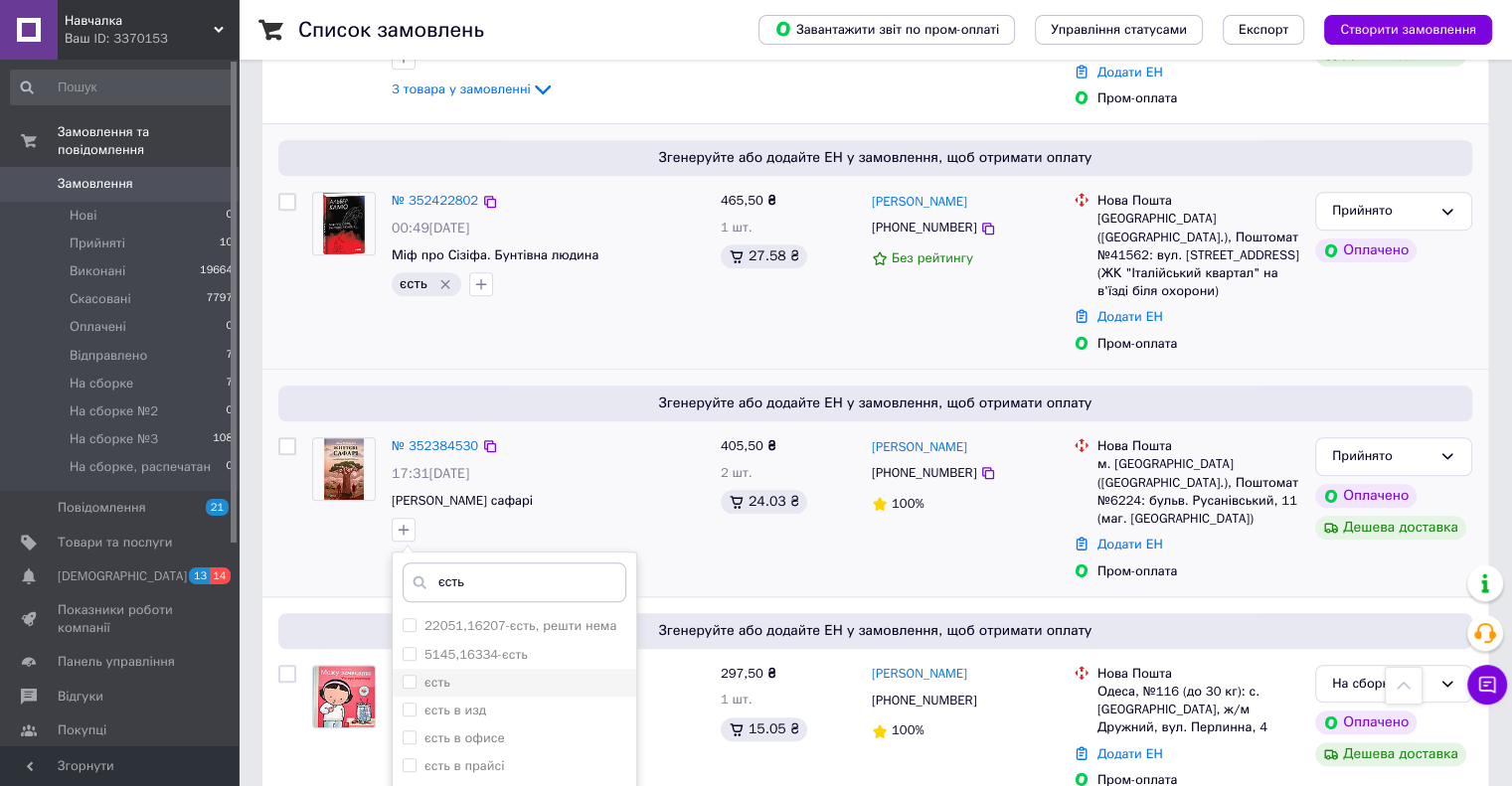 type on "єсть" 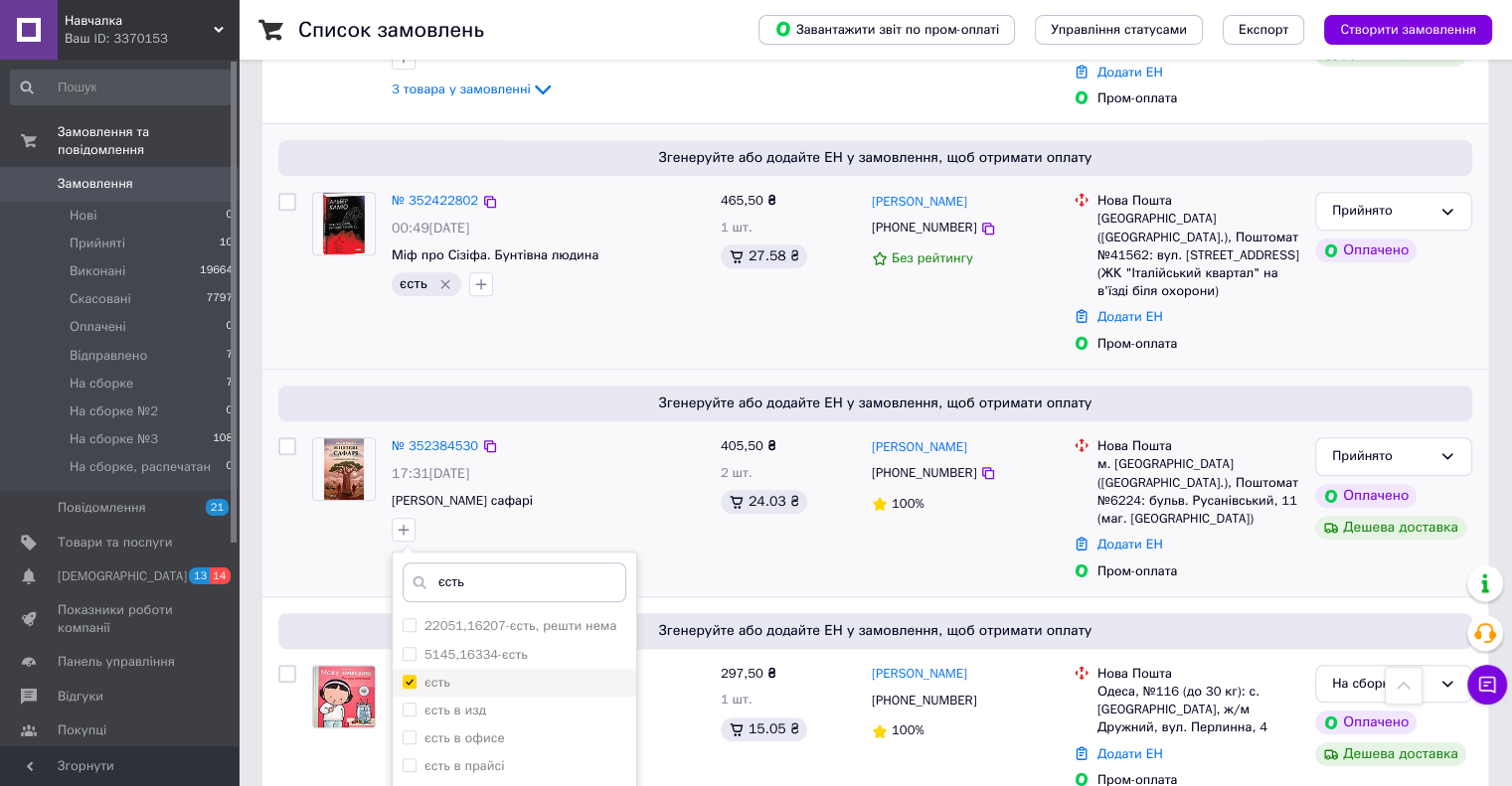 checkbox on "true" 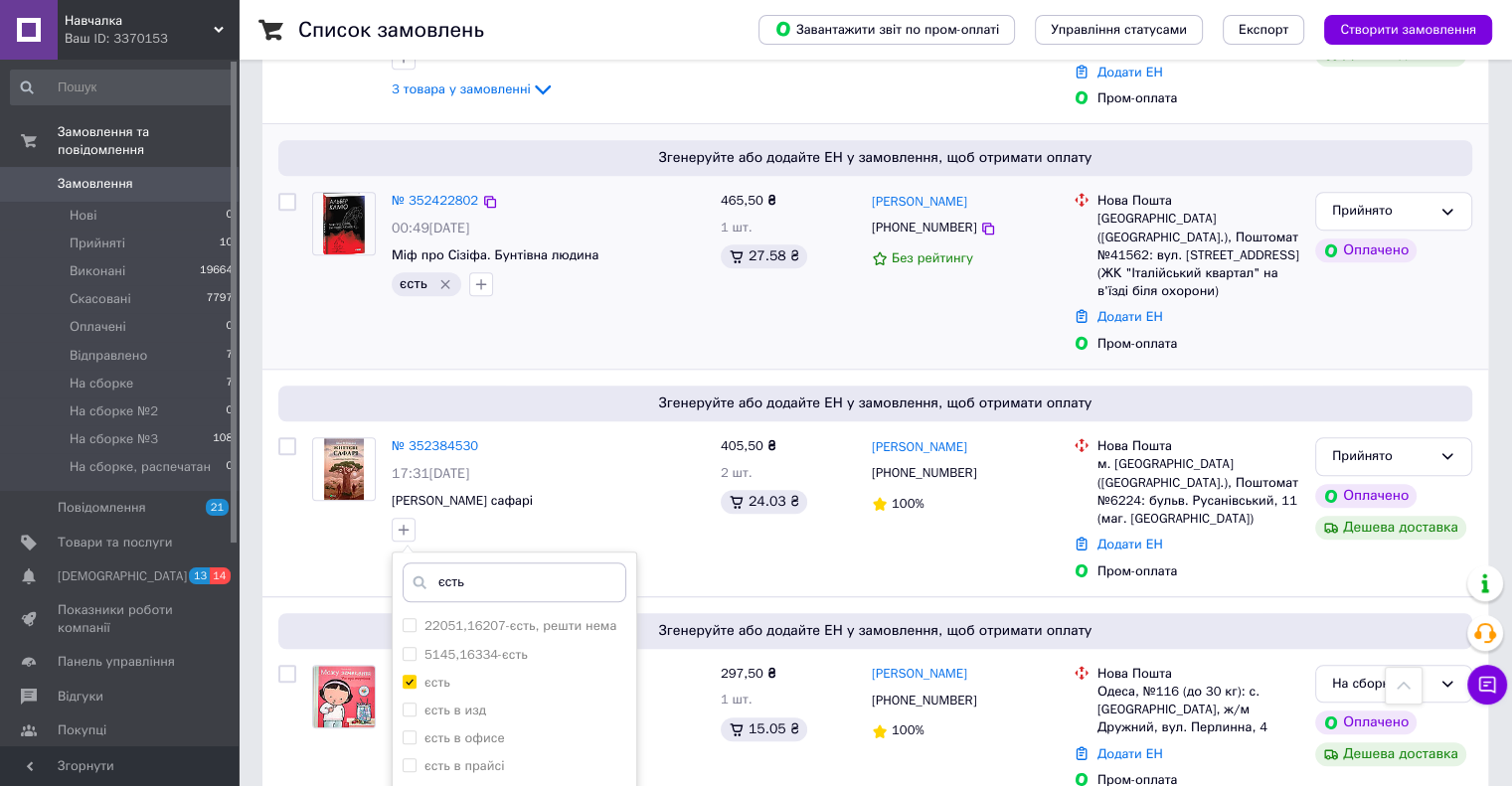 scroll, scrollTop: 1590, scrollLeft: 0, axis: vertical 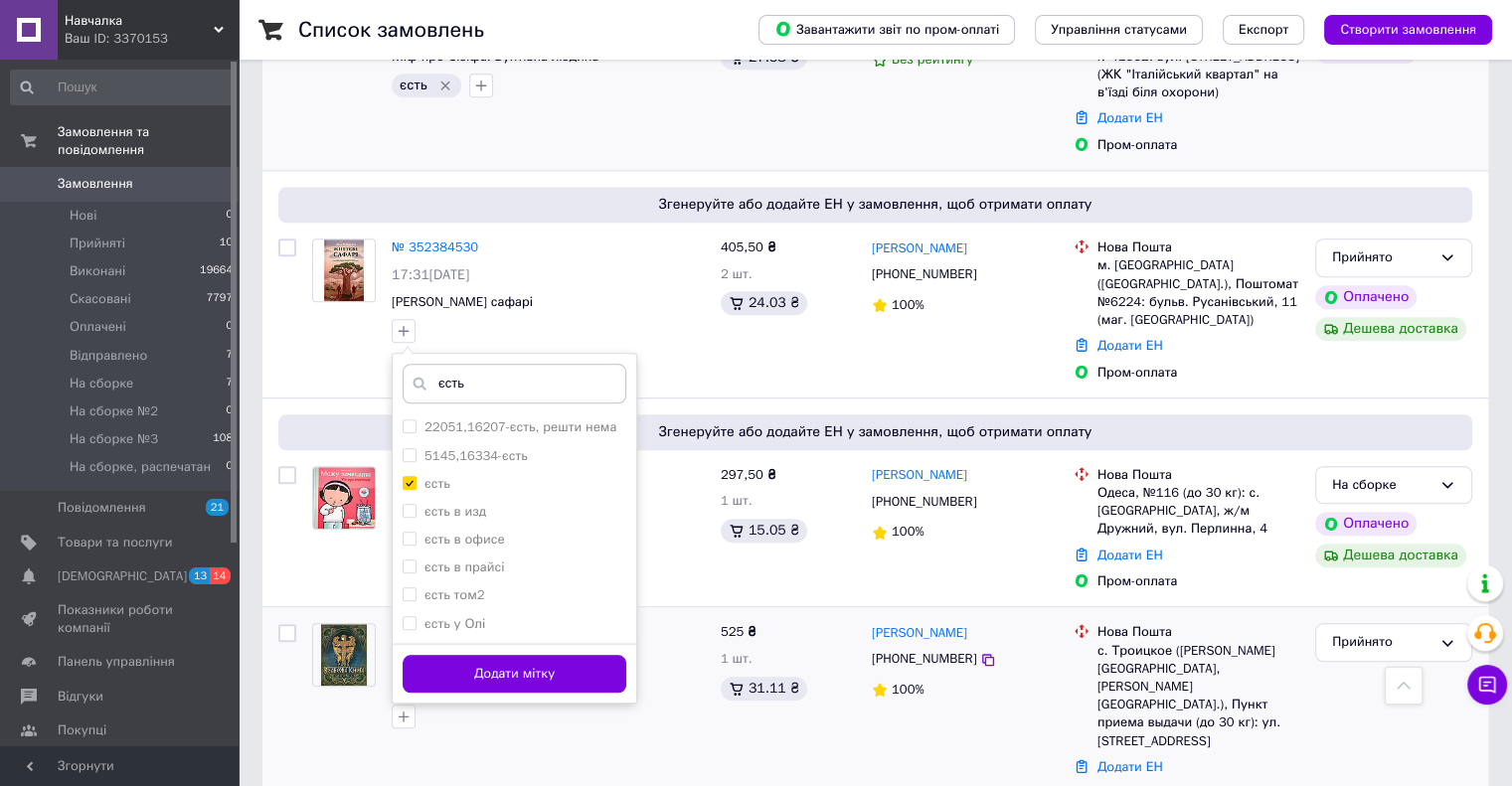 click on "Додати мітку" at bounding box center [514, 674] 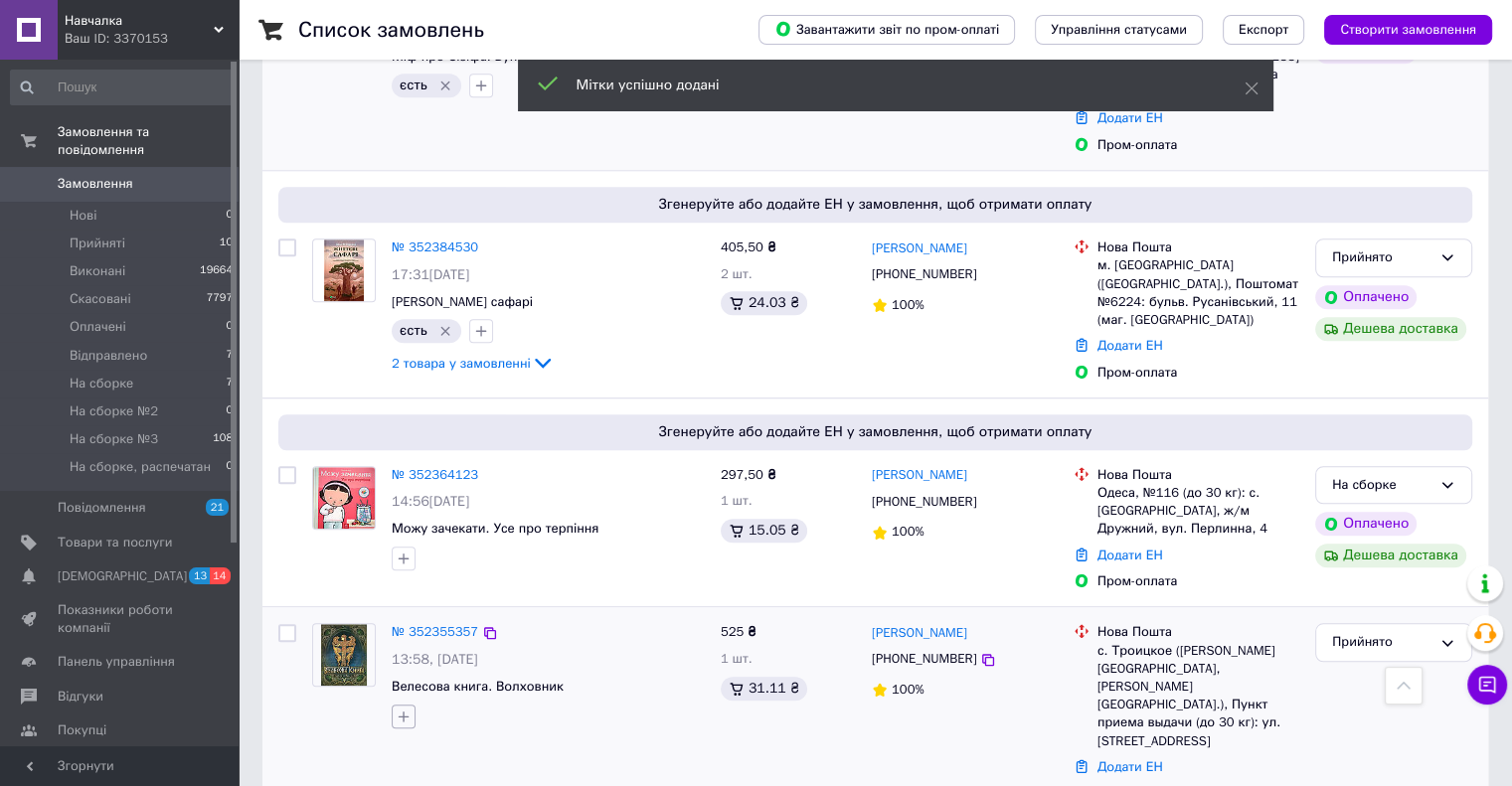click 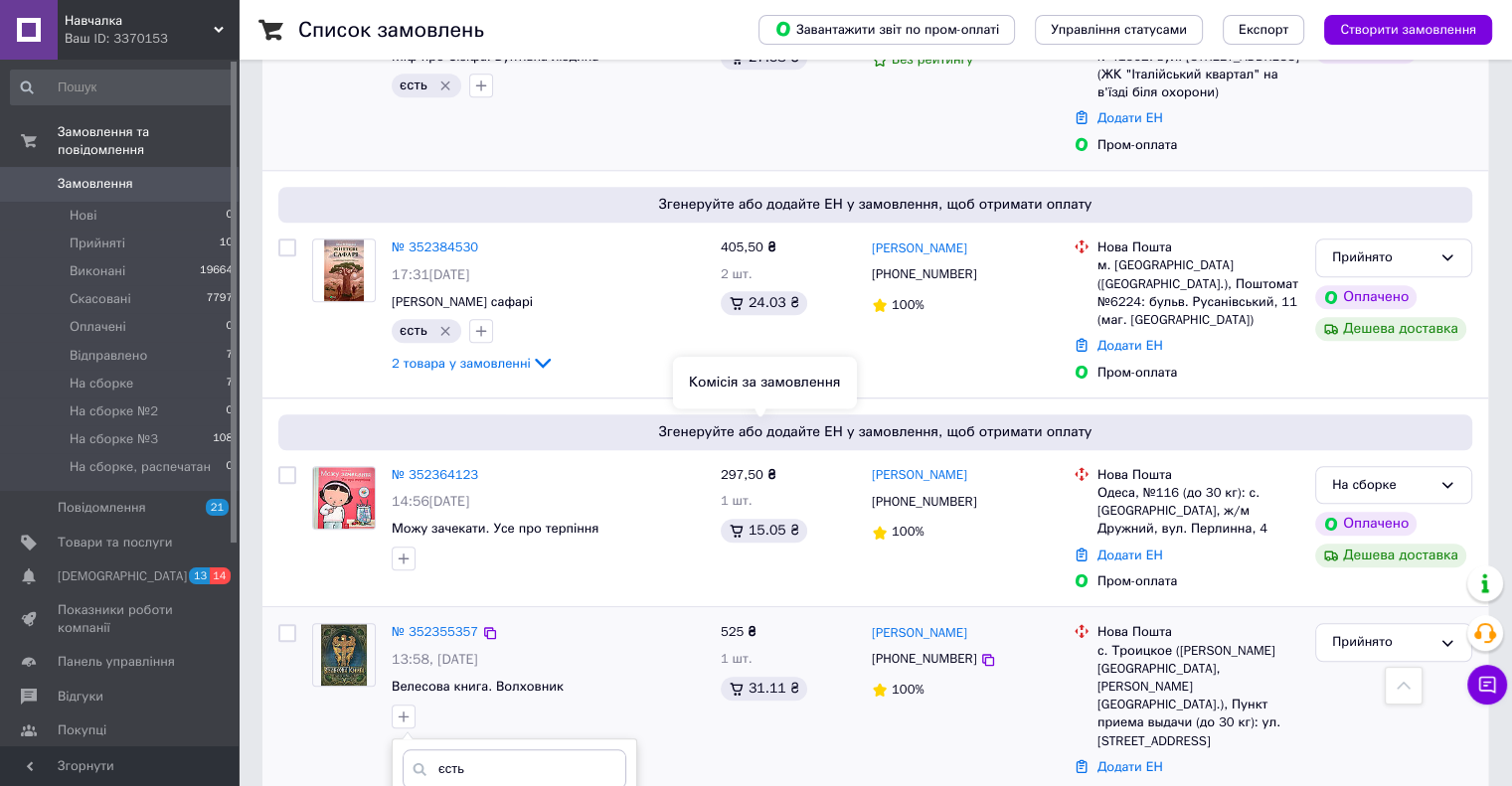 scroll, scrollTop: 1888, scrollLeft: 0, axis: vertical 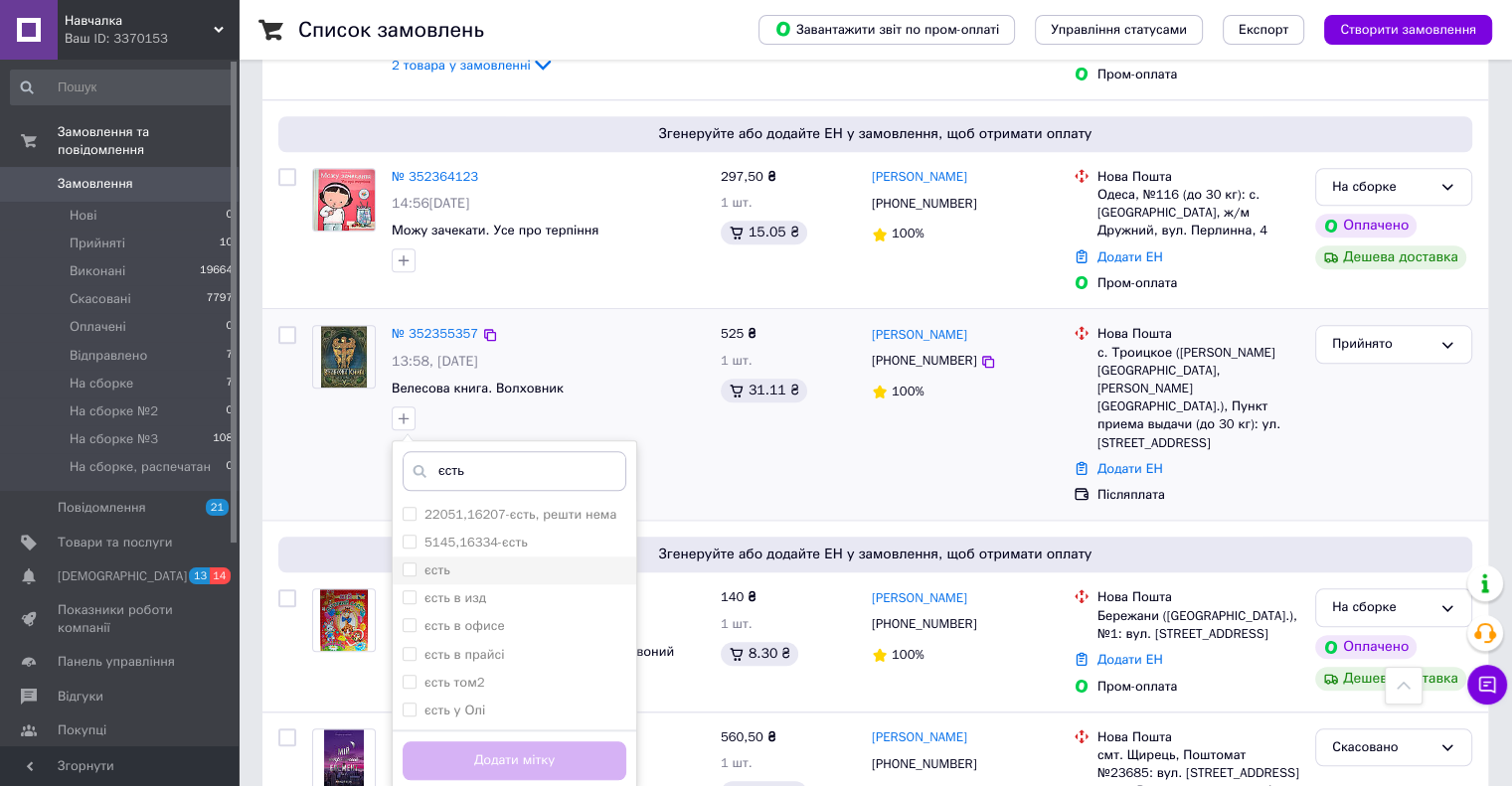 type on "єсть" 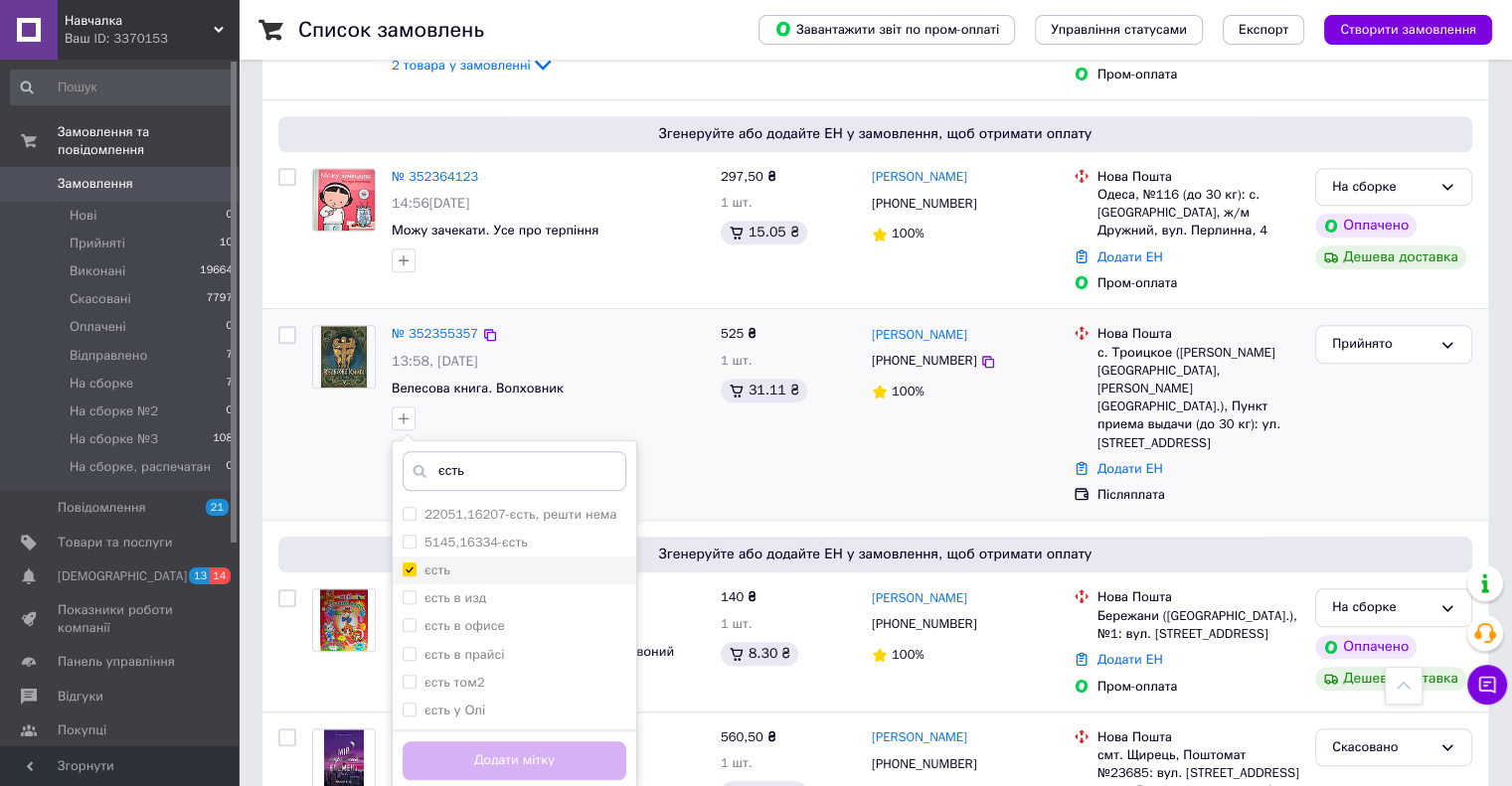 checkbox on "true" 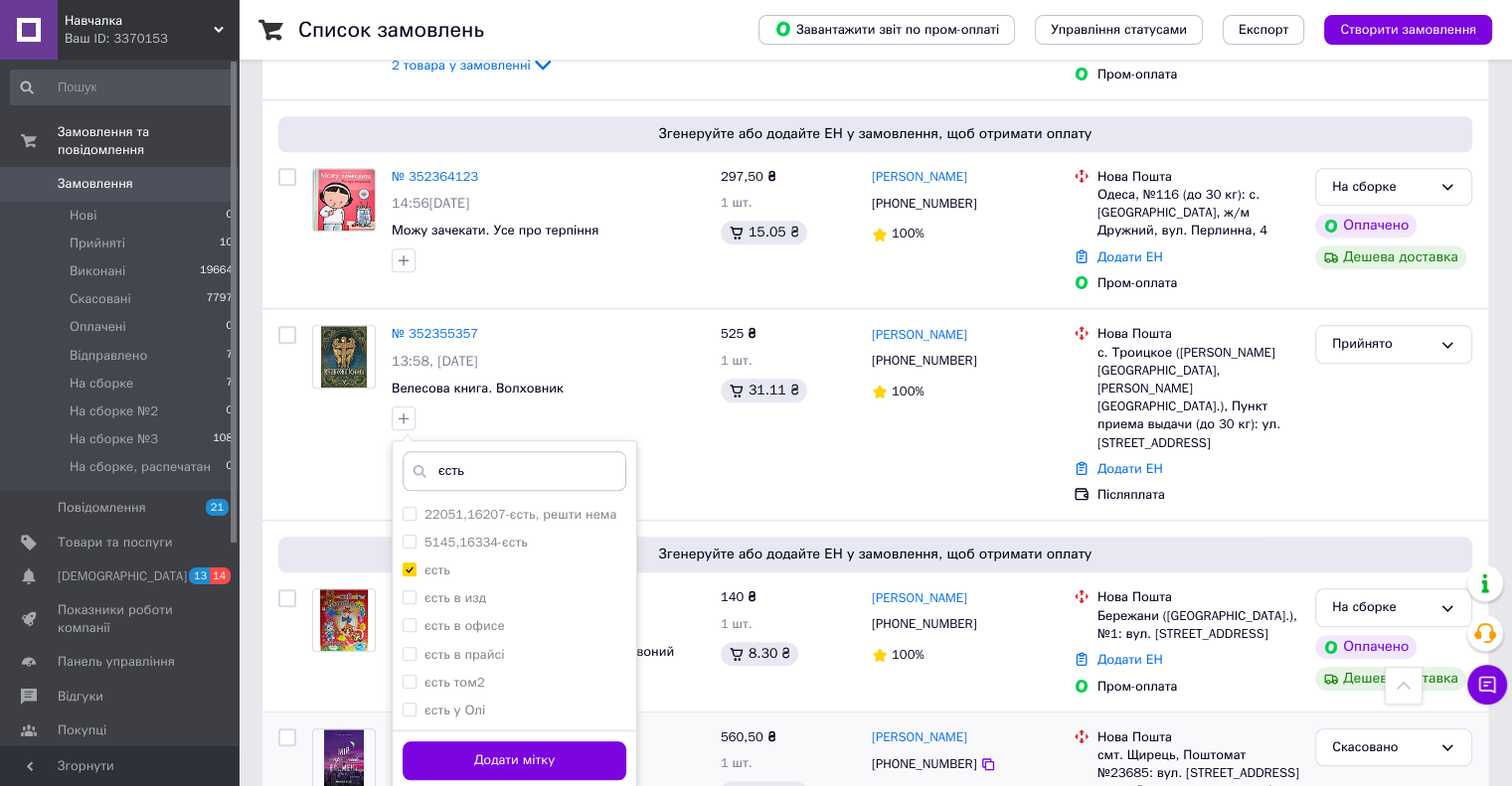 drag, startPoint x: 482, startPoint y: 660, endPoint x: 593, endPoint y: 639, distance: 112.969022 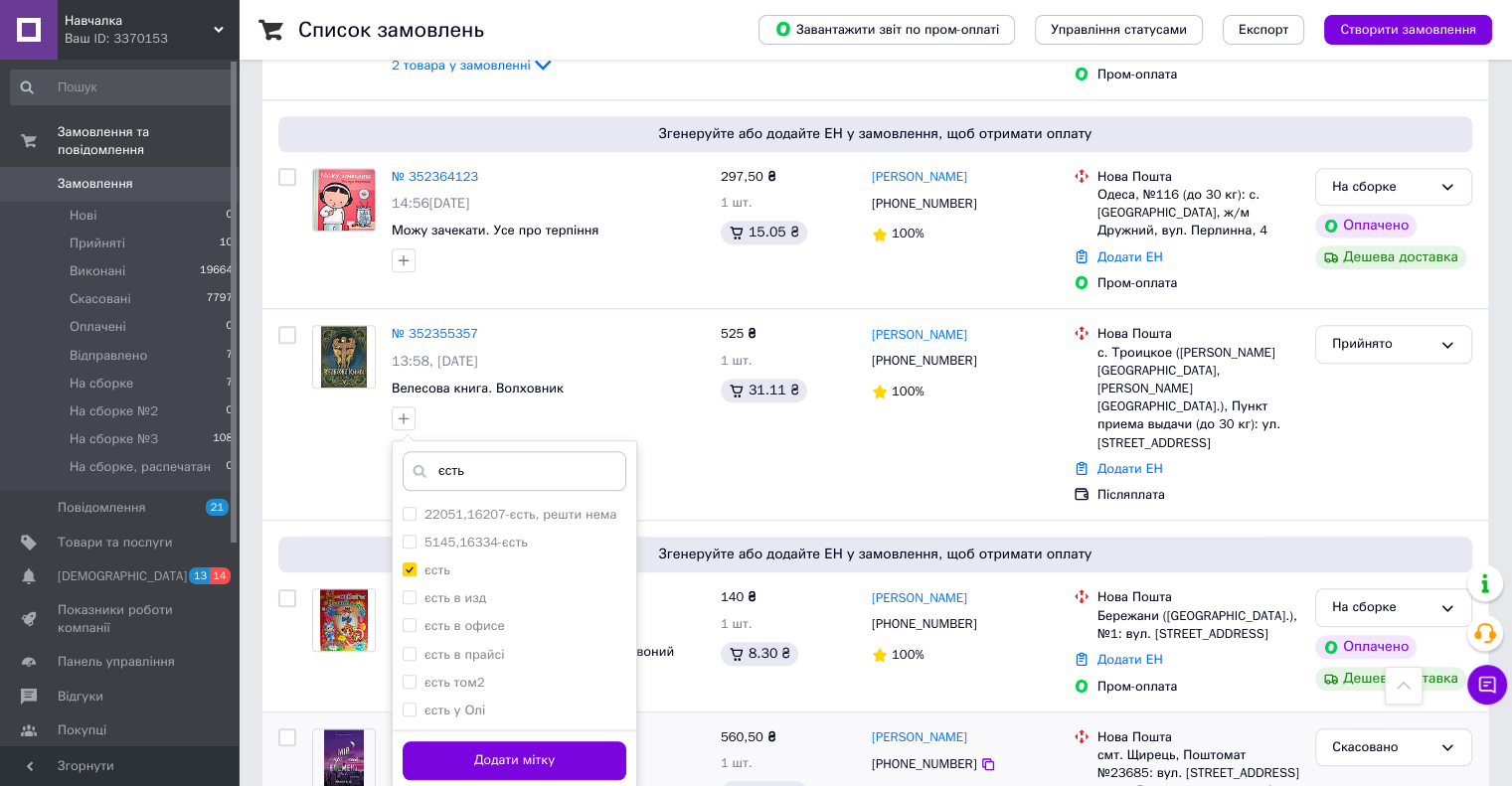 click on "Додати мітку" at bounding box center [514, 760] 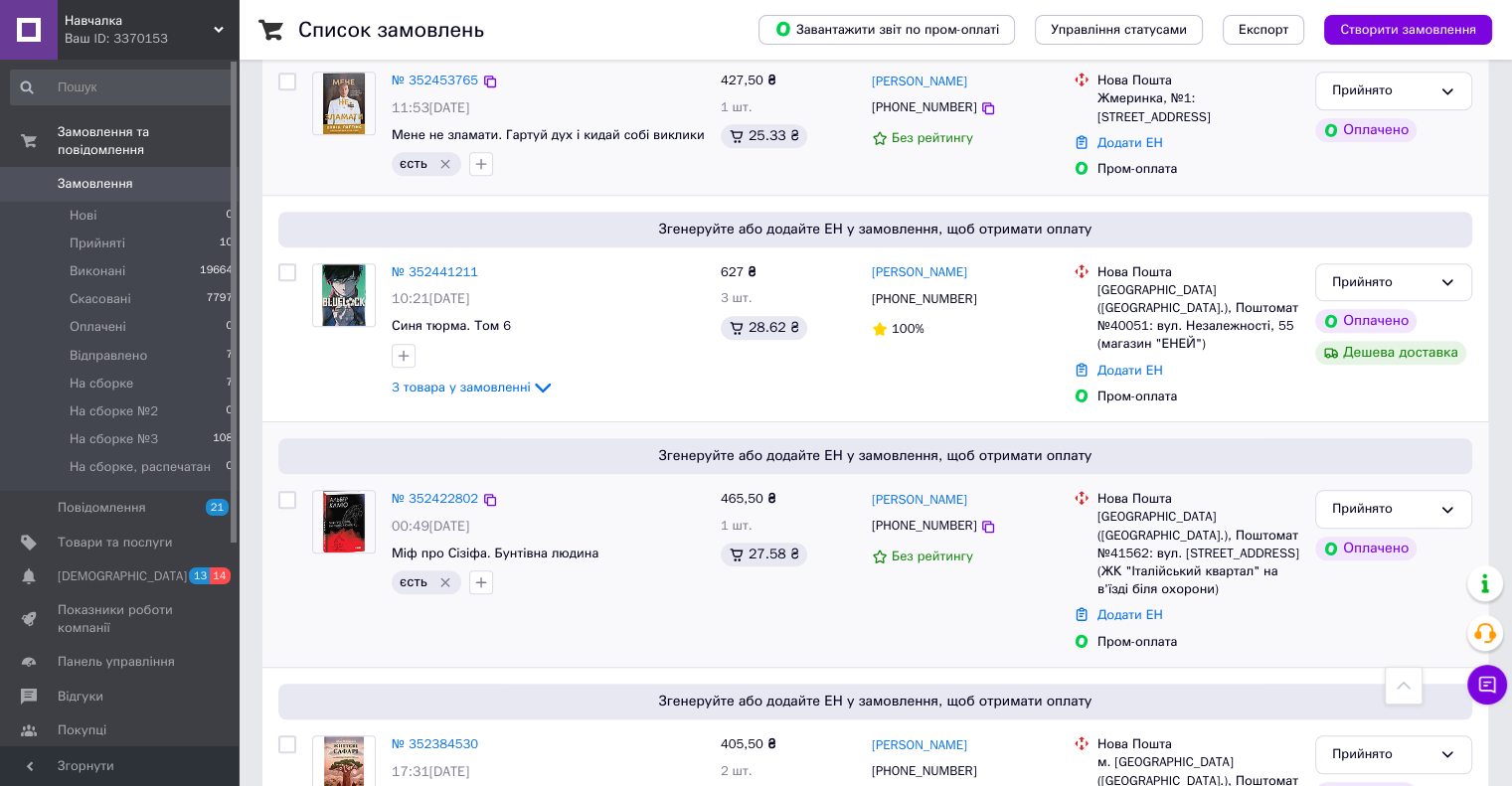 scroll, scrollTop: 894, scrollLeft: 0, axis: vertical 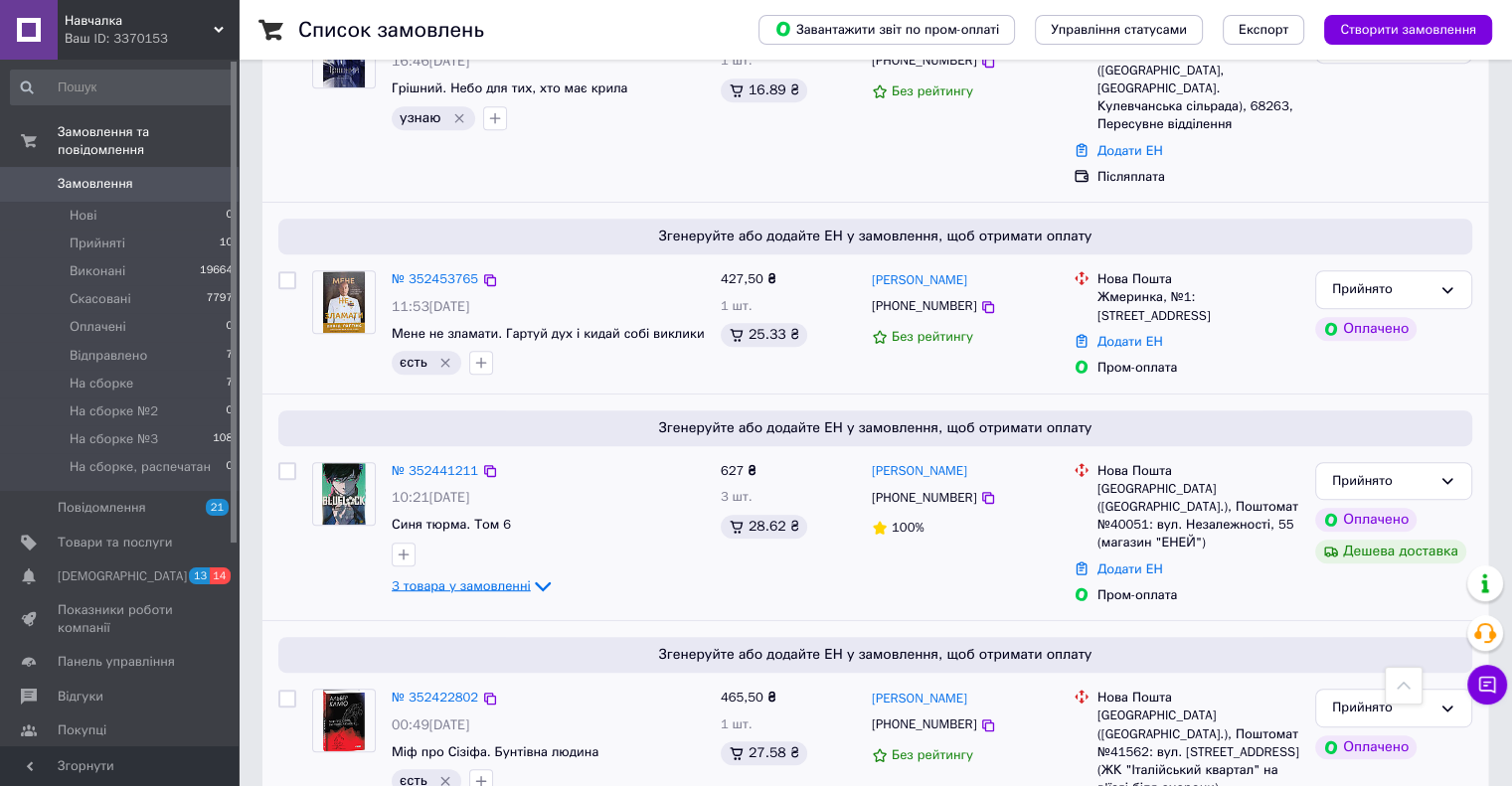click on "3 товара у замовленні" at bounding box center [461, 584] 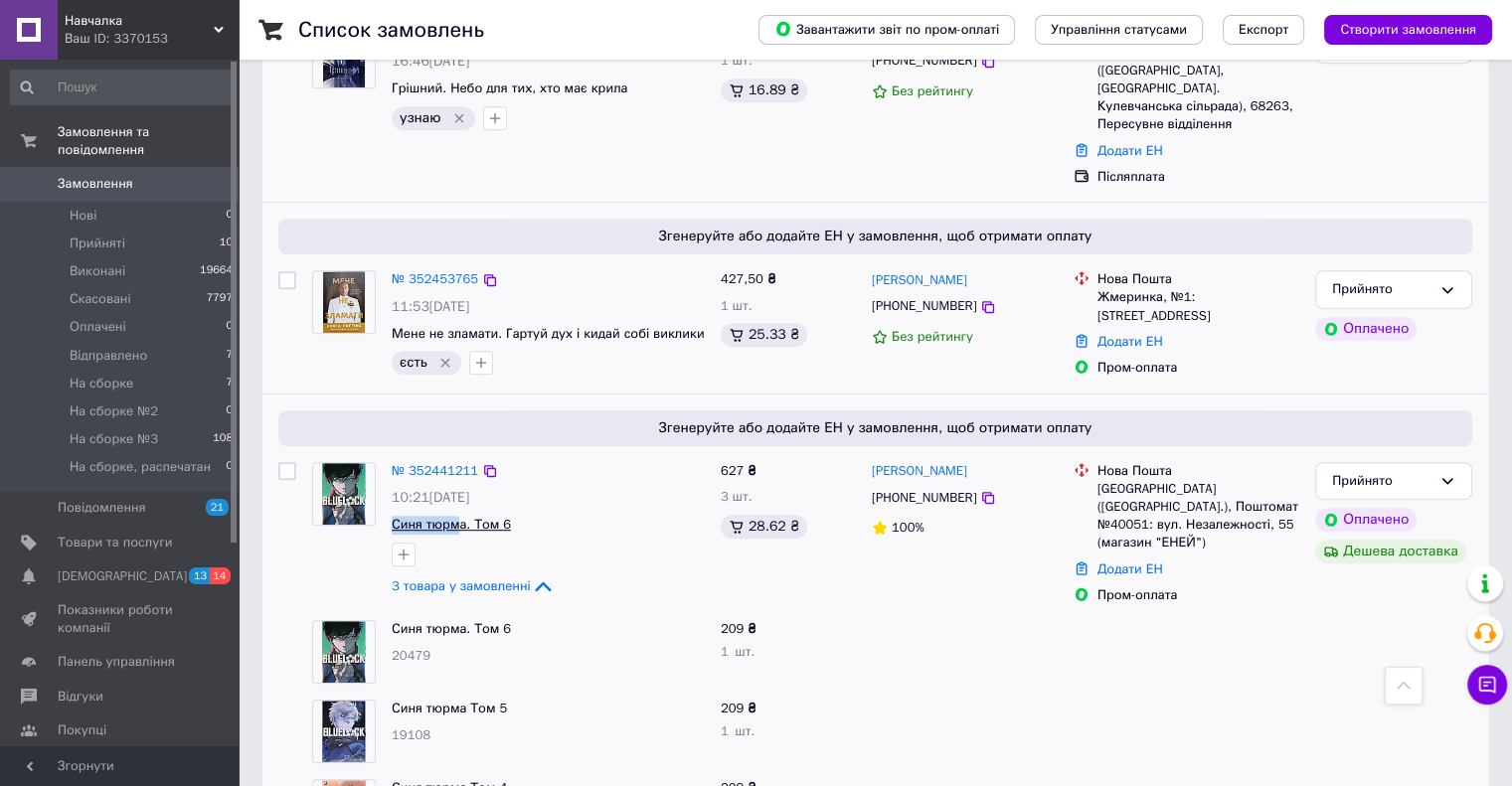 drag, startPoint x: 387, startPoint y: 452, endPoint x: 457, endPoint y: 451, distance: 70.00714 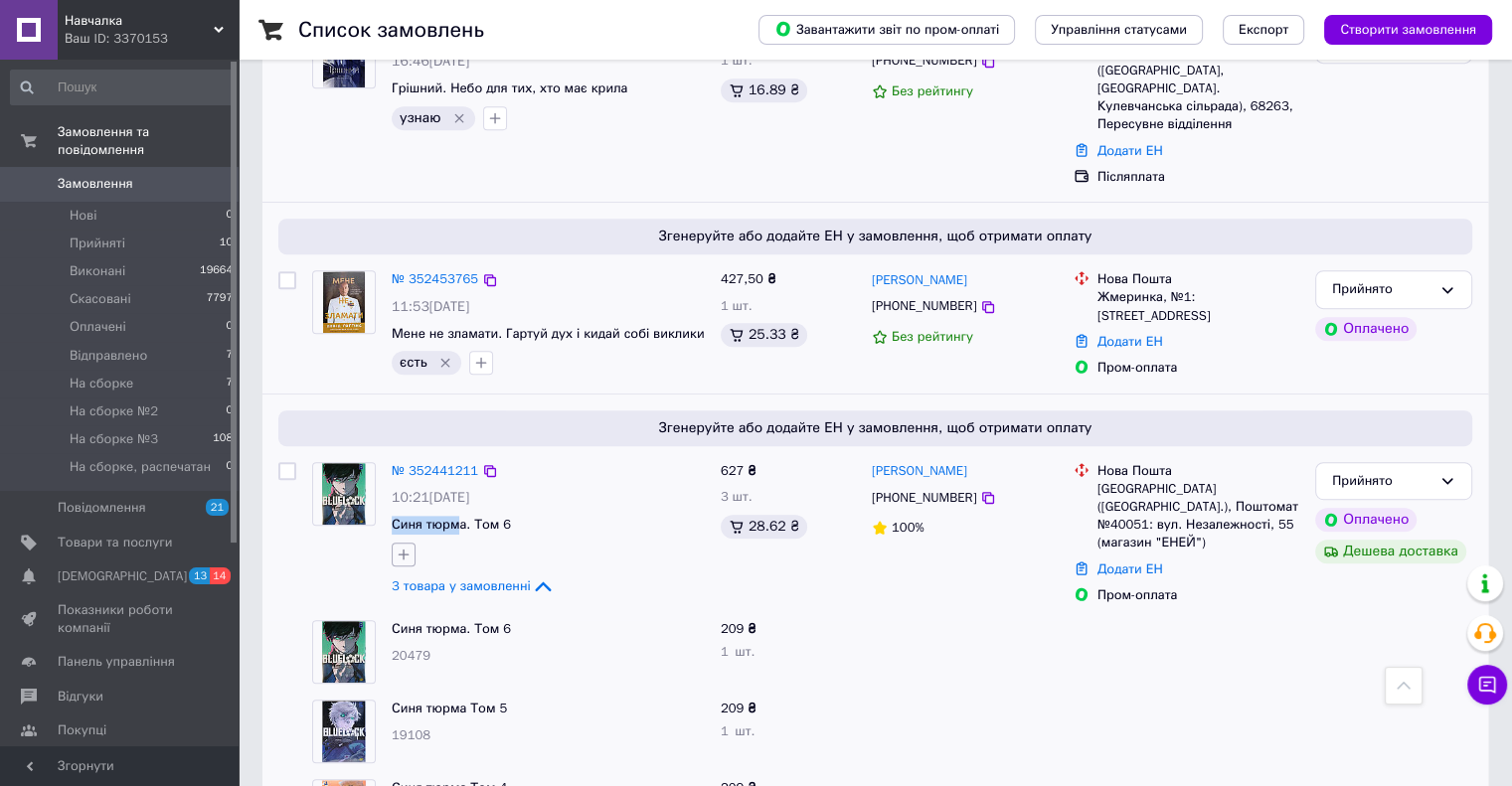 click 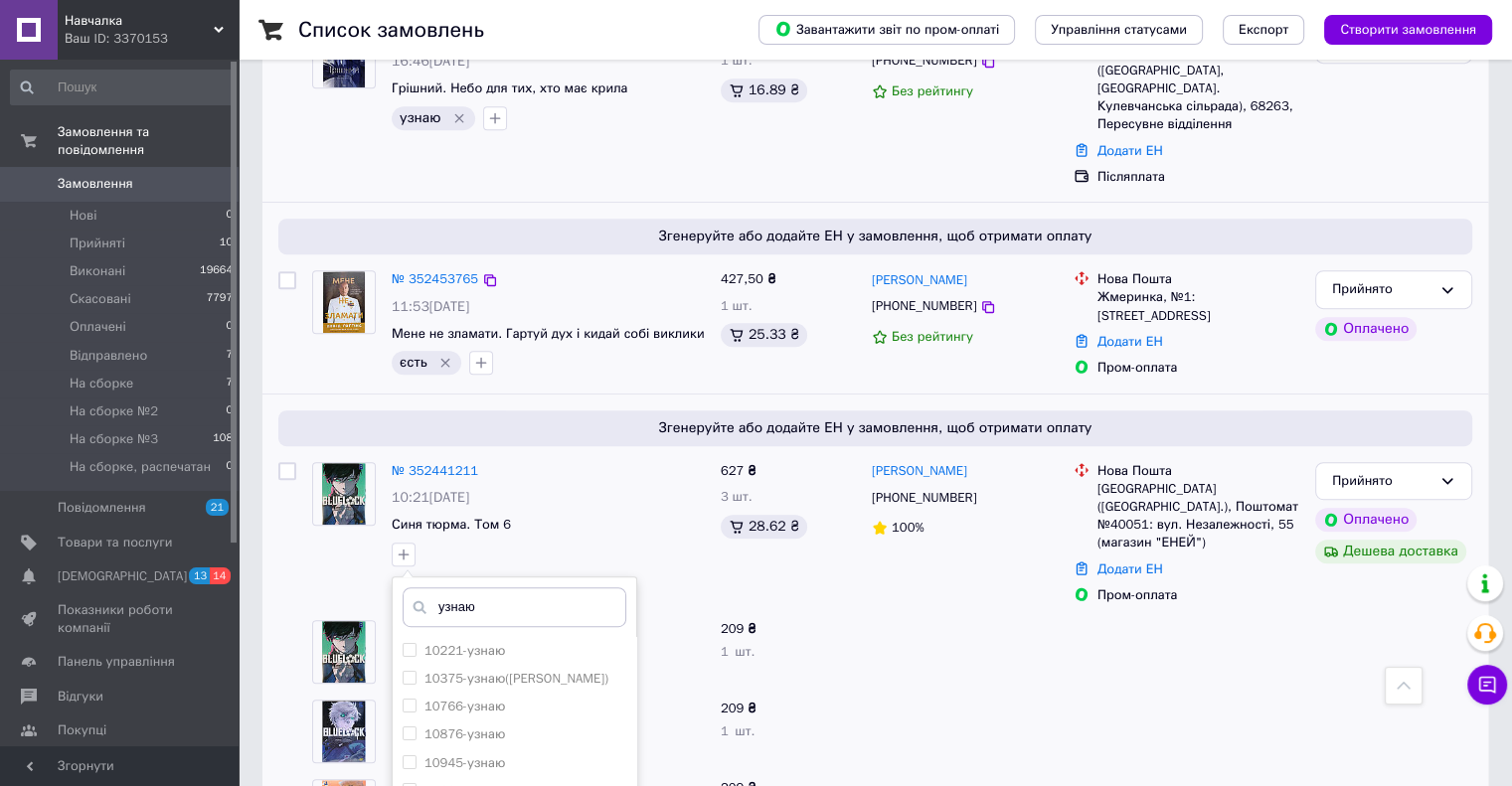 scroll, scrollTop: 1192, scrollLeft: 0, axis: vertical 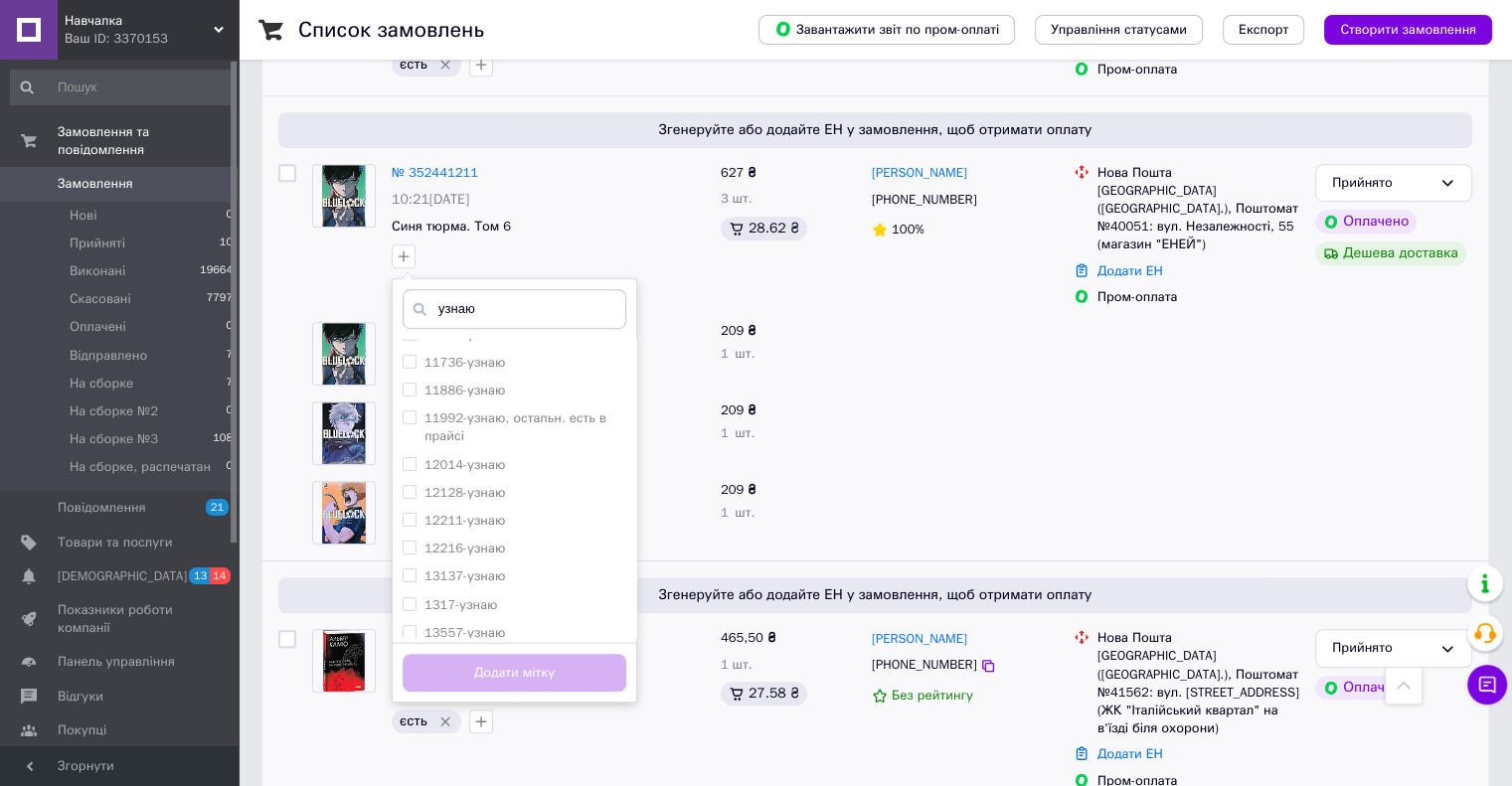 type on "узнаю" 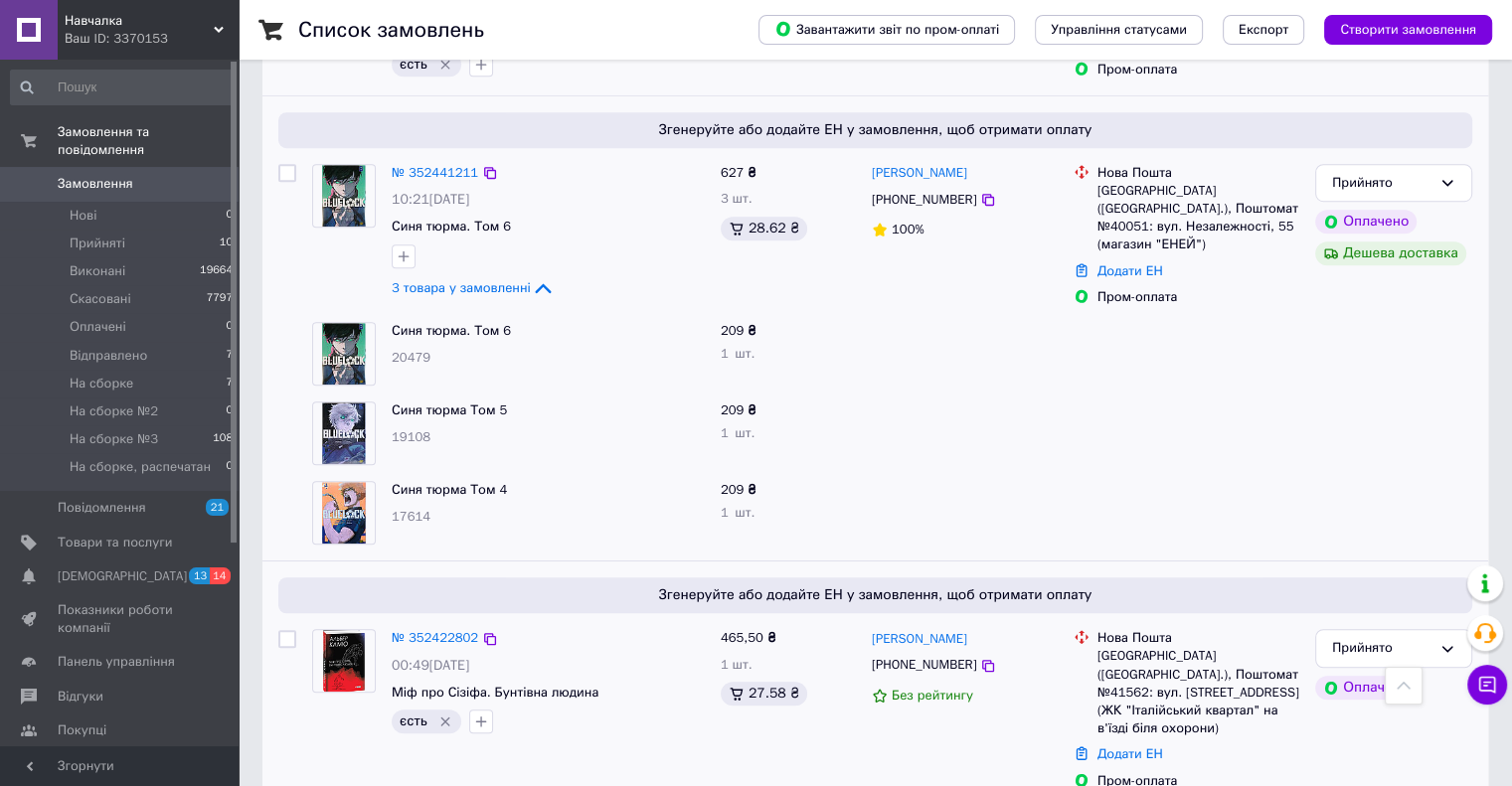 scroll, scrollTop: 894, scrollLeft: 0, axis: vertical 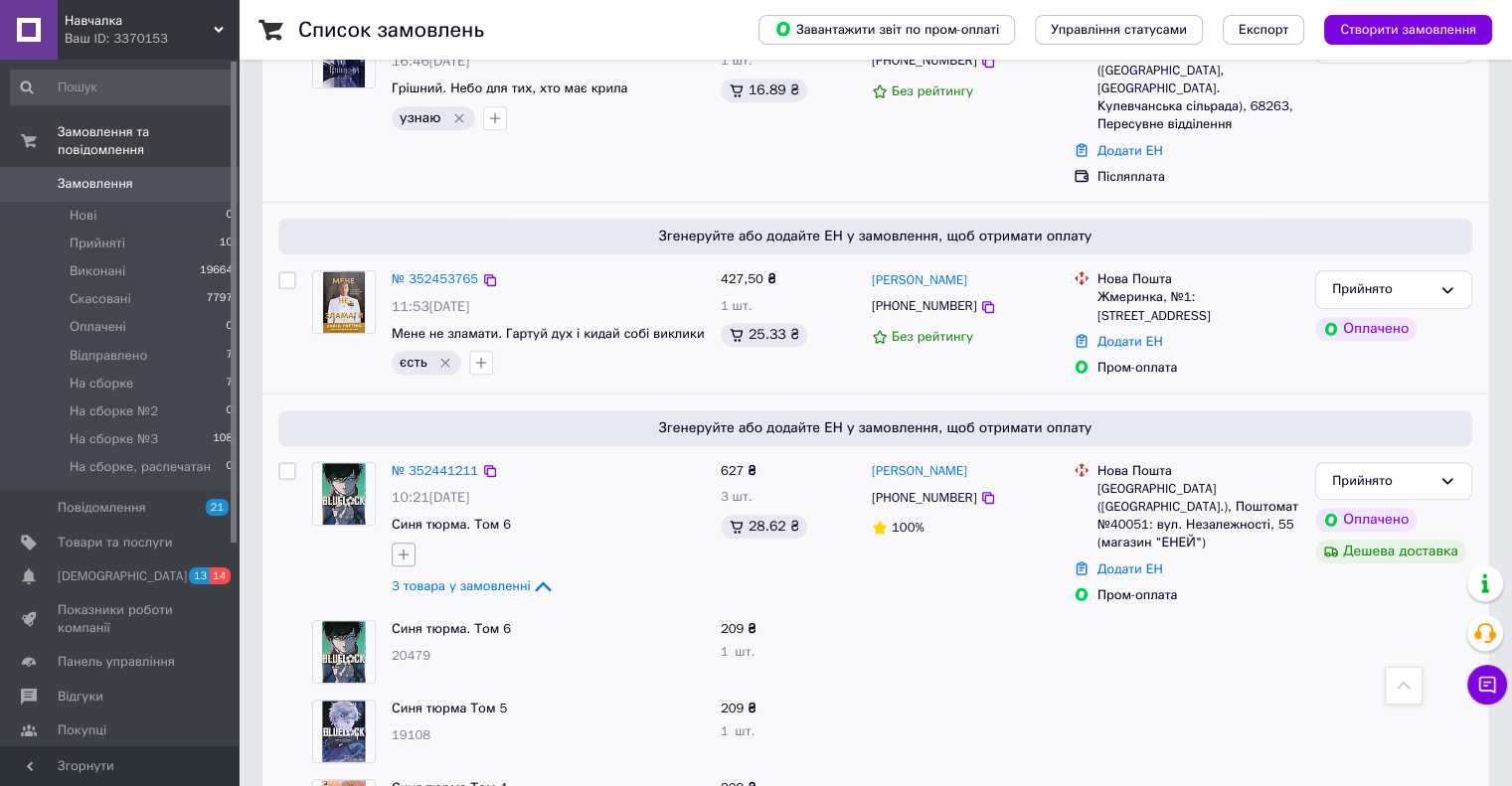 click 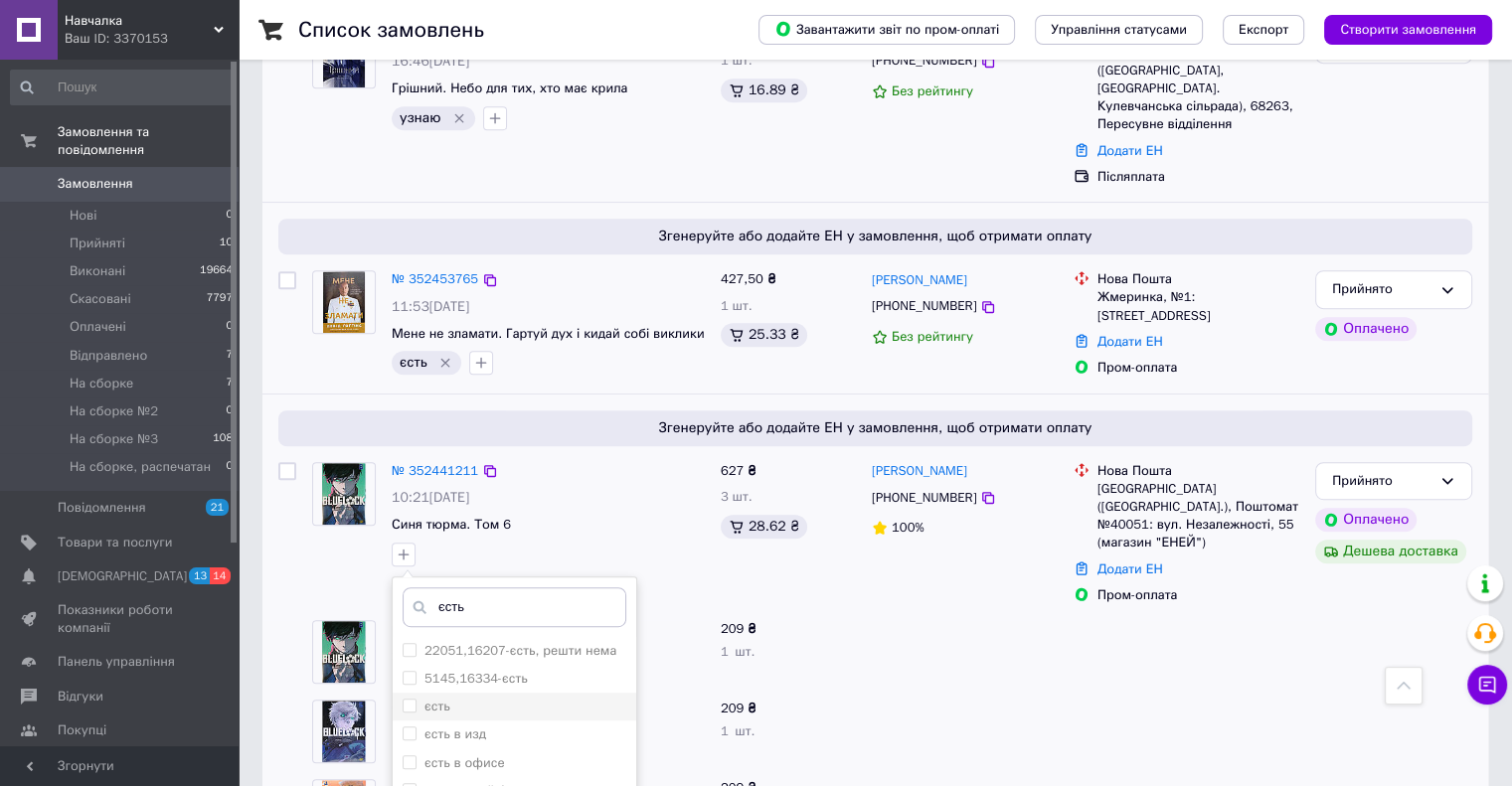 type on "єсть" 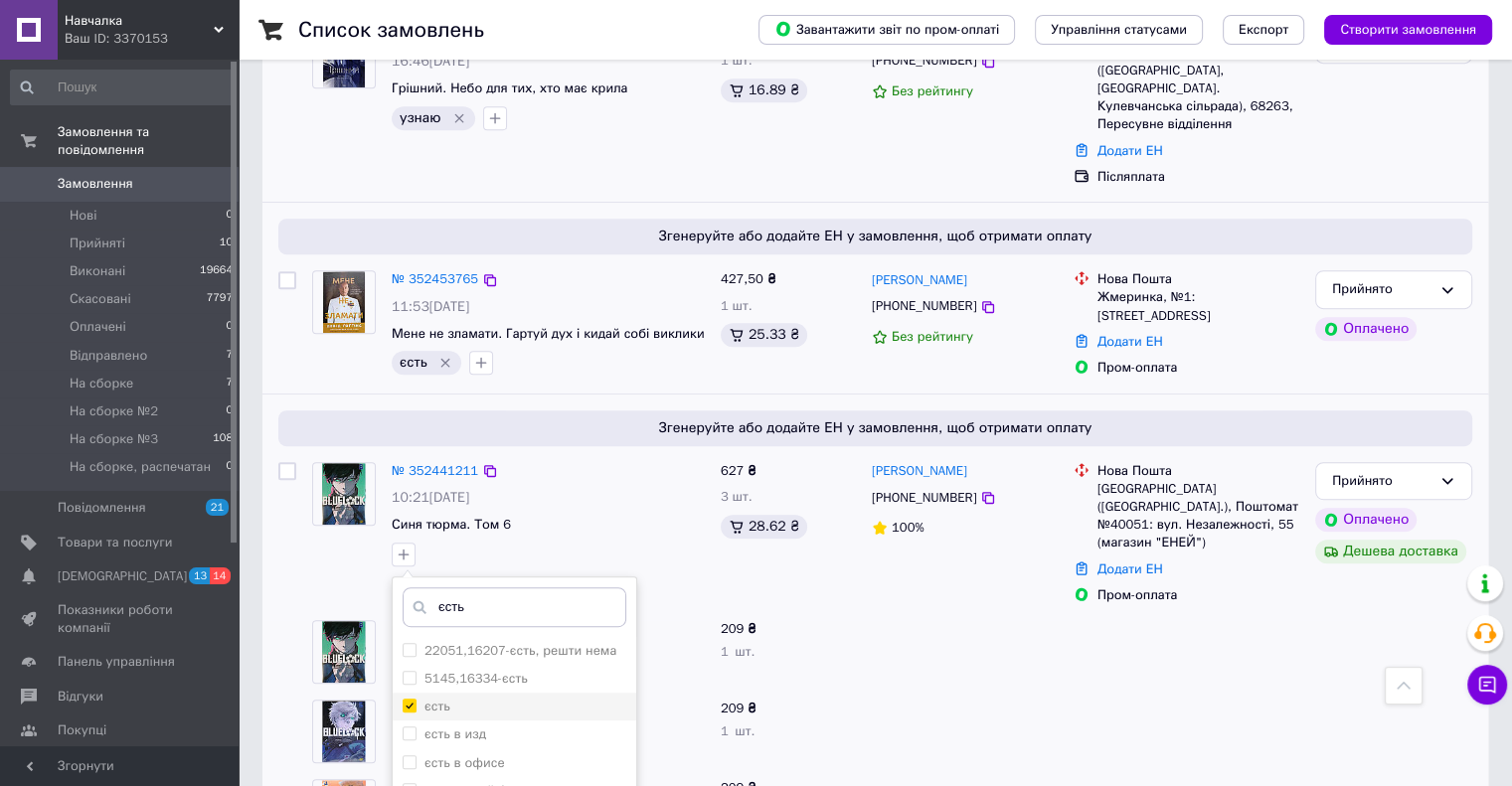 click on "єсть" at bounding box center [409, 705] 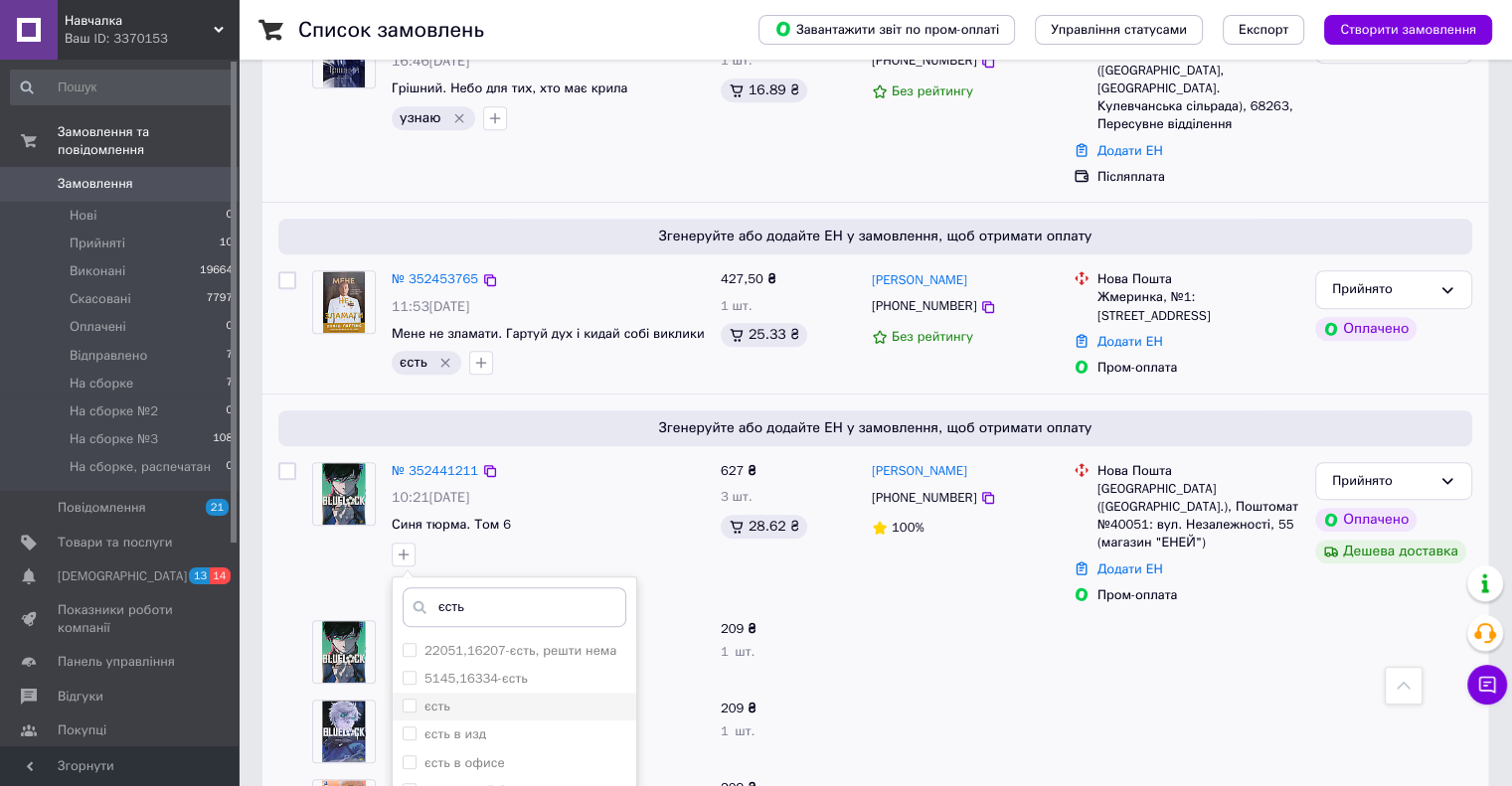 click on "єсть" at bounding box center (409, 705) 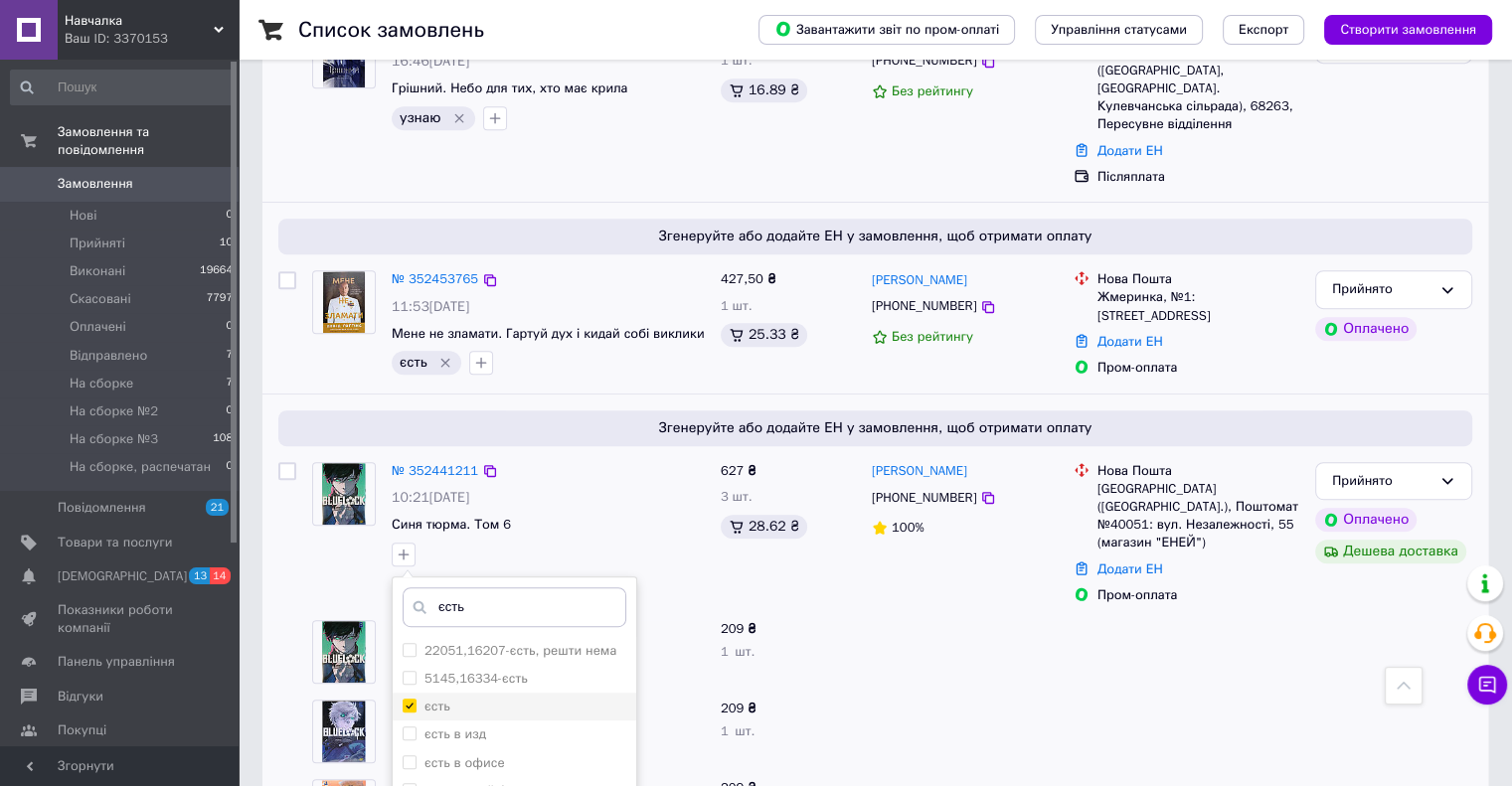 checkbox on "true" 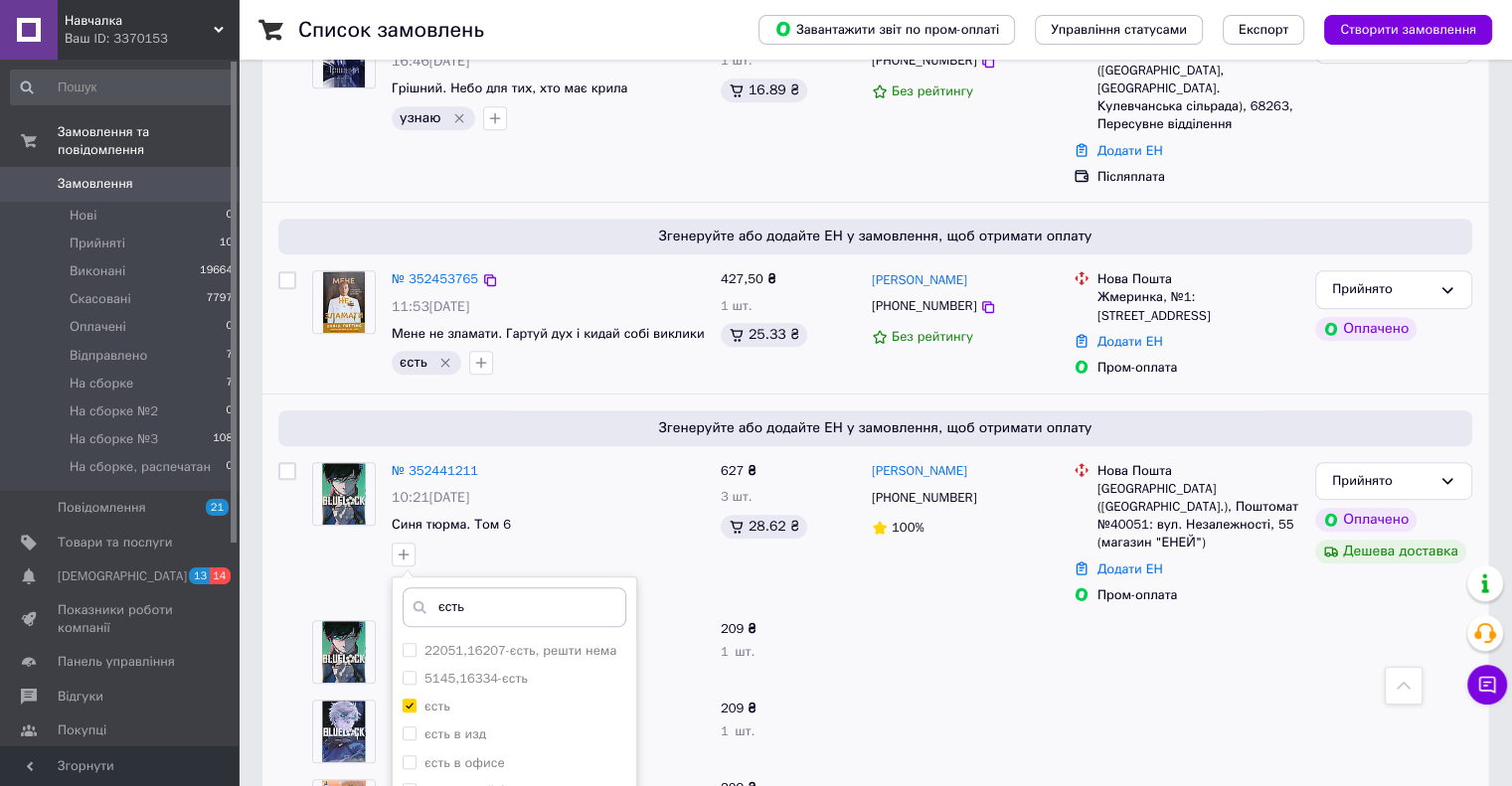 scroll, scrollTop: 1292, scrollLeft: 0, axis: vertical 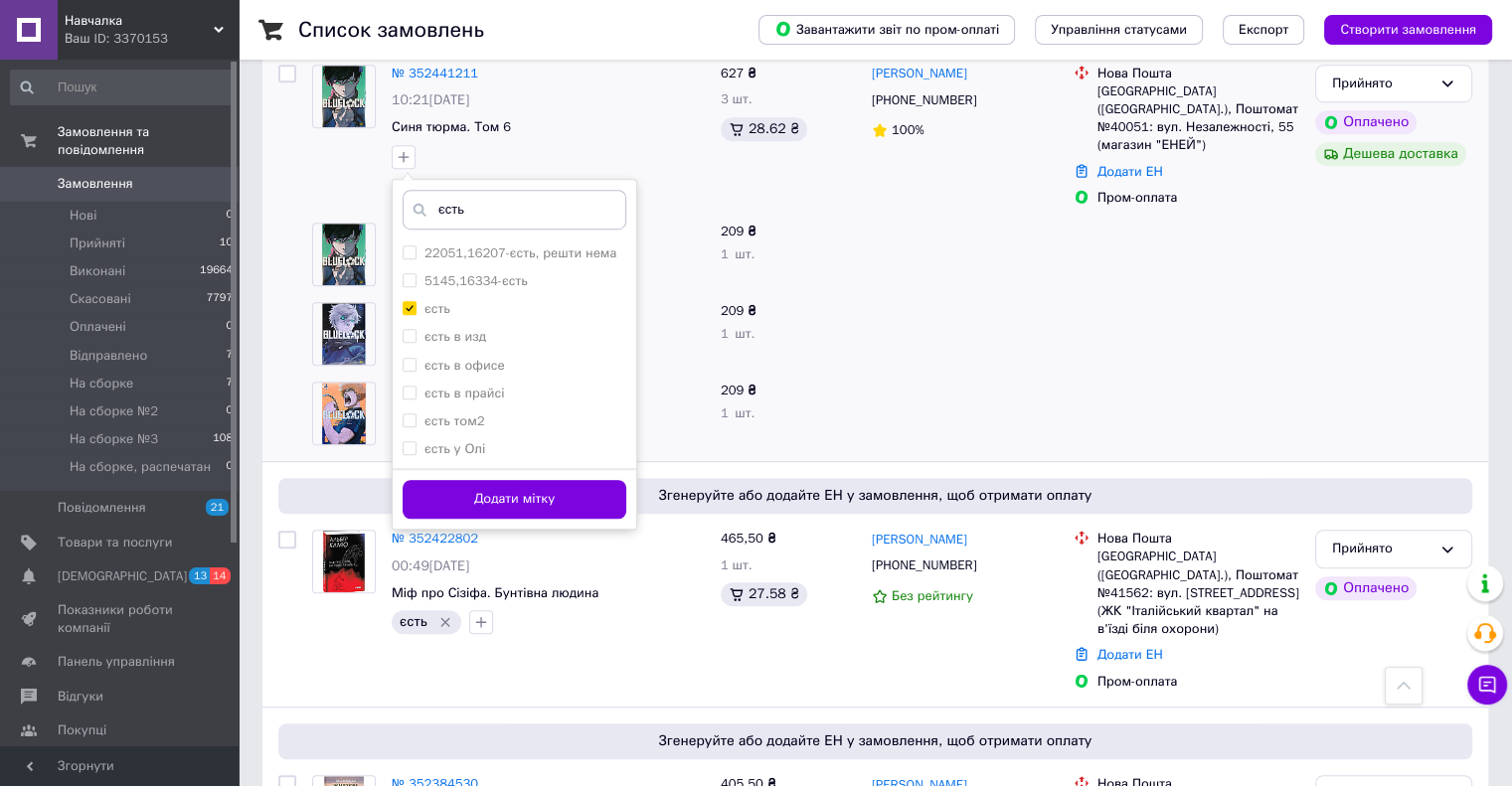drag, startPoint x: 504, startPoint y: 439, endPoint x: 549, endPoint y: 488, distance: 66.52819 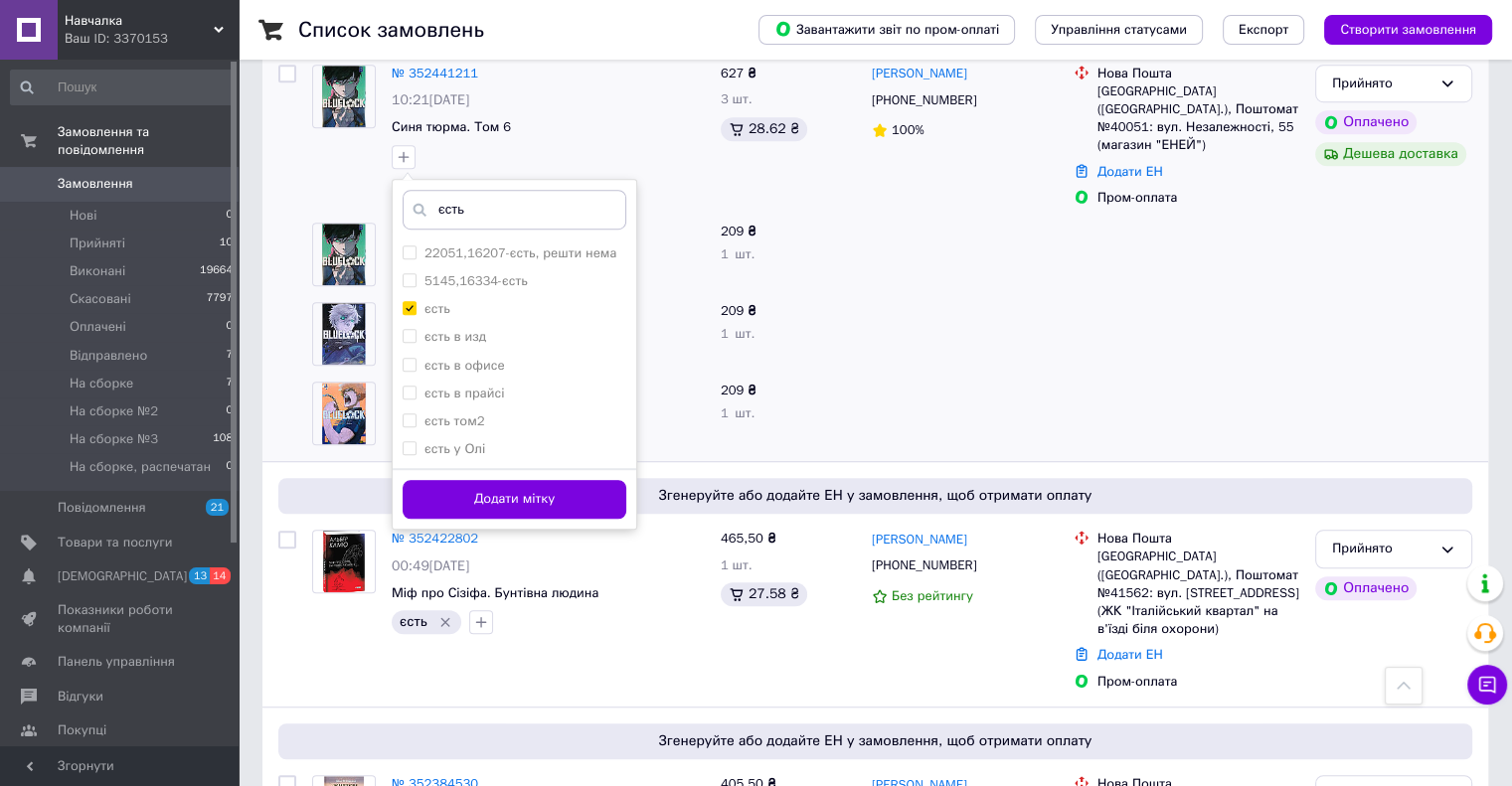 click on "Додати мітку" at bounding box center [514, 499] 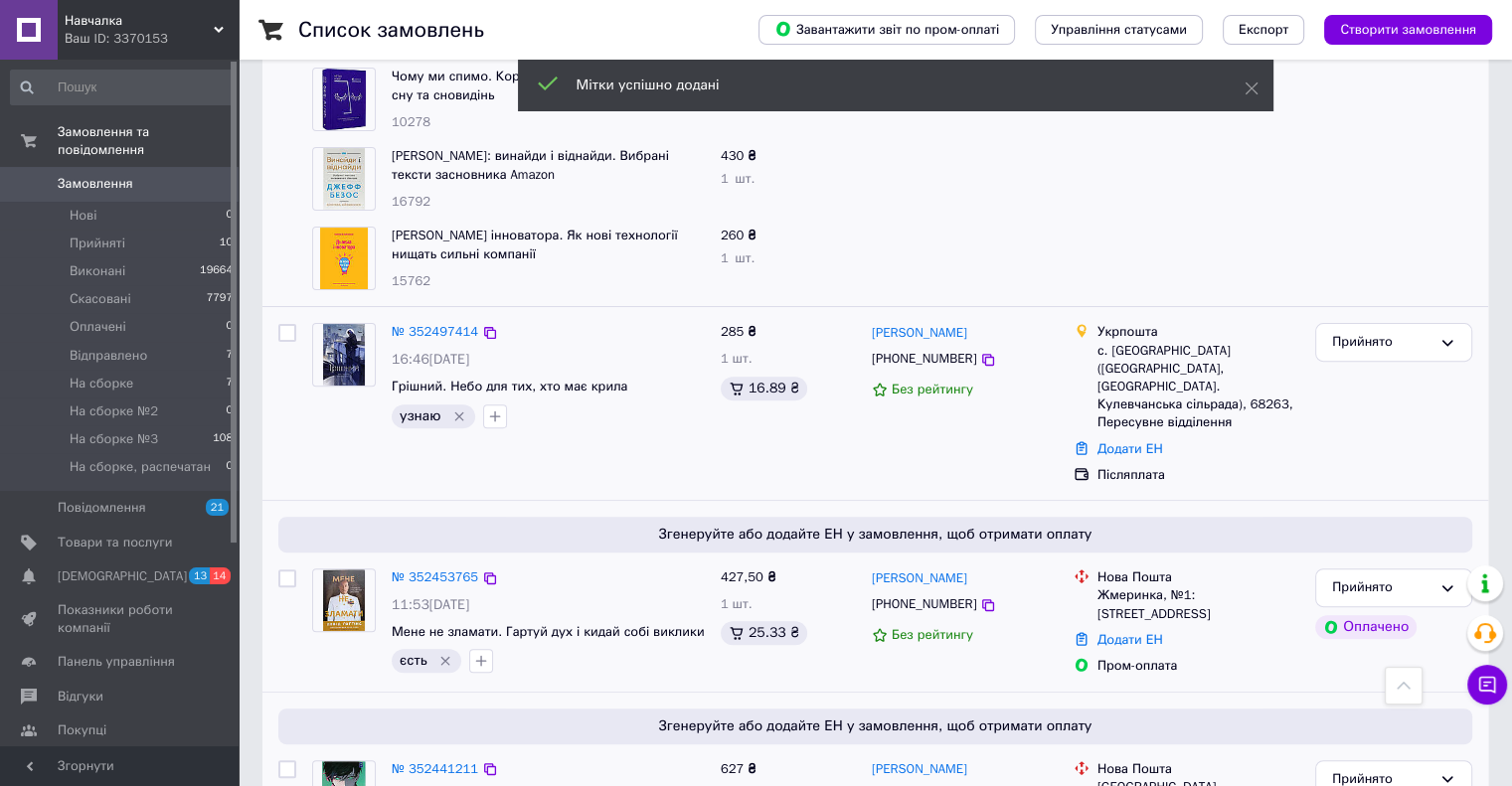 scroll, scrollTop: 994, scrollLeft: 0, axis: vertical 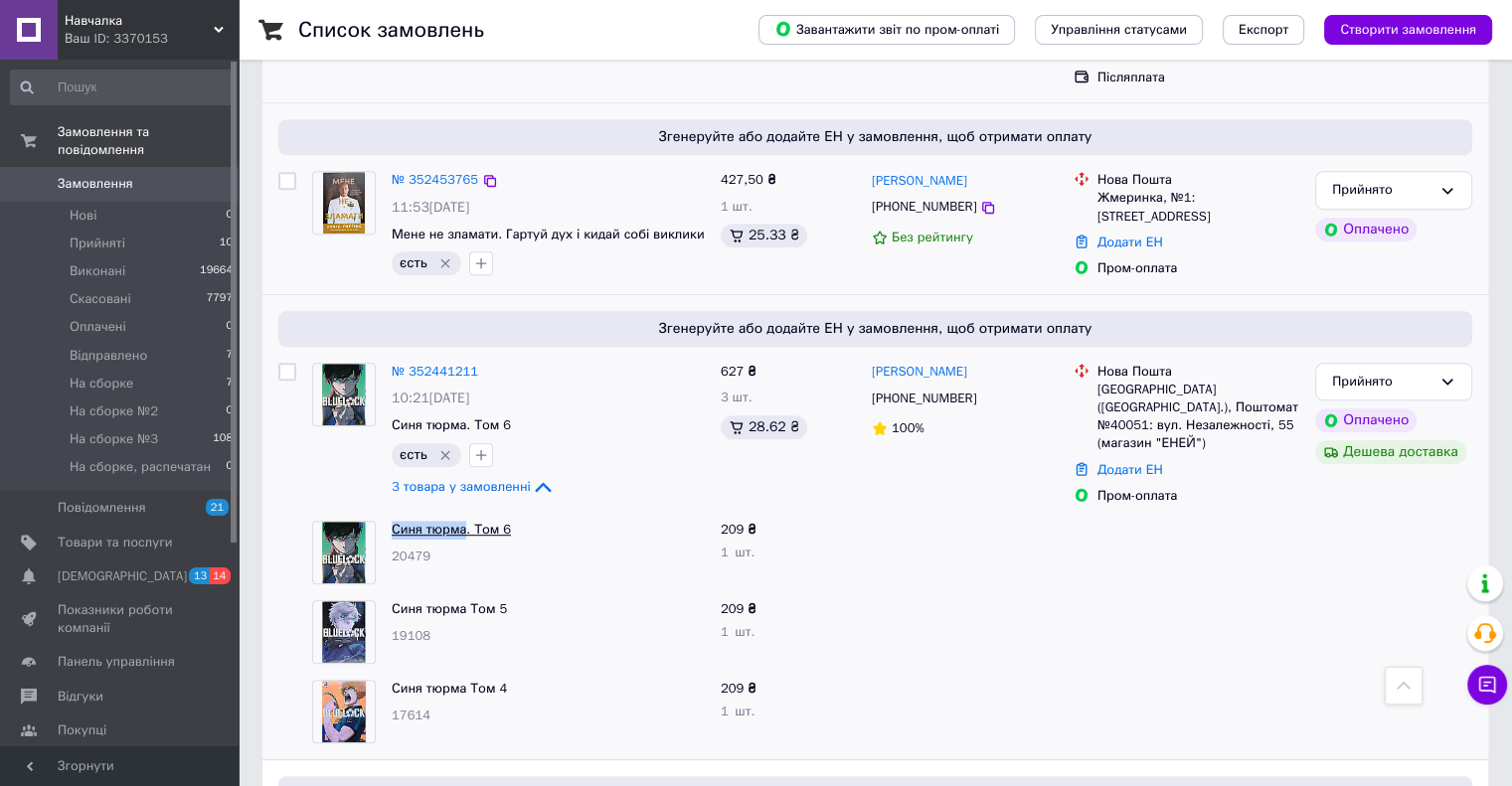 drag, startPoint x: 388, startPoint y: 452, endPoint x: 464, endPoint y: 464, distance: 76.94154 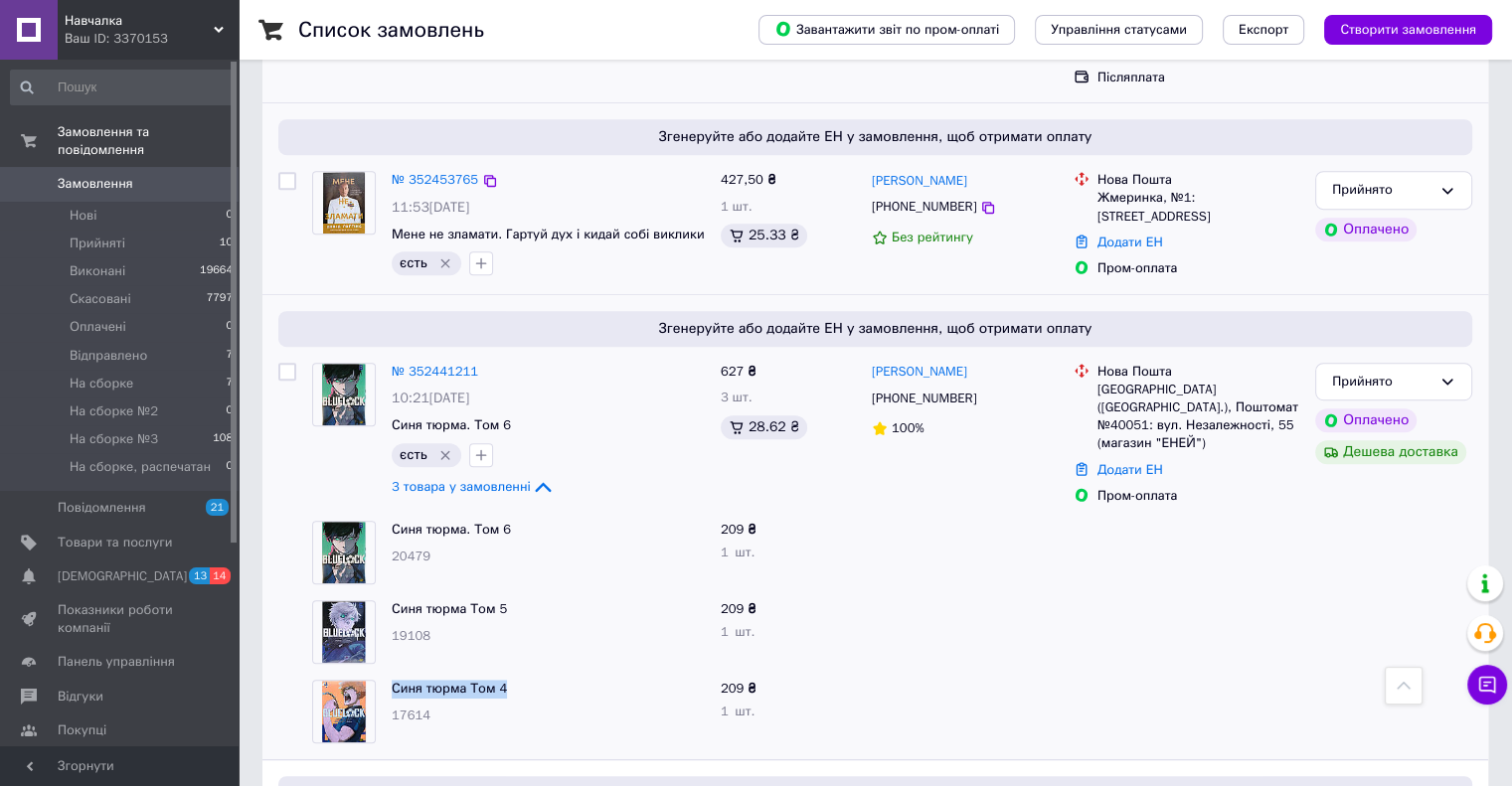 drag, startPoint x: 386, startPoint y: 615, endPoint x: 513, endPoint y: 614, distance: 127.0039 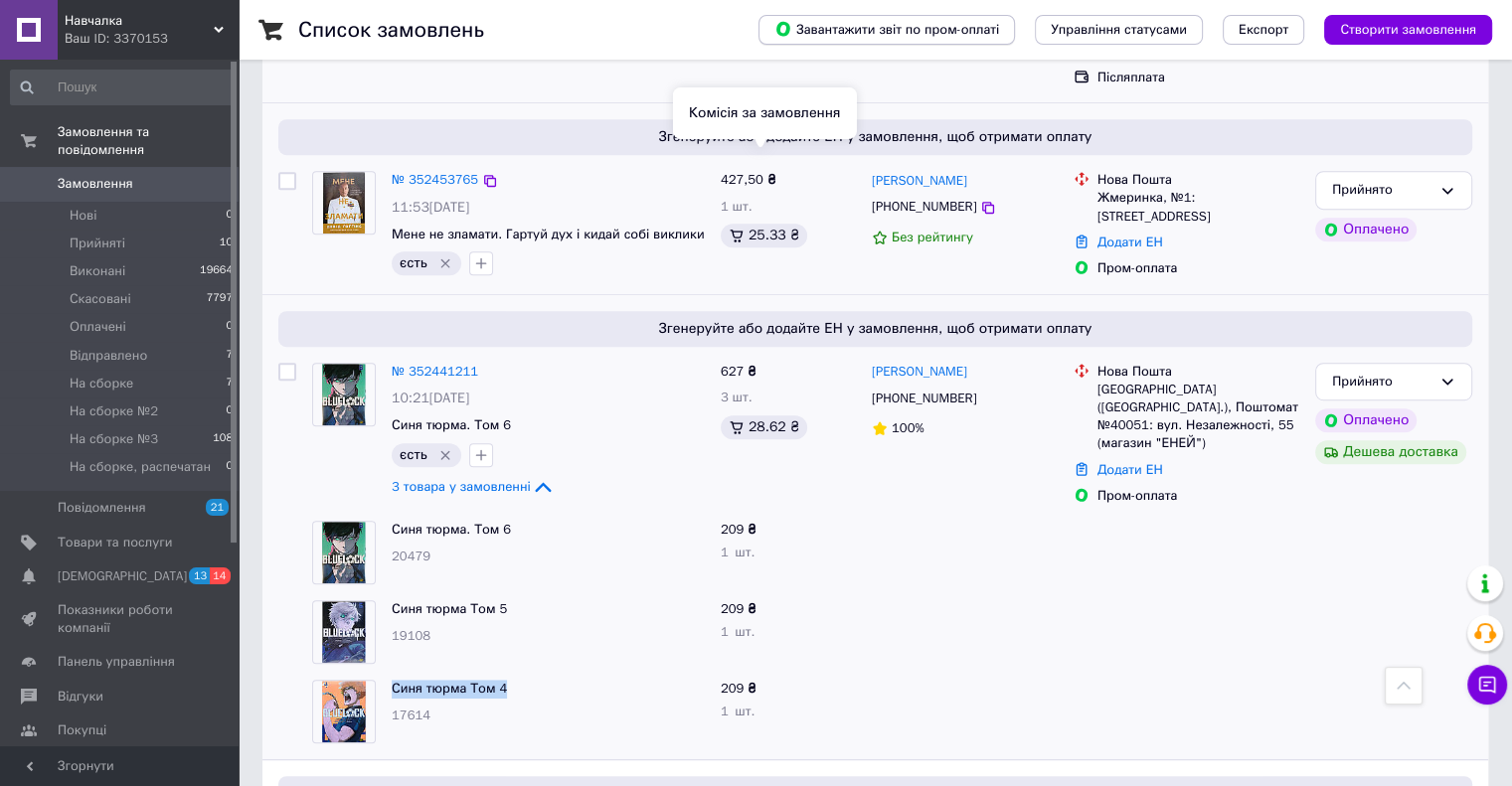 copy on "Синя тюрма Том 4" 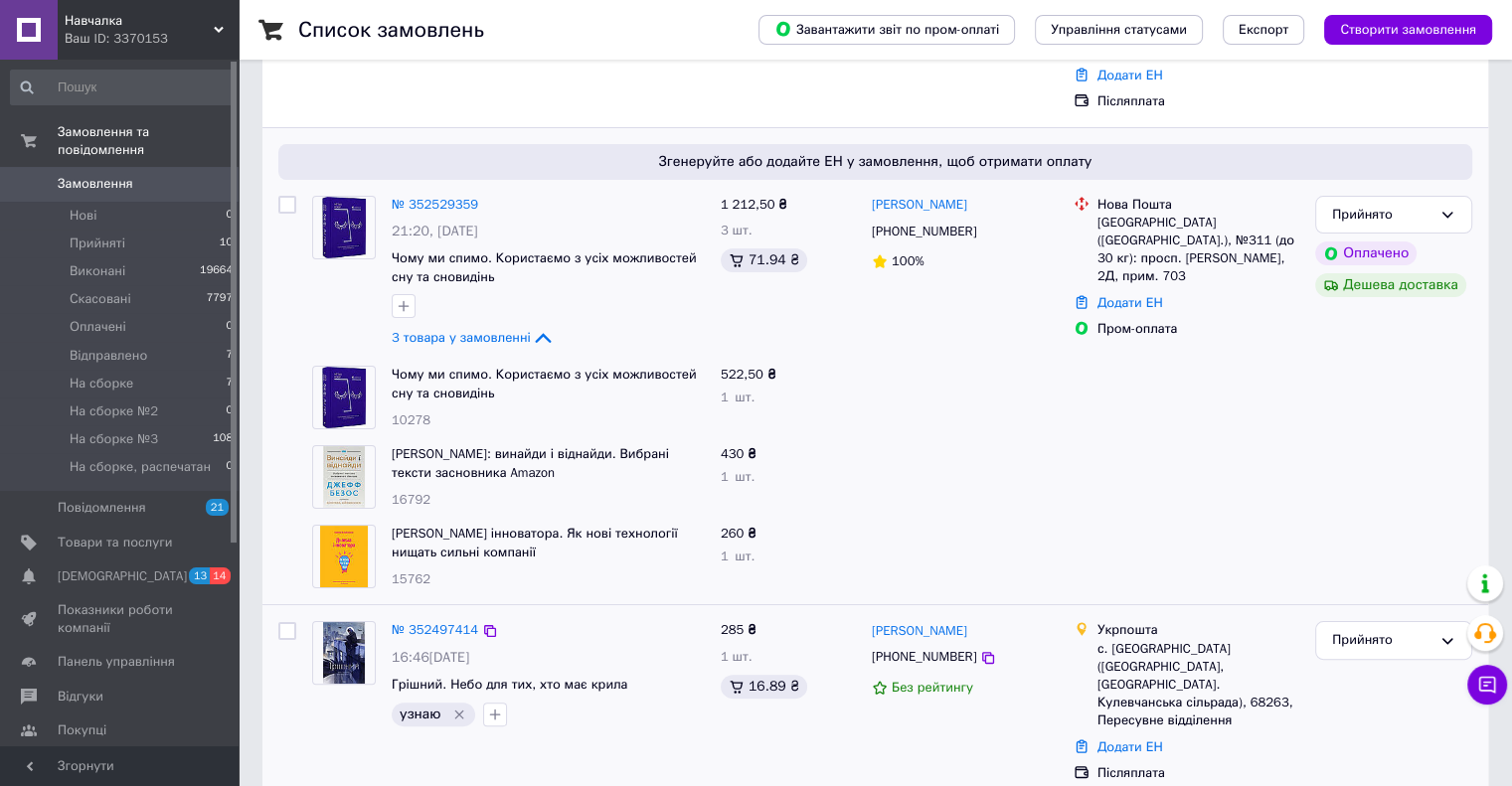 scroll, scrollTop: 199, scrollLeft: 0, axis: vertical 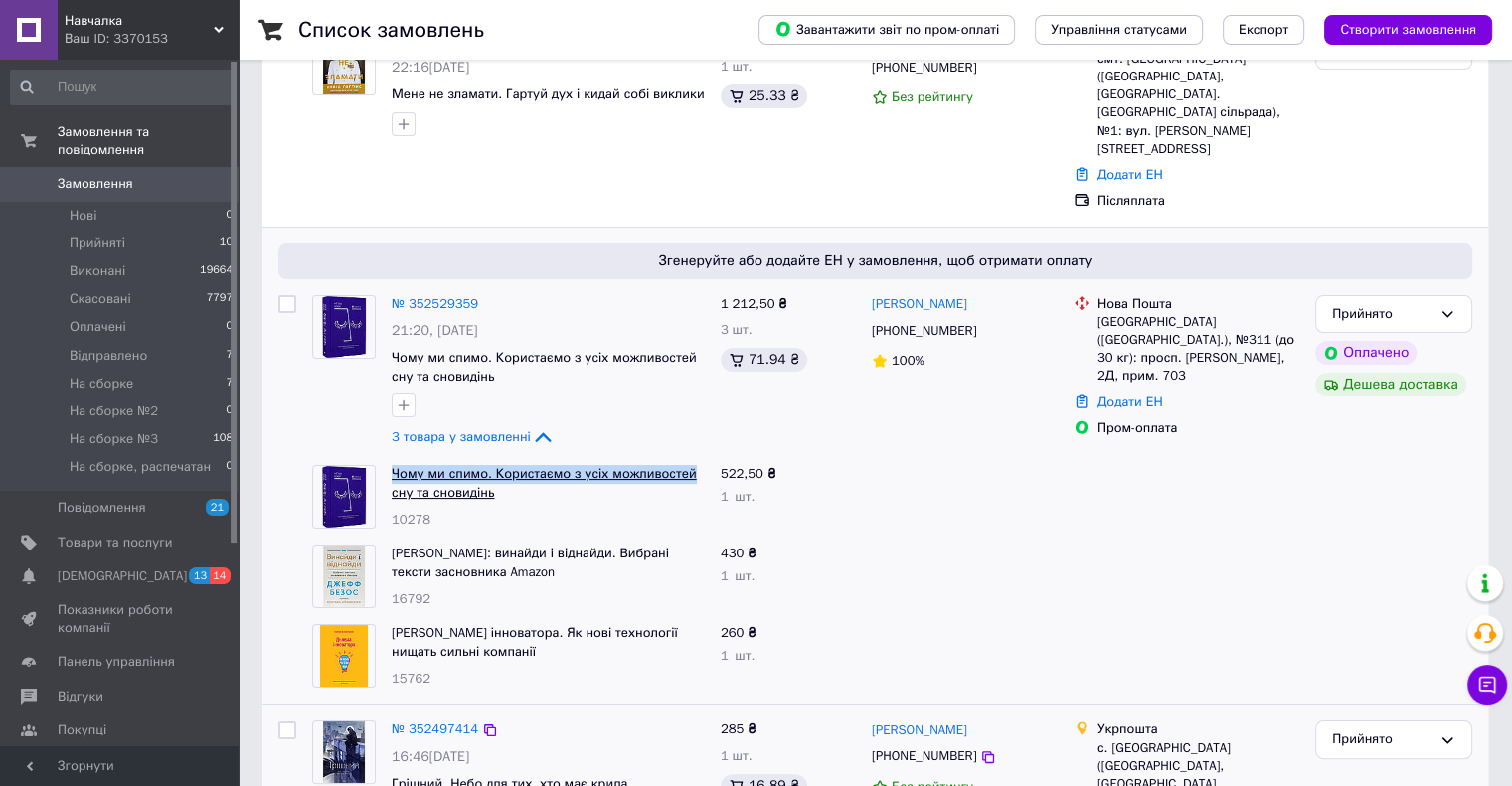 drag, startPoint x: 386, startPoint y: 418, endPoint x: 676, endPoint y: 411, distance: 290.0845 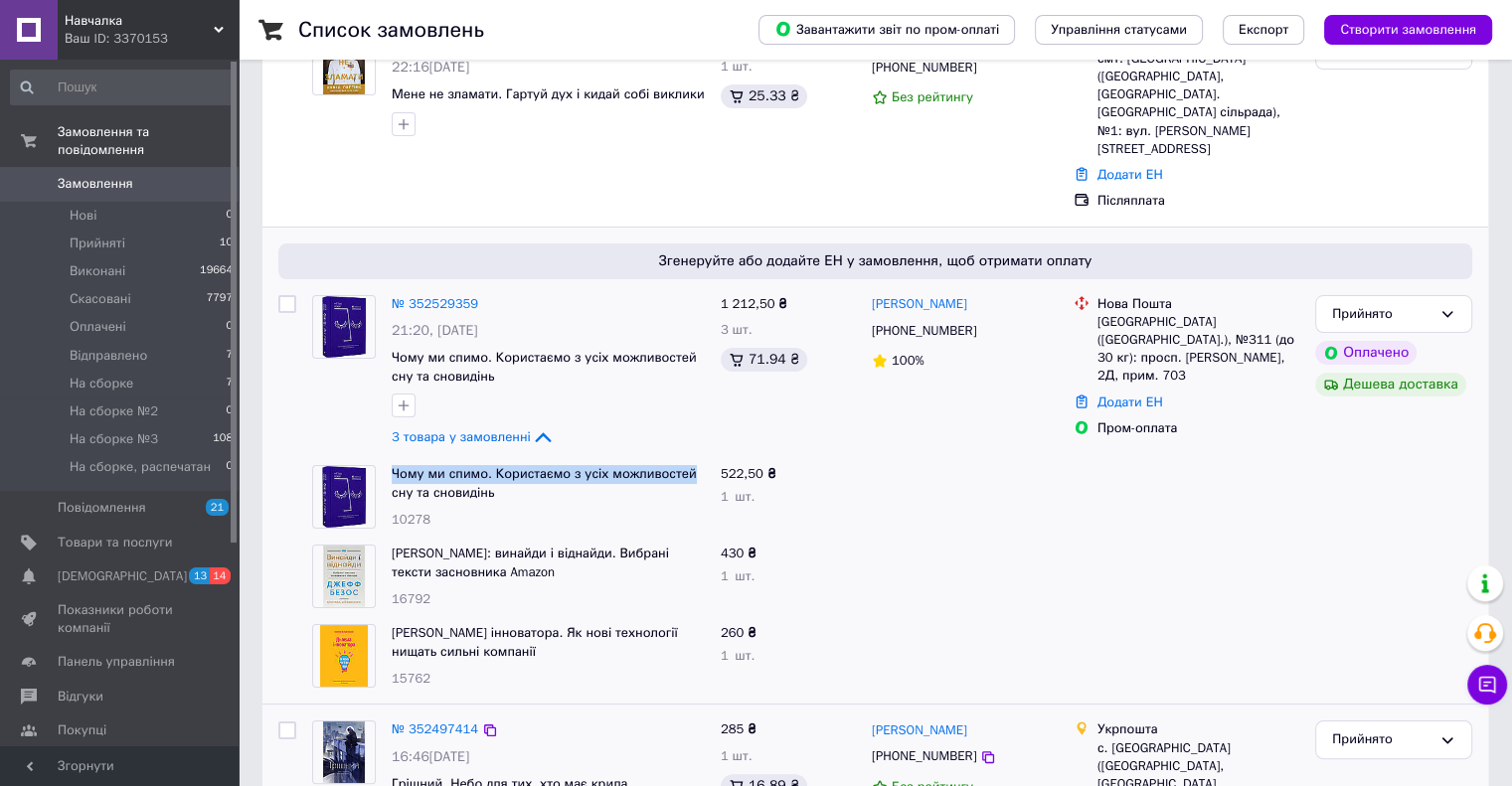 copy on "Чому ми спимо. Користаємо з усіх можливостей" 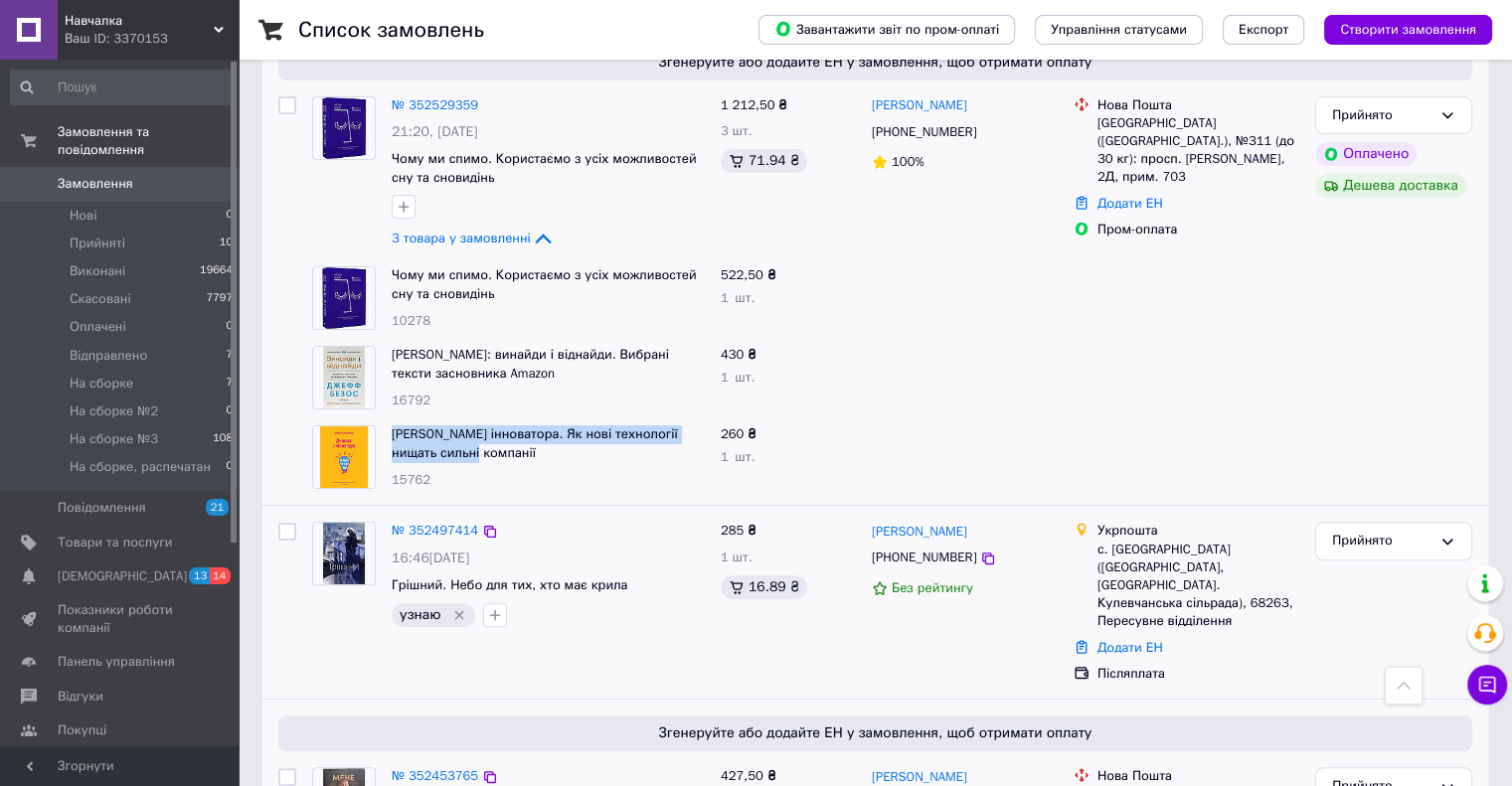 drag, startPoint x: 388, startPoint y: 380, endPoint x: 522, endPoint y: 346, distance: 138.24616 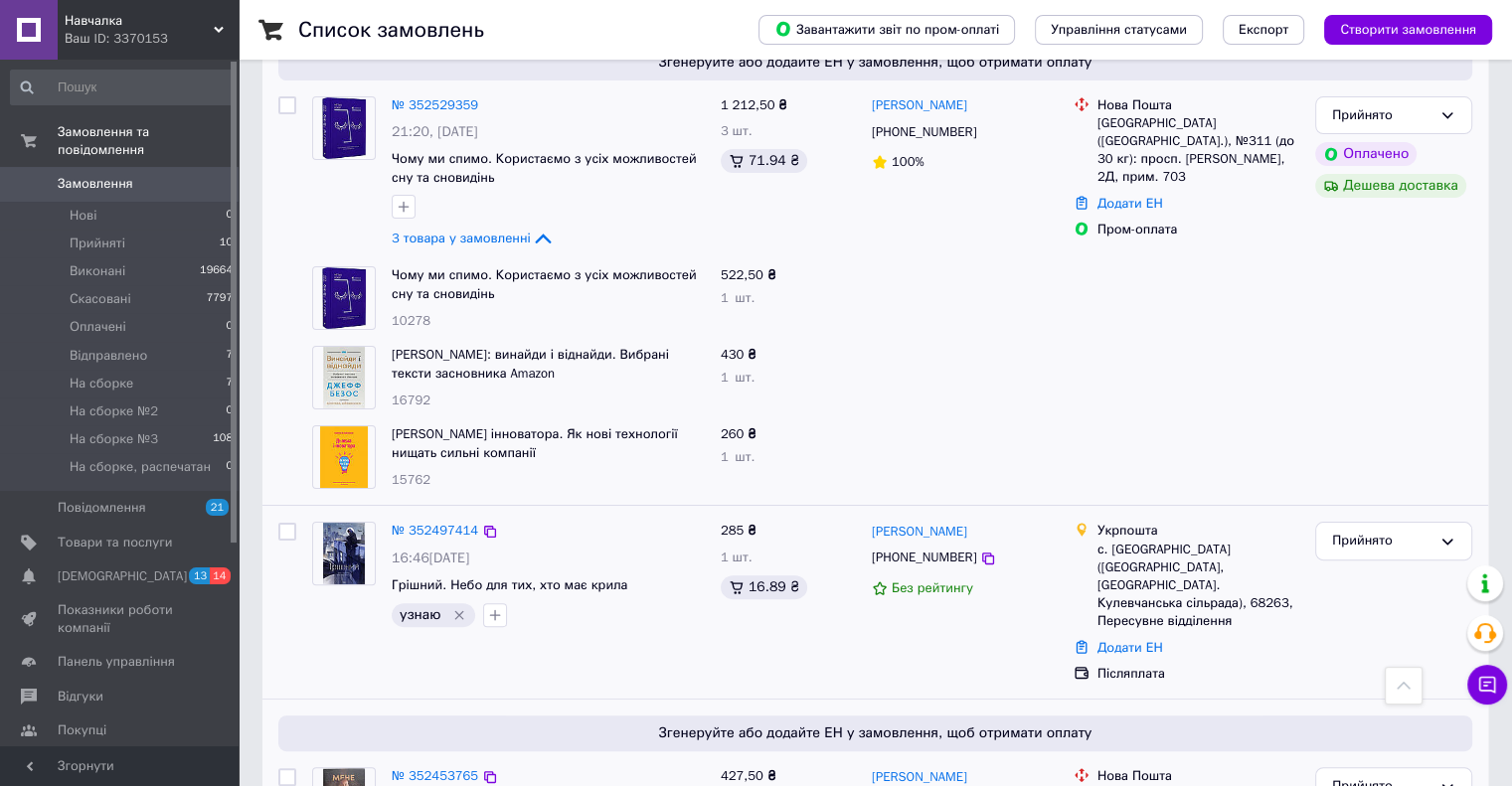 click at bounding box center [964, 298] 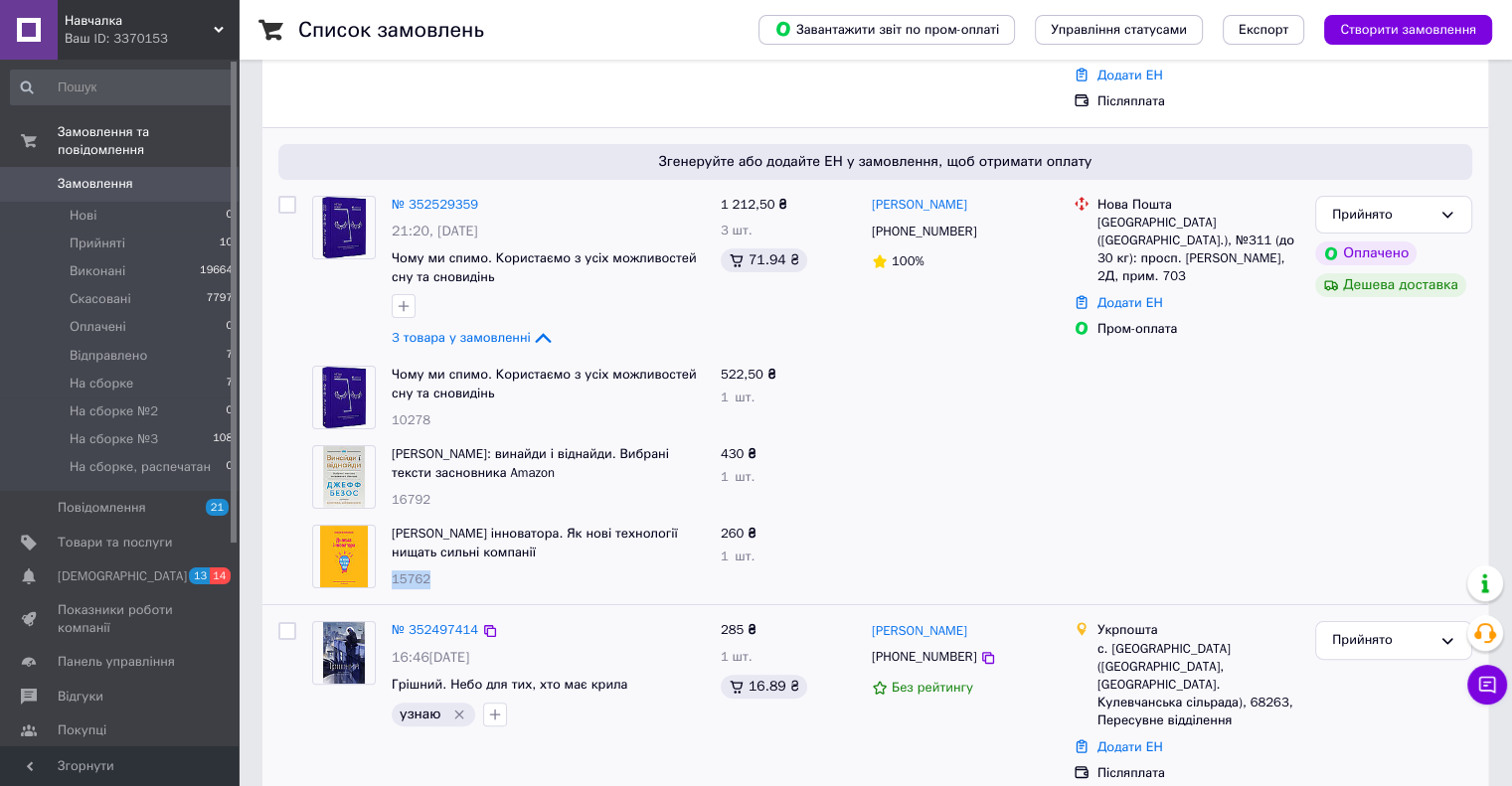 drag, startPoint x: 439, startPoint y: 520, endPoint x: 394, endPoint y: 522, distance: 45.044423 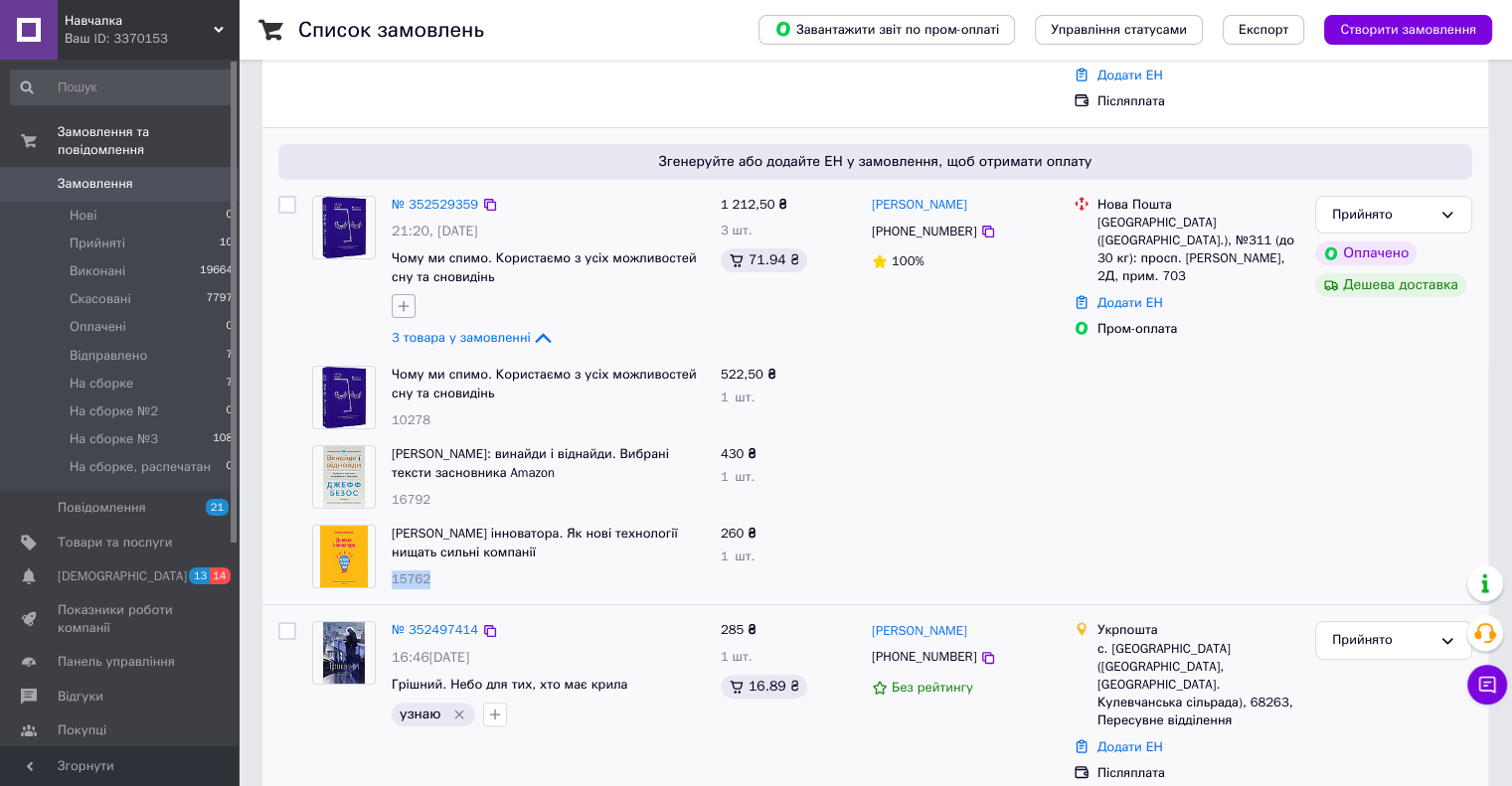 click 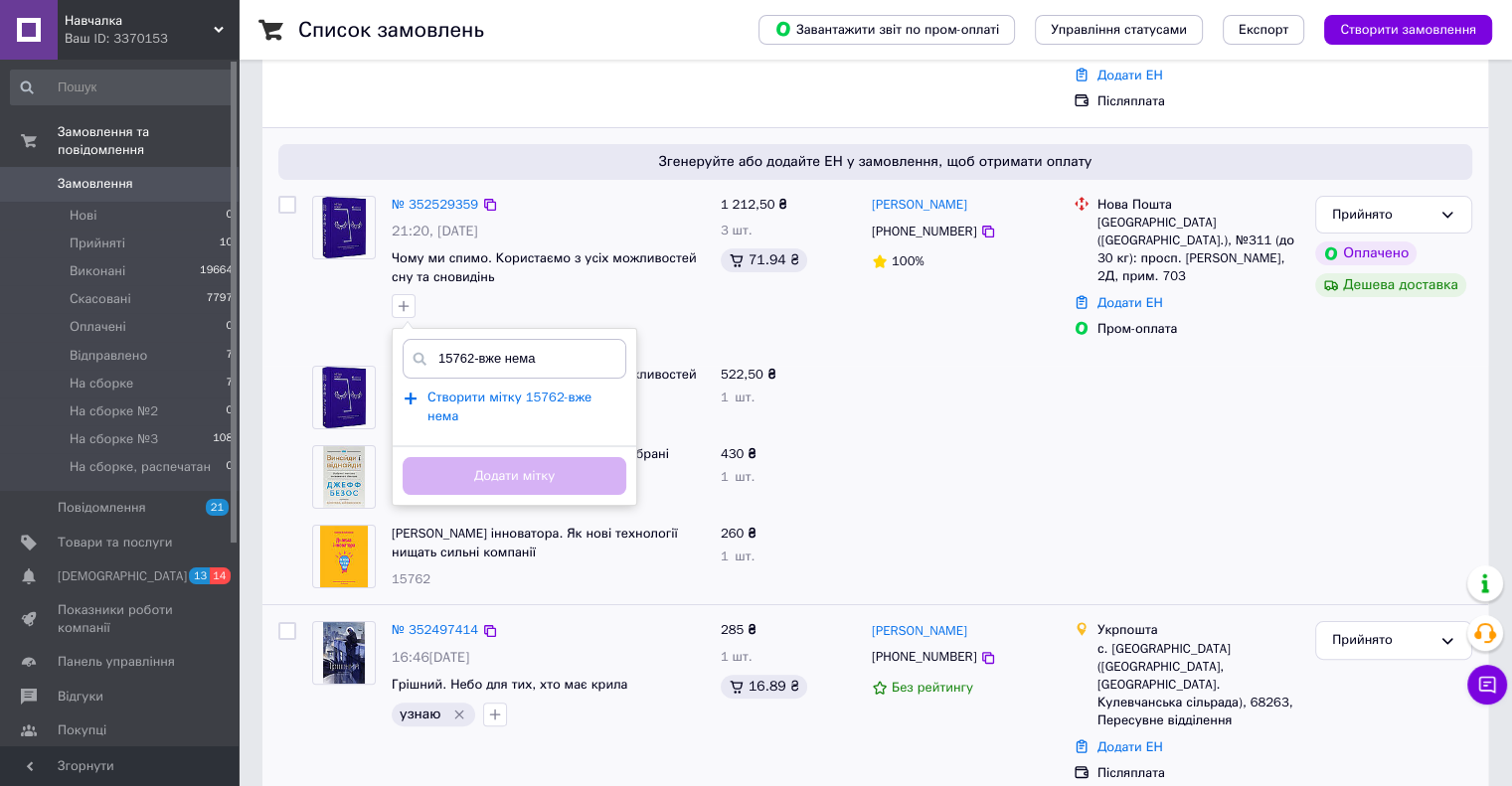 type on "15762-вже нема" 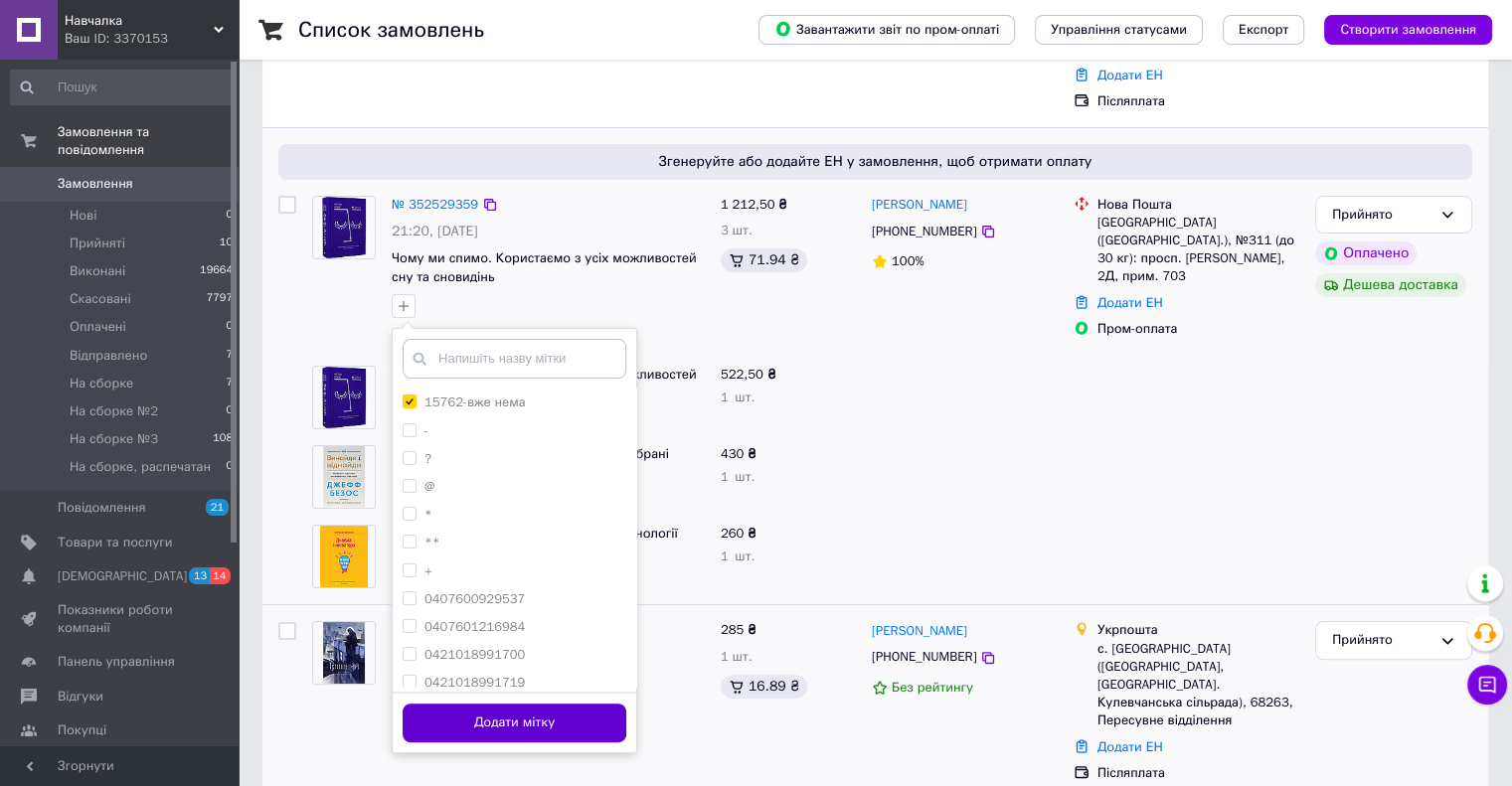 click on "Додати мітку" at bounding box center (514, 721) 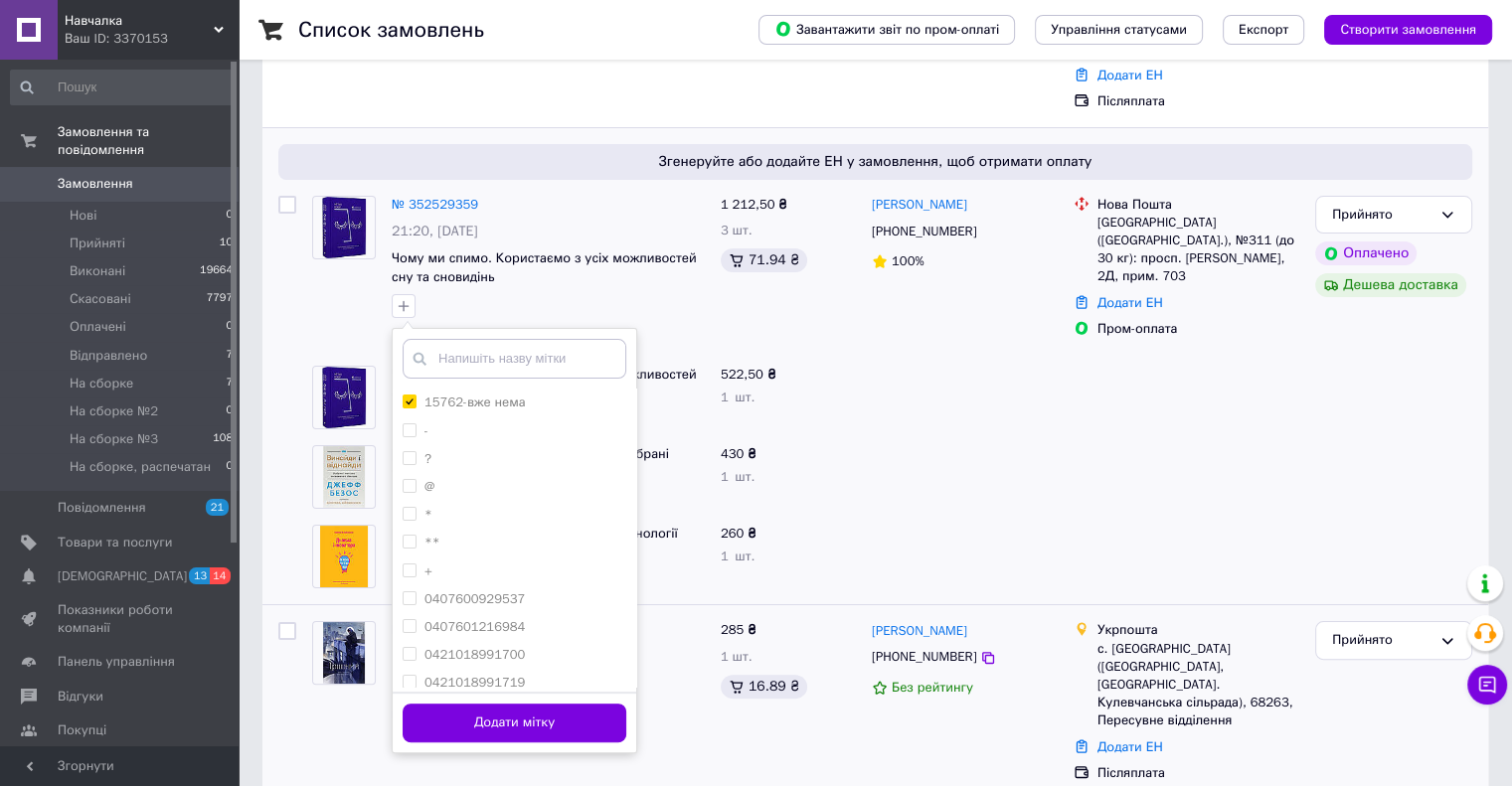 drag, startPoint x: 508, startPoint y: 667, endPoint x: 545, endPoint y: 567, distance: 106.62551 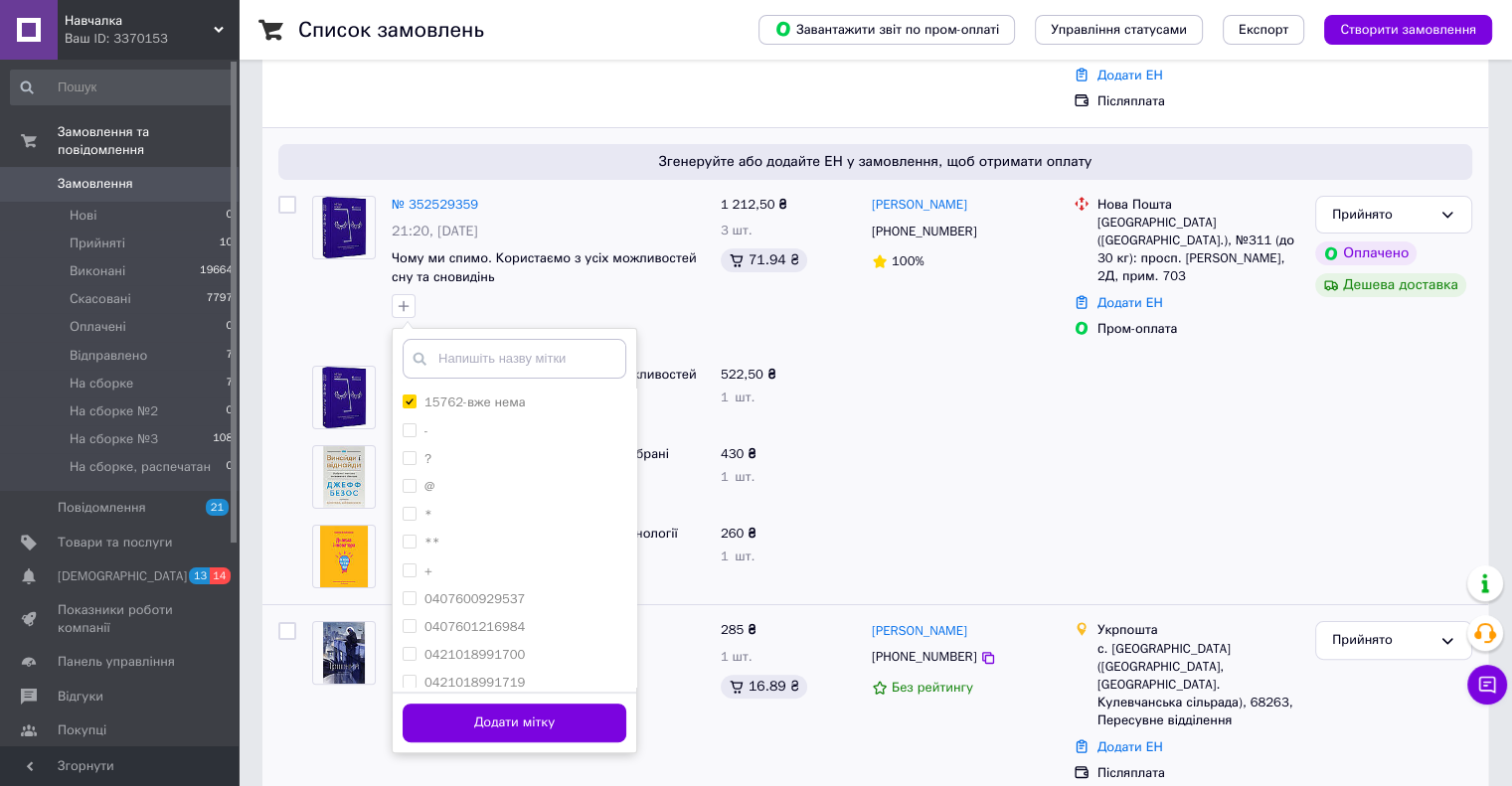 click on "Додати мітку" at bounding box center (514, 722) 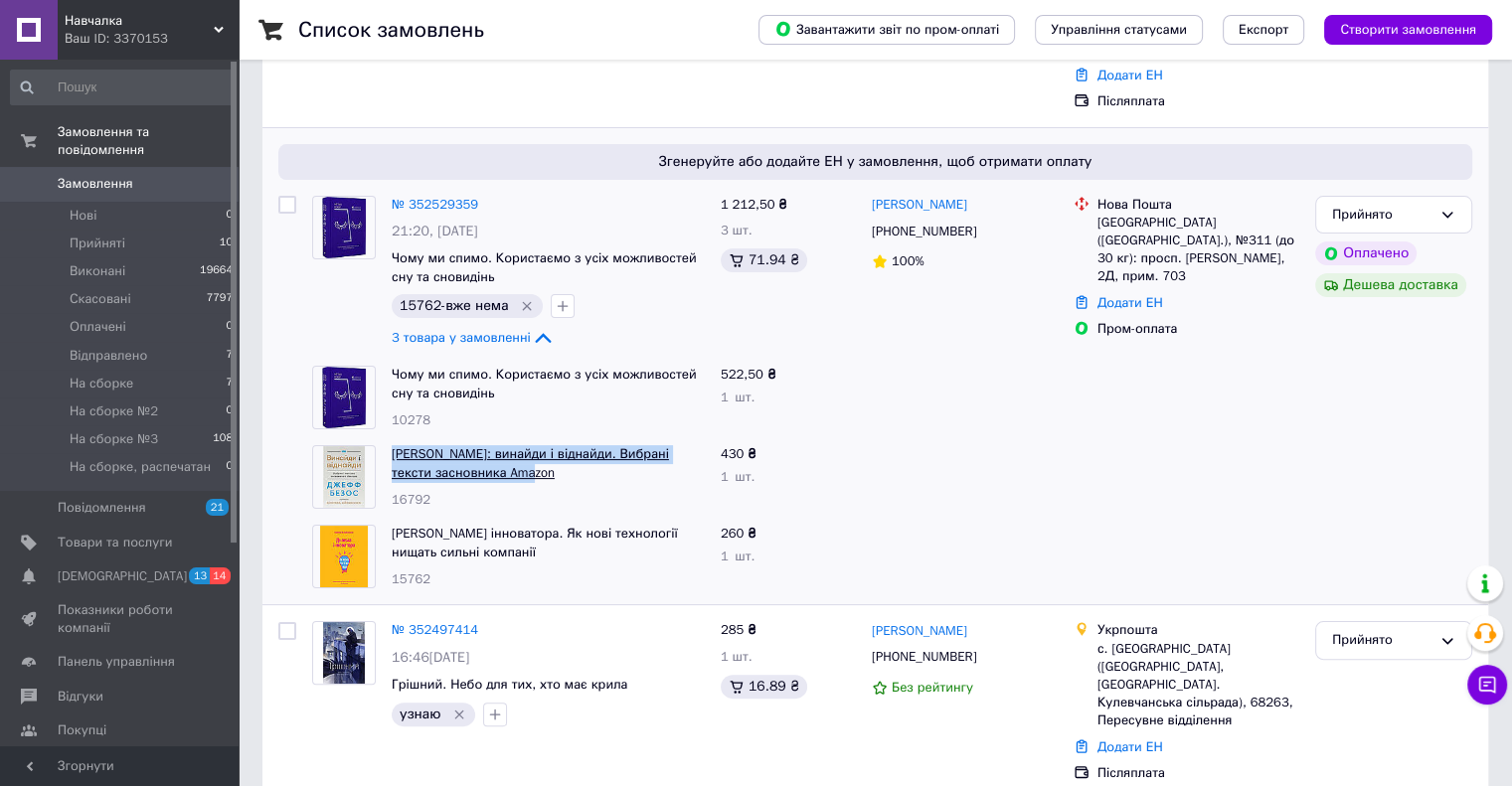 drag, startPoint x: 387, startPoint y: 396, endPoint x: 500, endPoint y: 420, distance: 115.520561 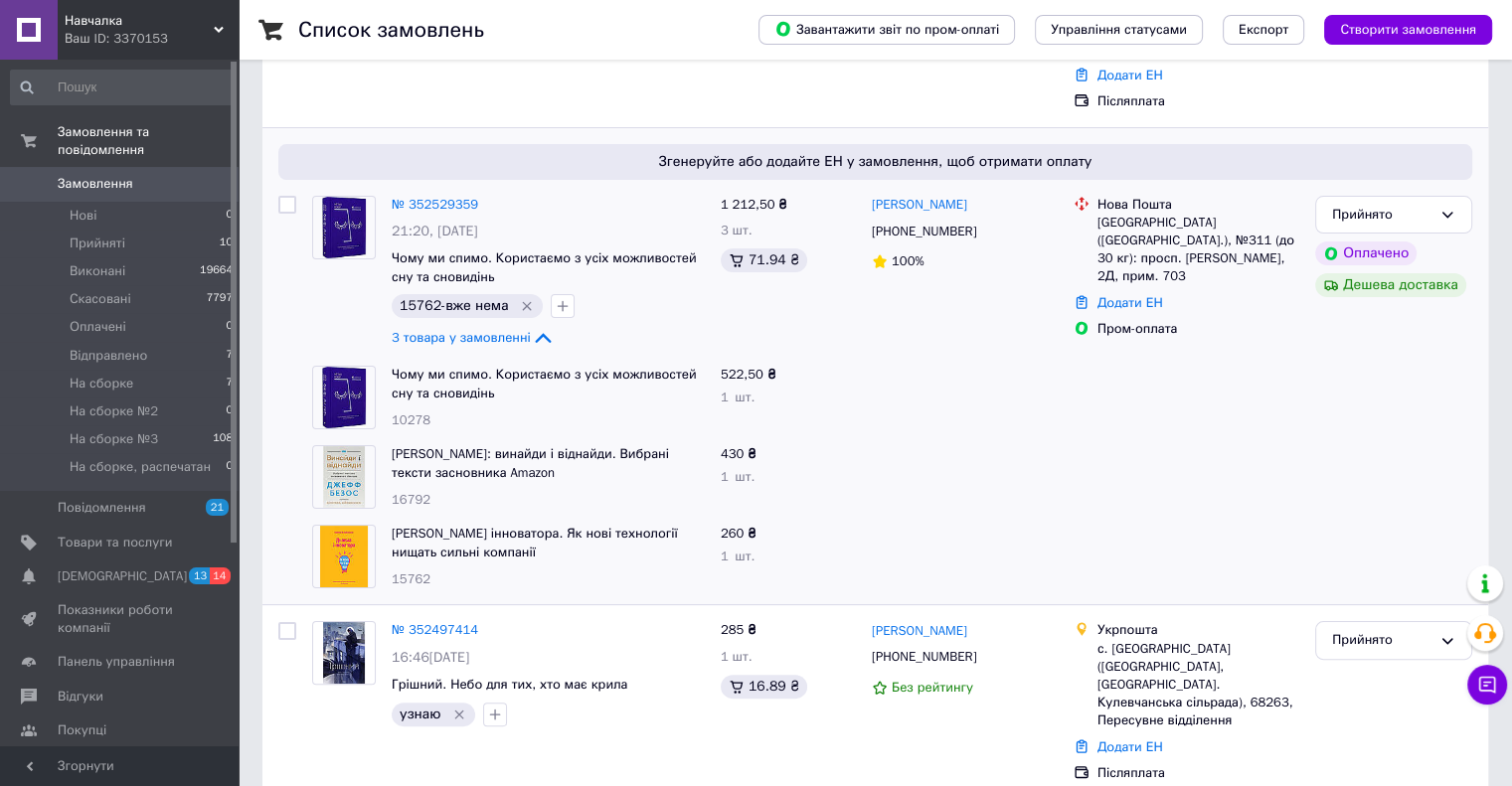 click at bounding box center [964, 477] 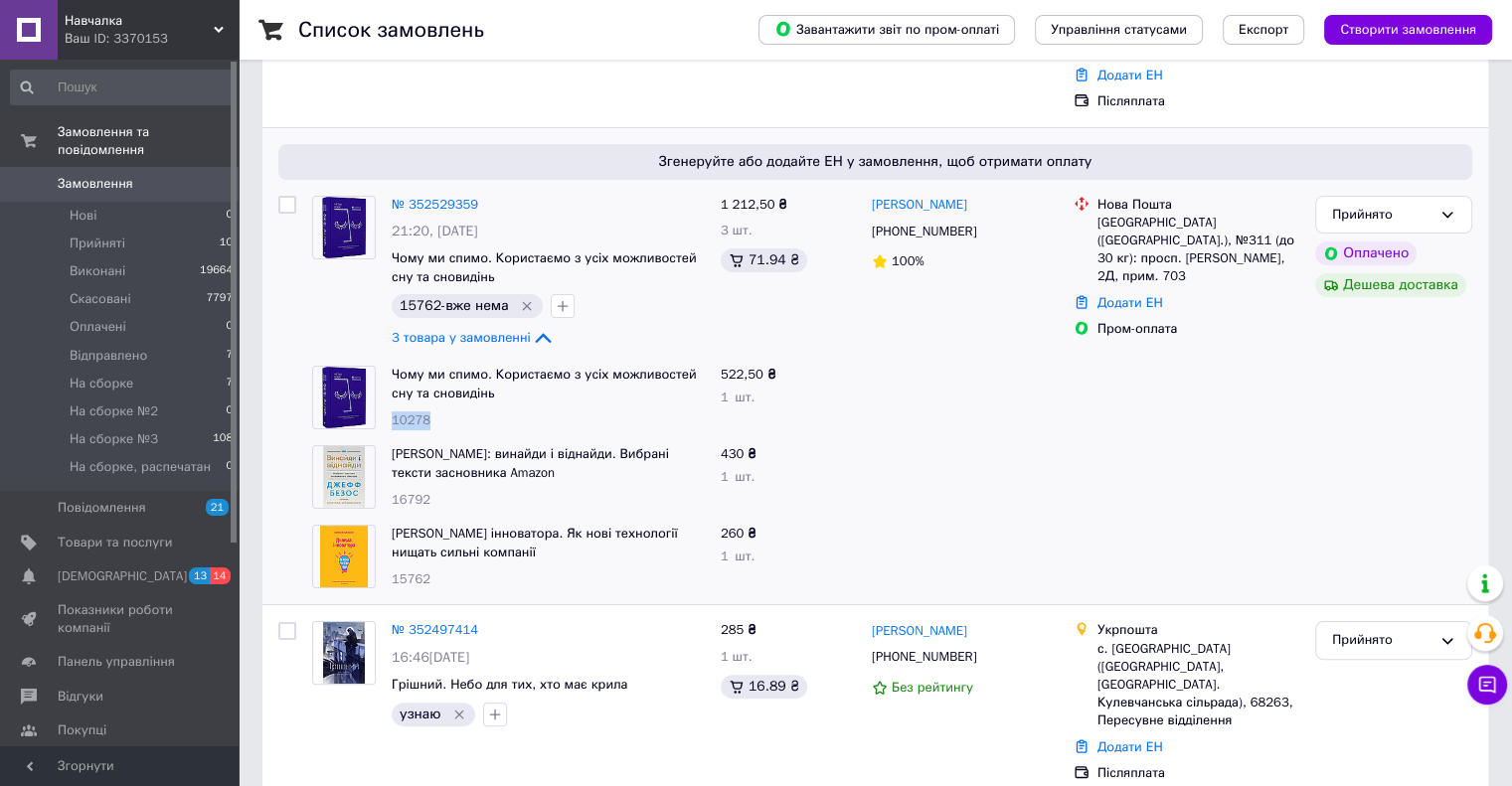 drag, startPoint x: 433, startPoint y: 363, endPoint x: 389, endPoint y: 362, distance: 44.01136 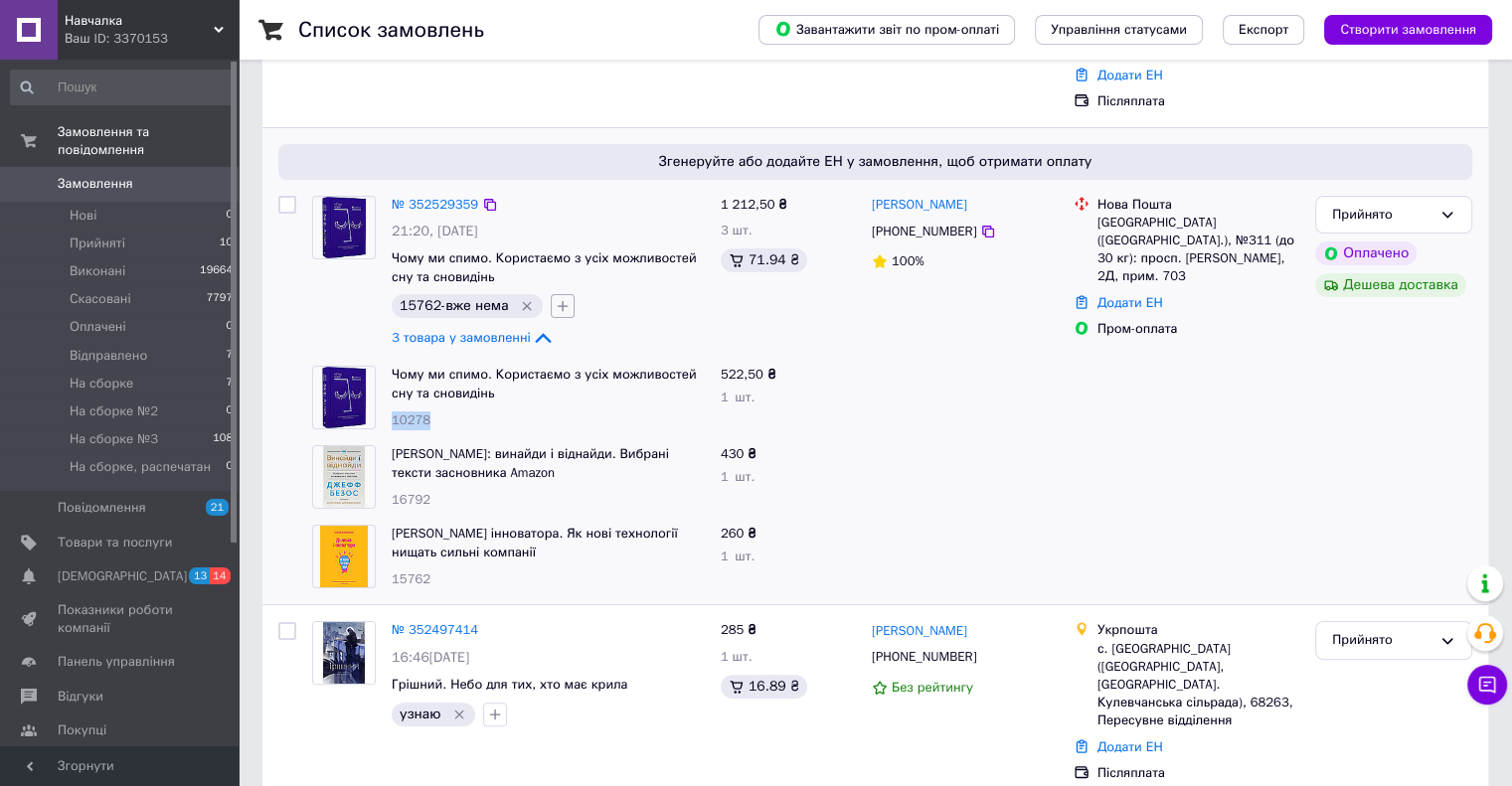 click 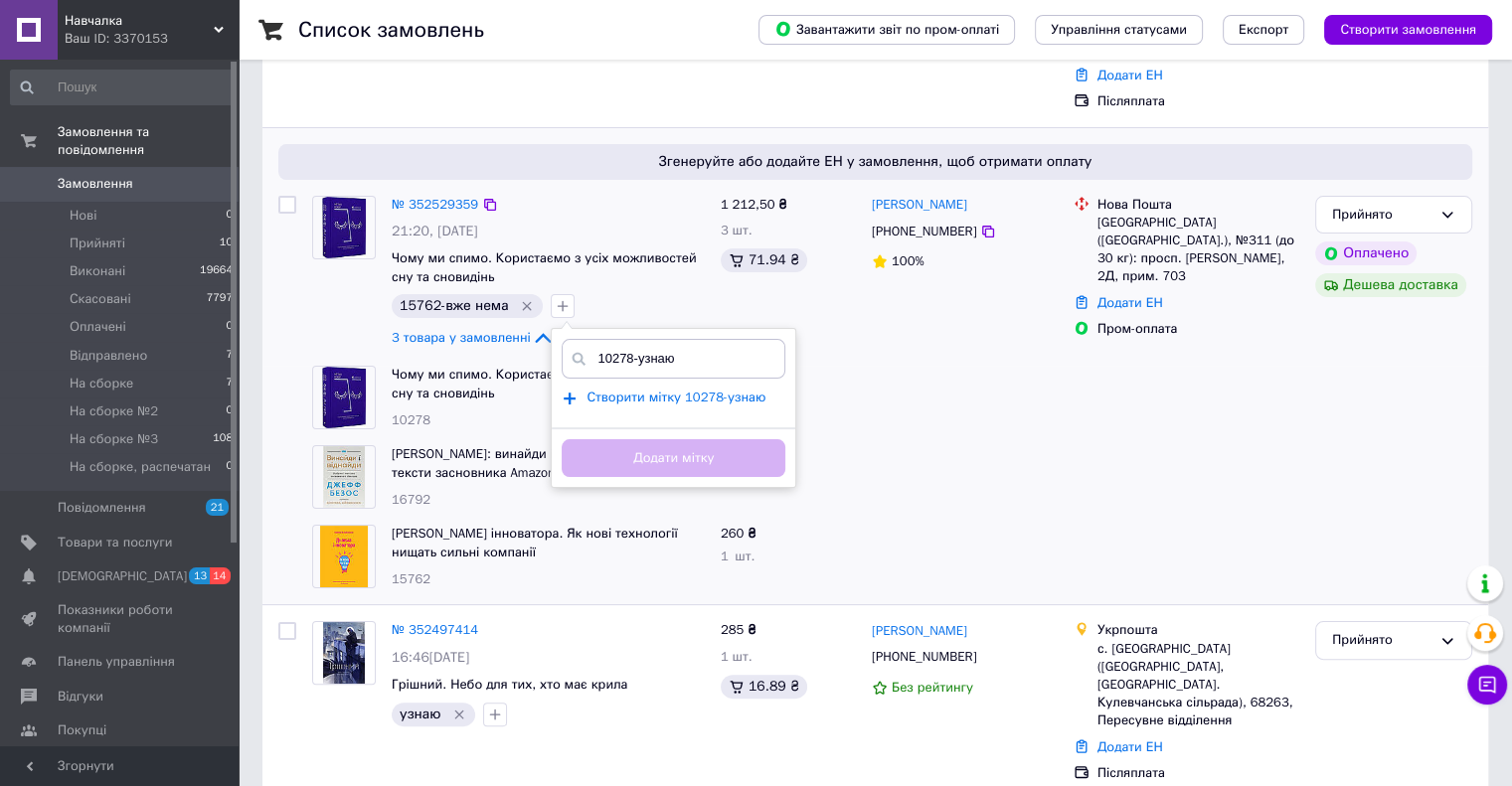type on "10278-узнаю" 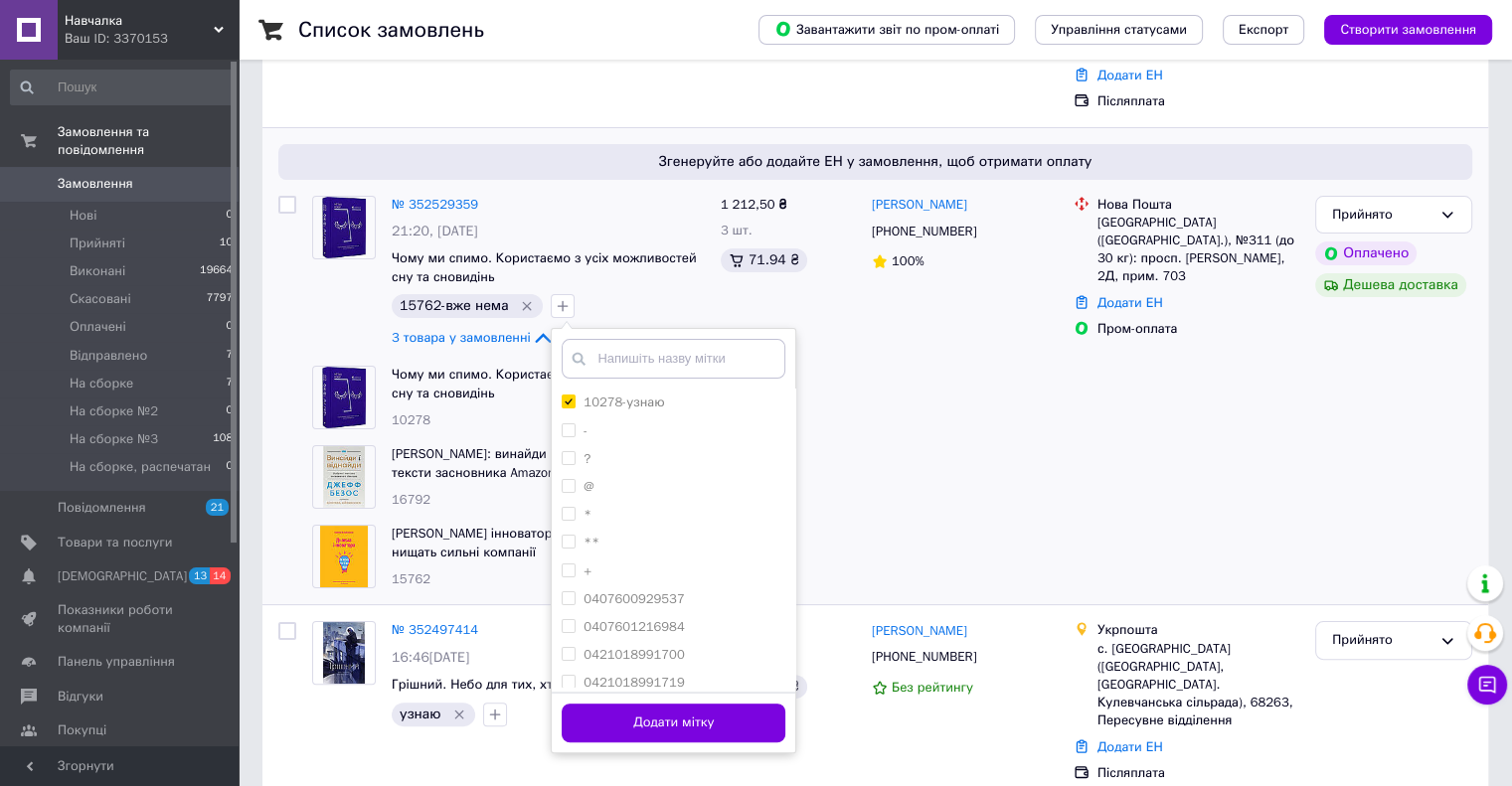 click on "Додати мітку" at bounding box center [673, 722] 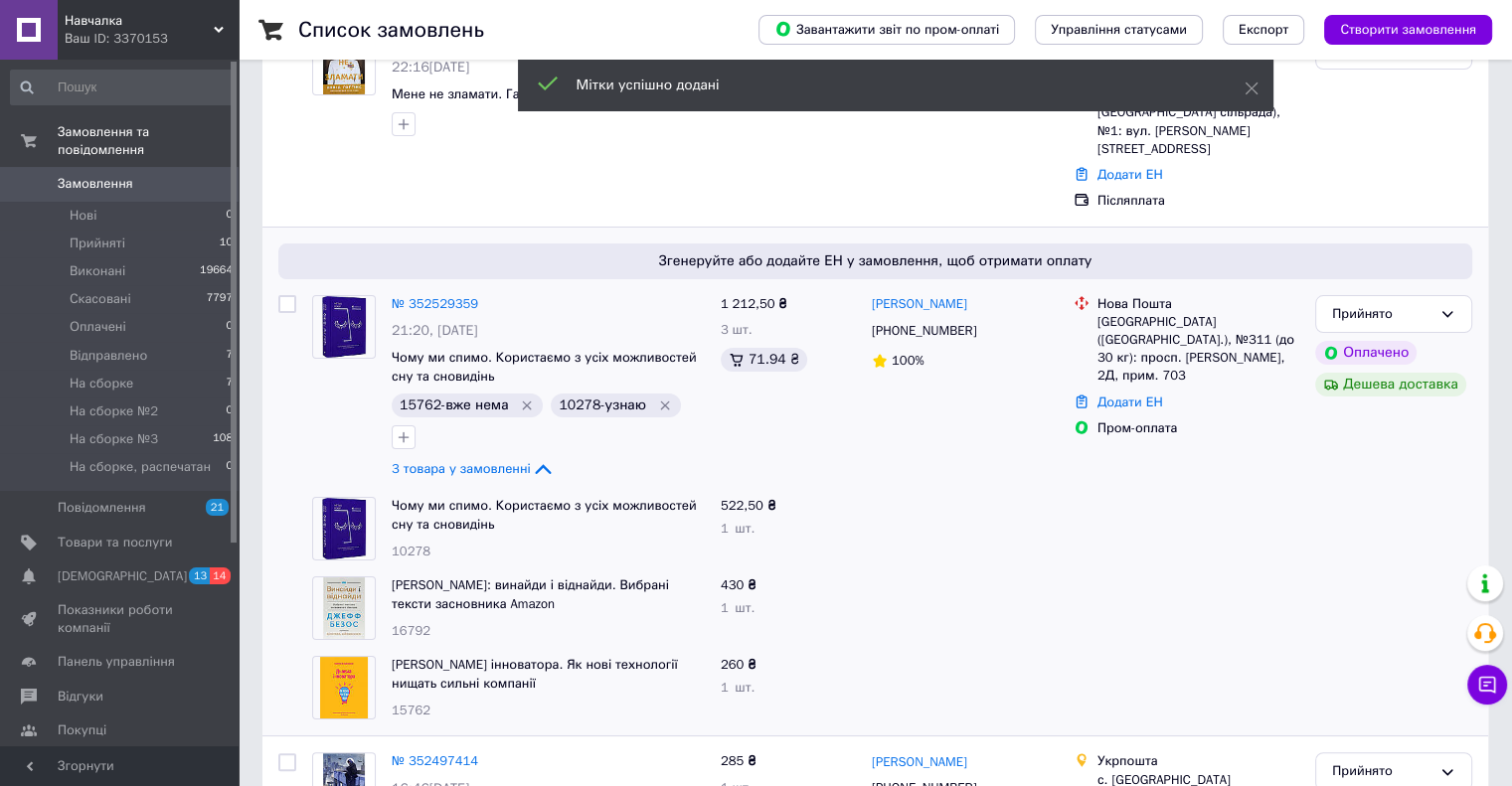 scroll, scrollTop: 0, scrollLeft: 0, axis: both 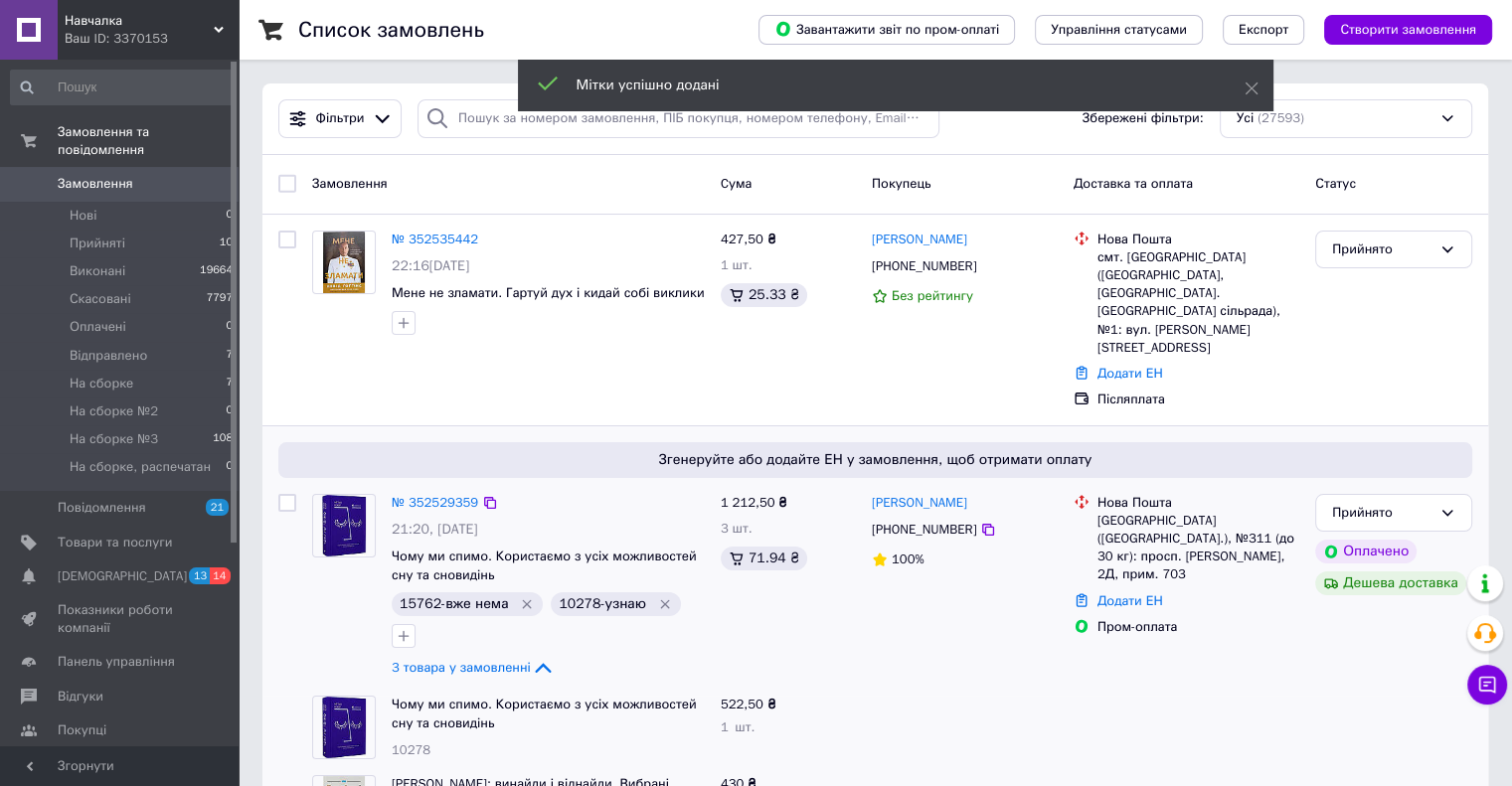 click on "Нова Пошта Київ ([GEOGRAPHIC_DATA].), №311 (до 30 кг): просп. [PERSON_NAME], 2Д, прим. 703 Додати ЕН Пром-оплата" at bounding box center [1186, 587] 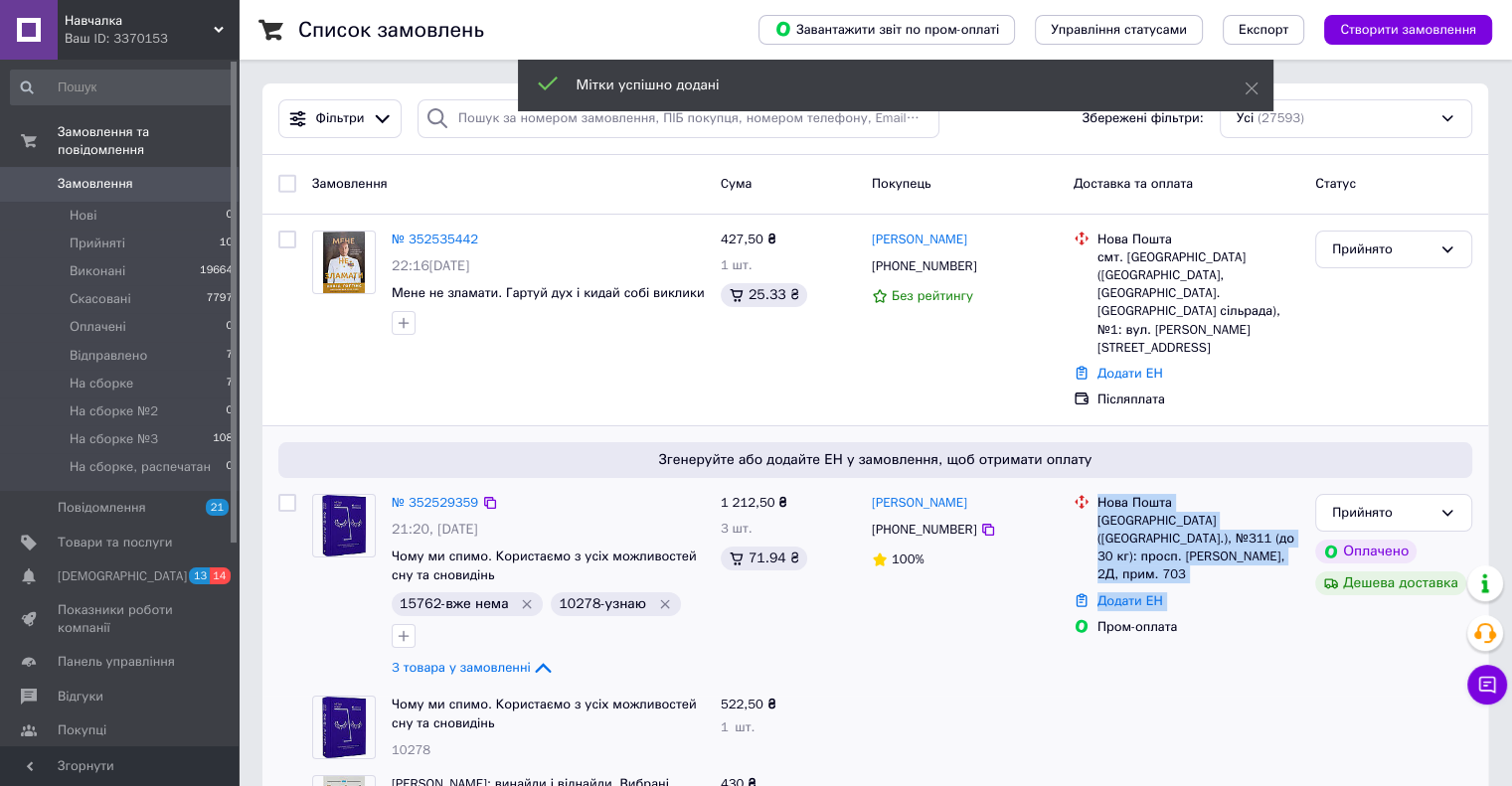click on "№ 352529359 21:20[DATE] Чому ми спимо. Користаємо з усіх можливостей сну та сновидінь 15762-вже нема   10278-узнаю   3 товара у замовленні 1 212,50 ₴ 3 шт. 71.94 ₴ [PERSON_NAME] [PHONE_NUMBER] 100% [GEOGRAPHIC_DATA] ([GEOGRAPHIC_DATA].), №311 (до 30 кг): просп. [PERSON_NAME], 2Д, прим. 703 Додати ЕН Пром-оплата Прийнято Оплачено Дешева доставка" at bounding box center [875, 587] 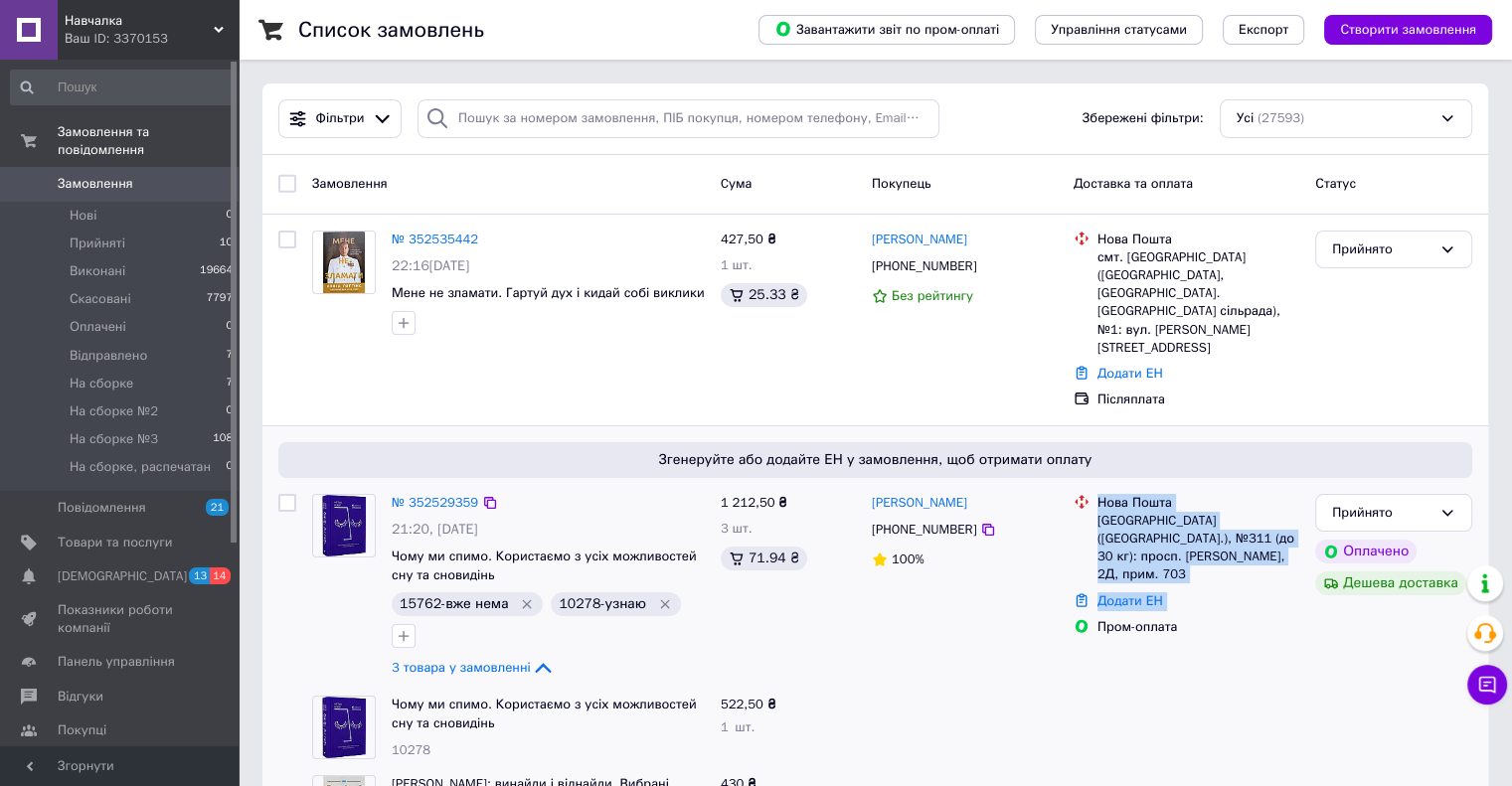 click on "[PERSON_NAME] [PHONE_NUMBER] 100%" at bounding box center [964, 587] 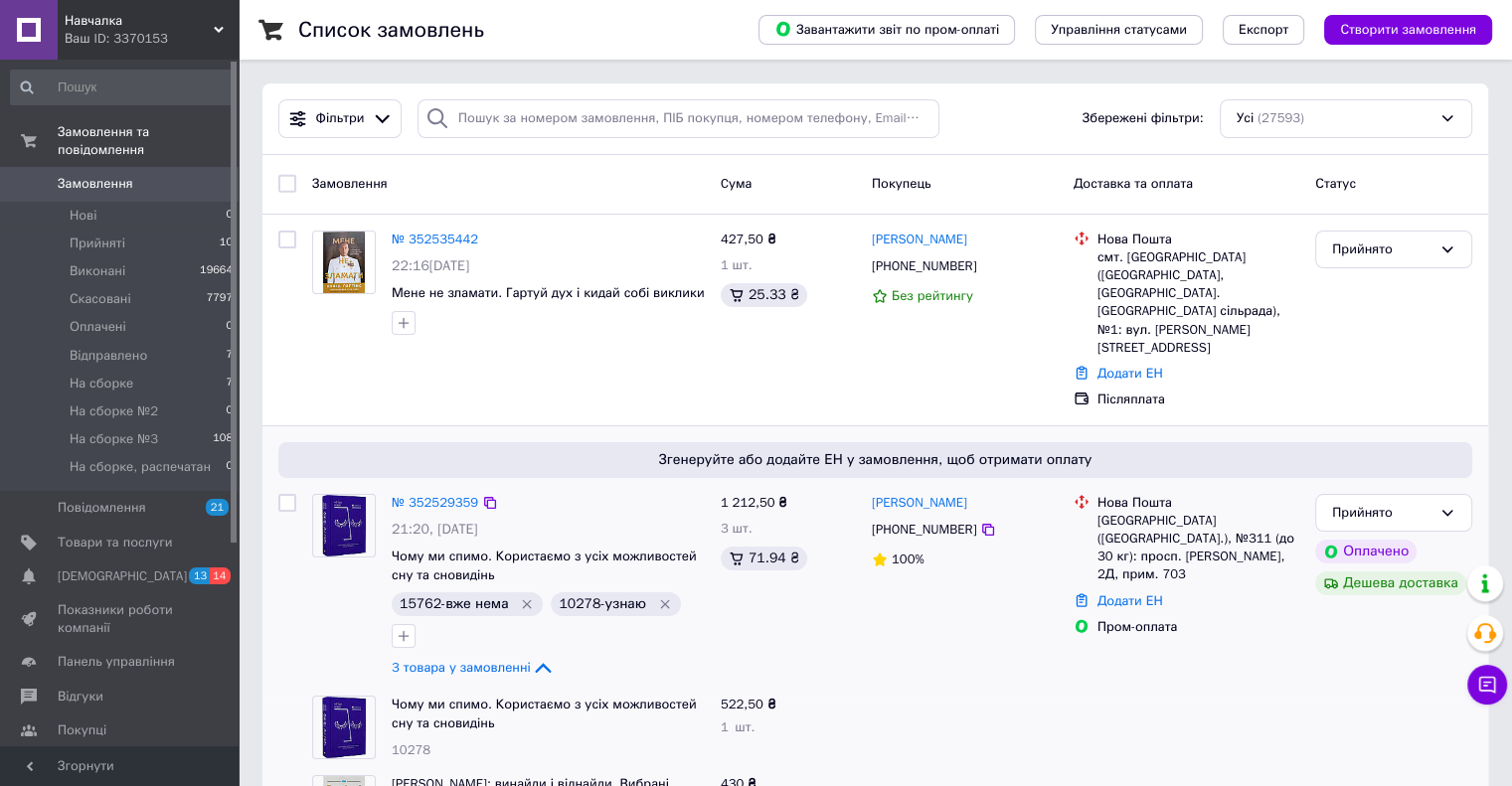 click on "[PERSON_NAME] [PHONE_NUMBER] 100%" at bounding box center [964, 587] 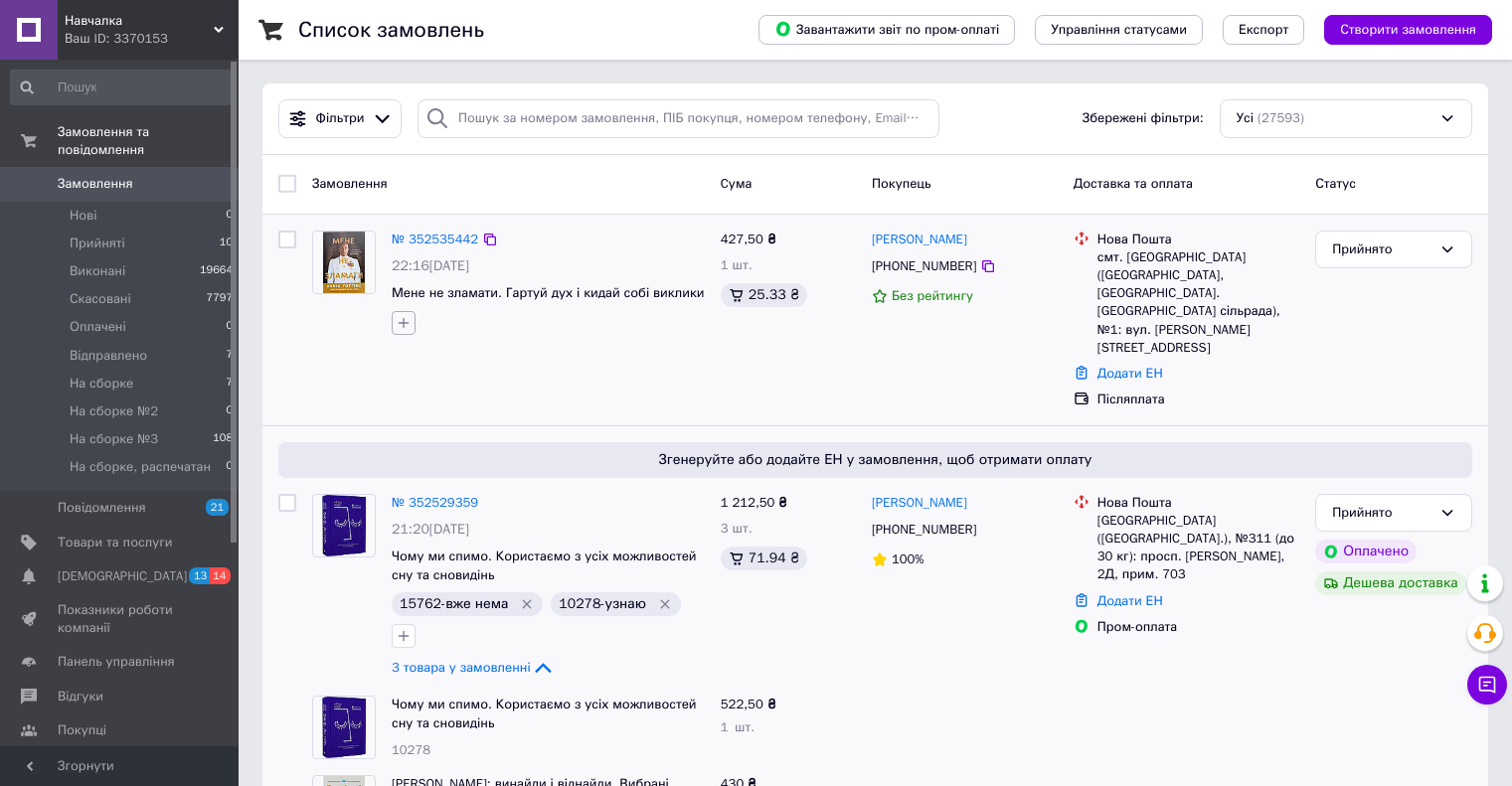 scroll, scrollTop: 0, scrollLeft: 0, axis: both 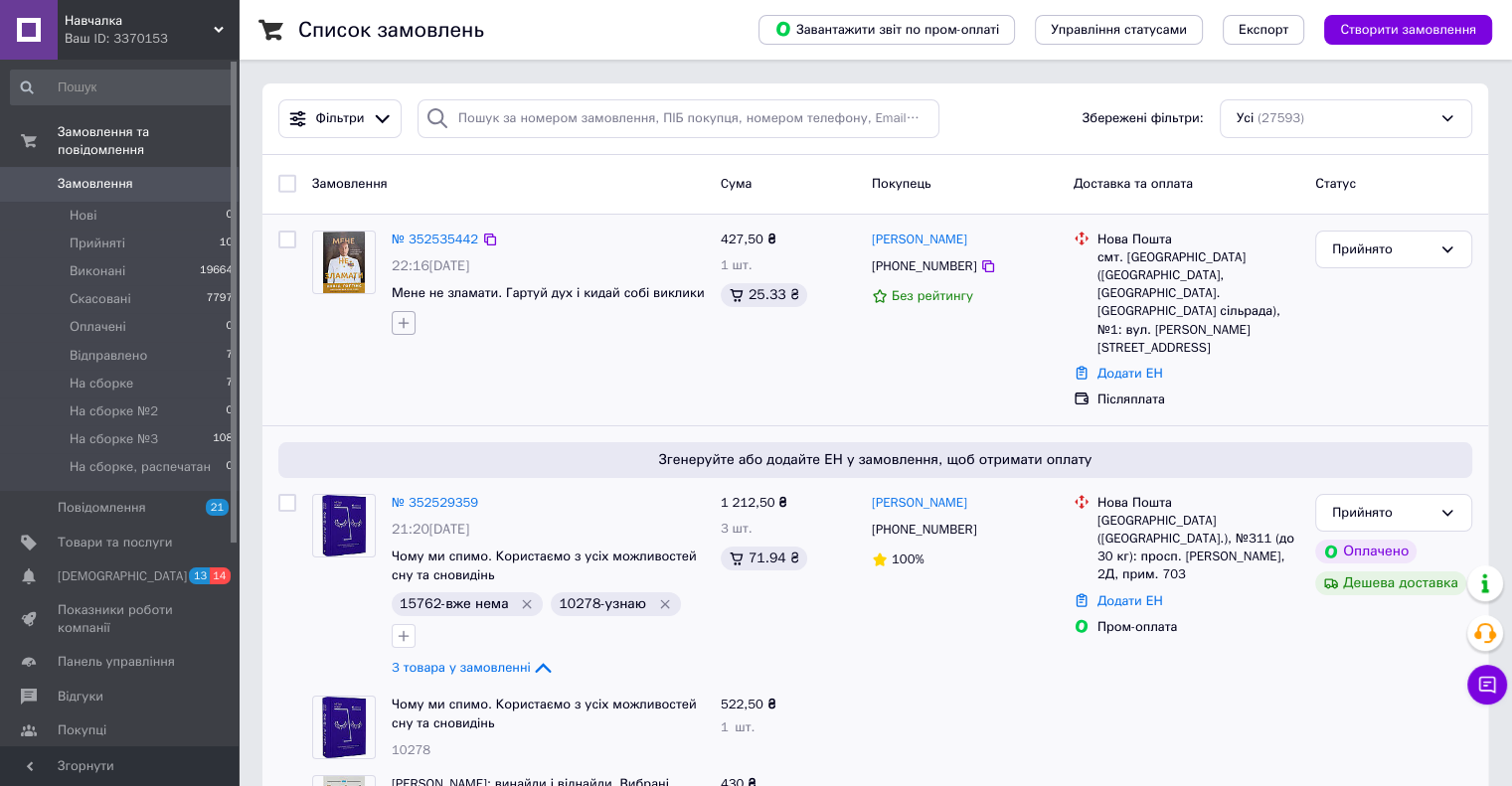 click at bounding box center [404, 323] 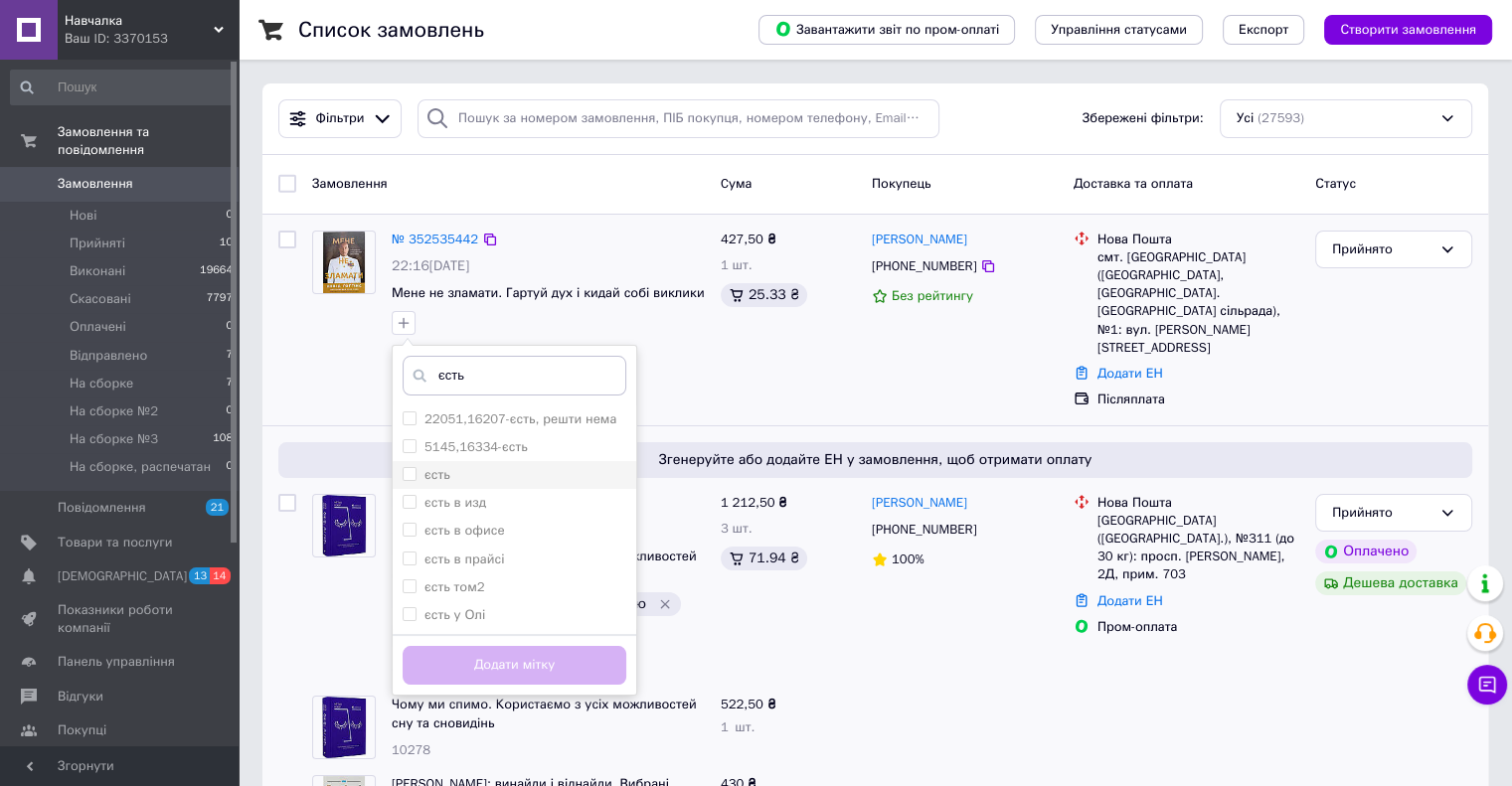 type on "єсть" 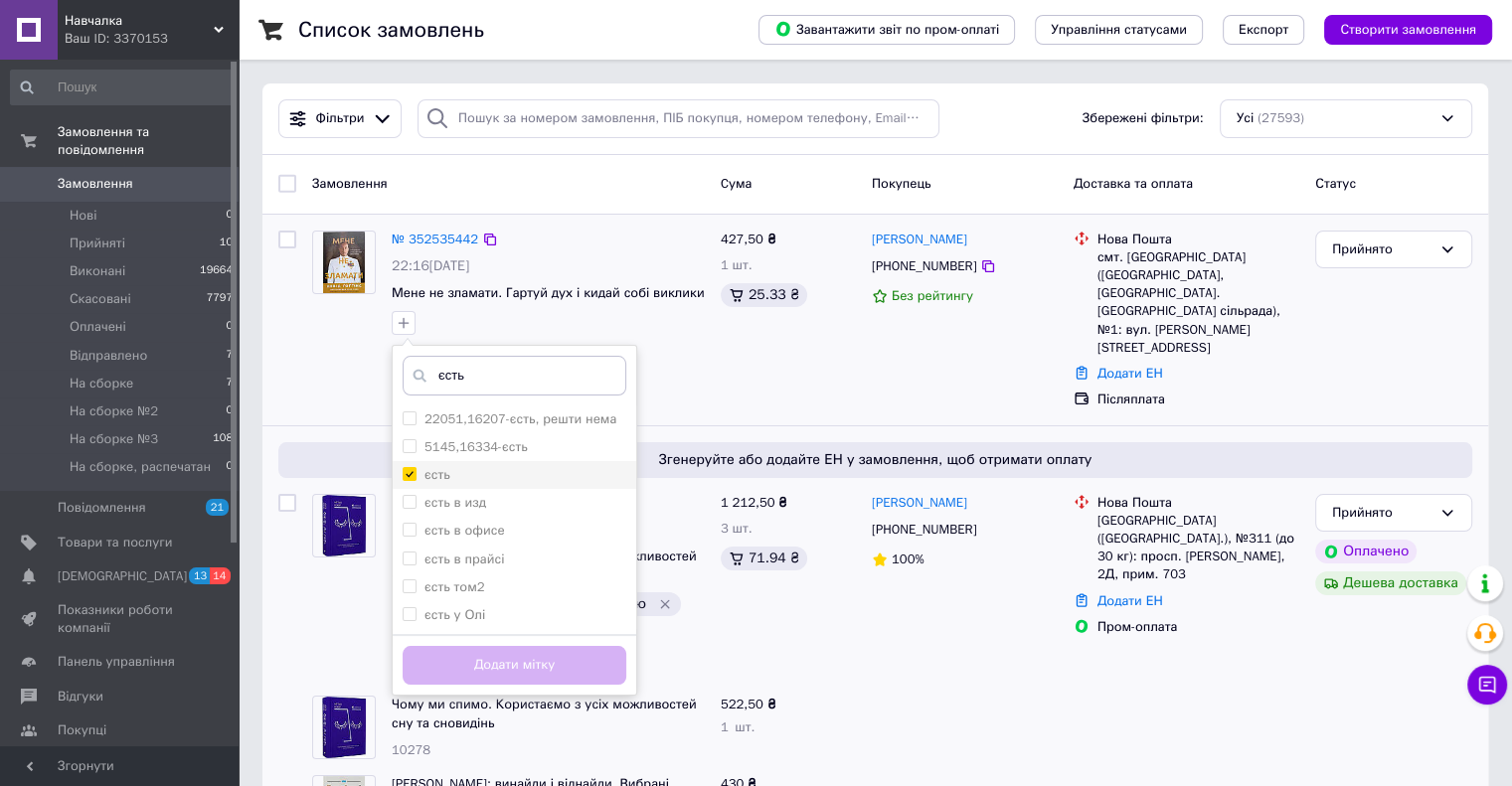 checkbox on "true" 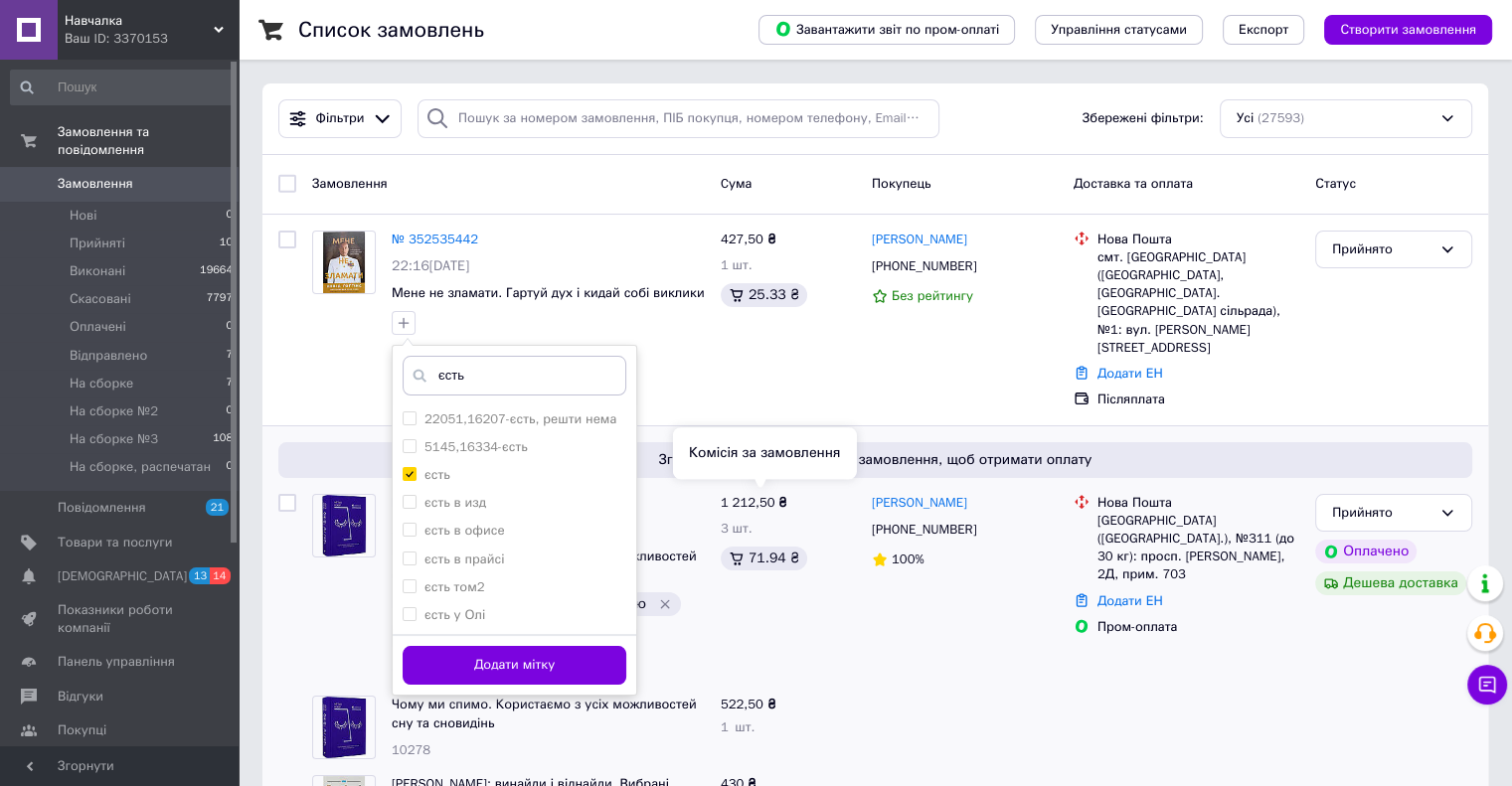 scroll, scrollTop: 397, scrollLeft: 0, axis: vertical 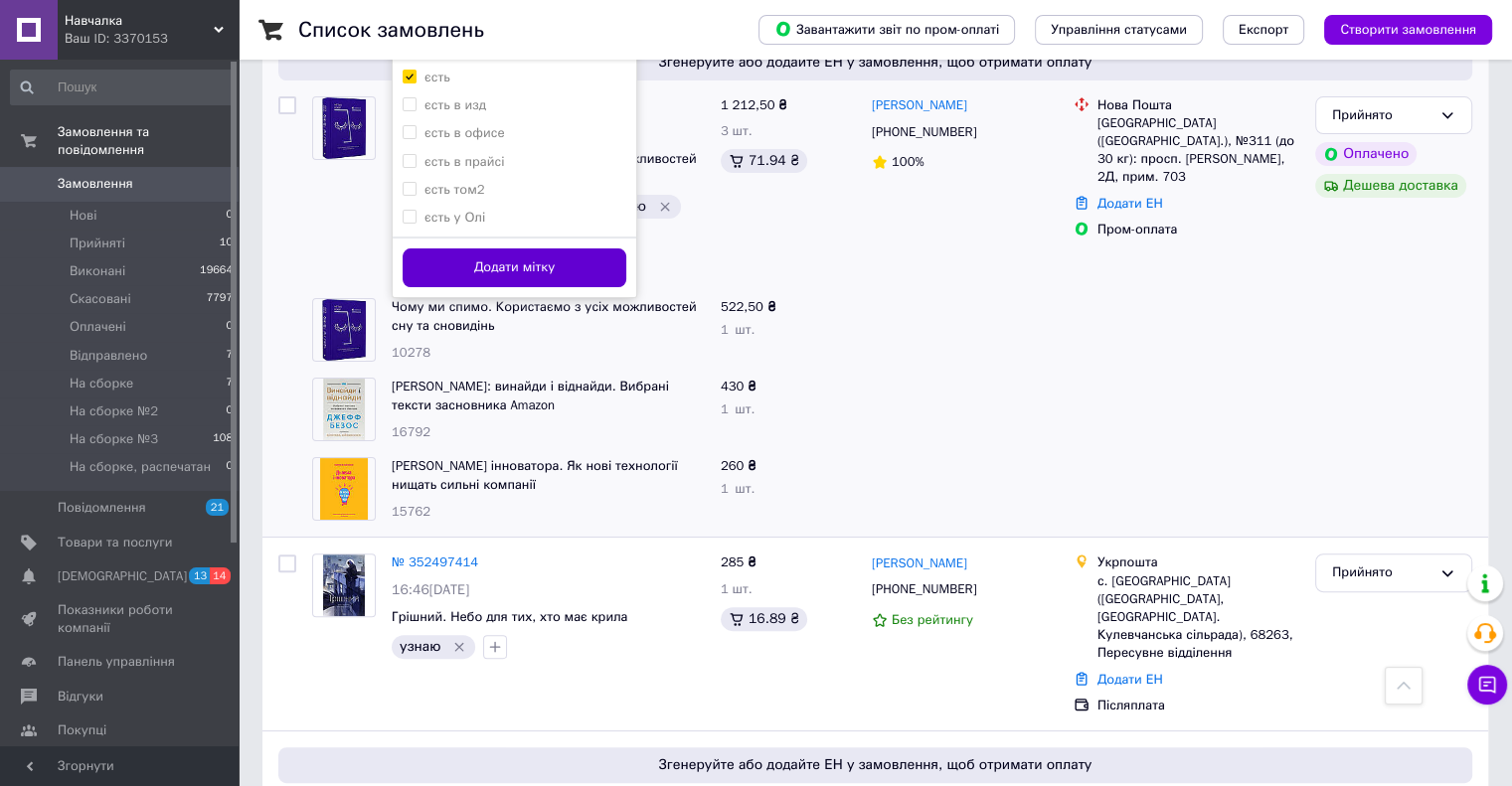 click on "Додати мітку" at bounding box center [514, 267] 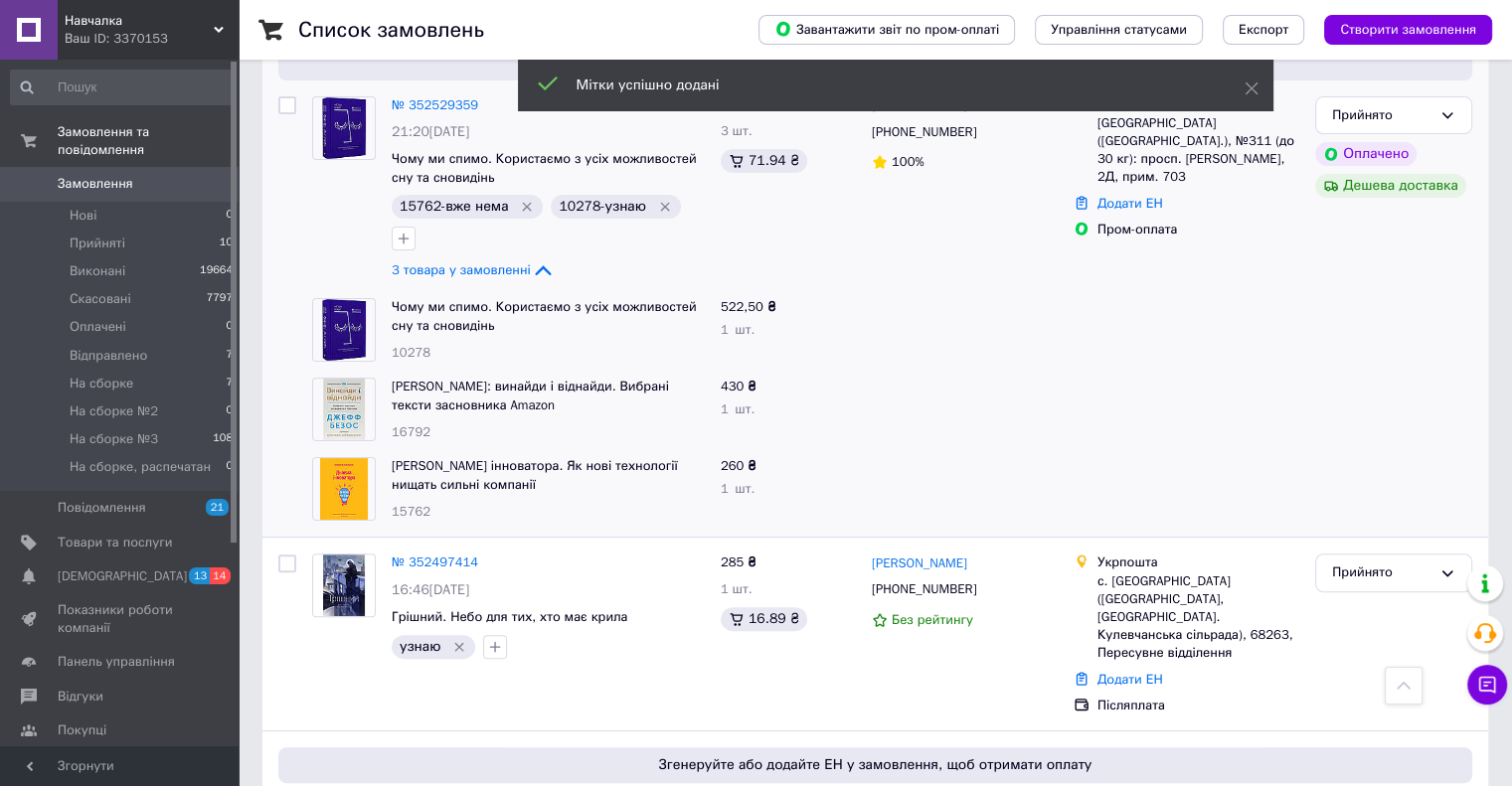scroll, scrollTop: 0, scrollLeft: 0, axis: both 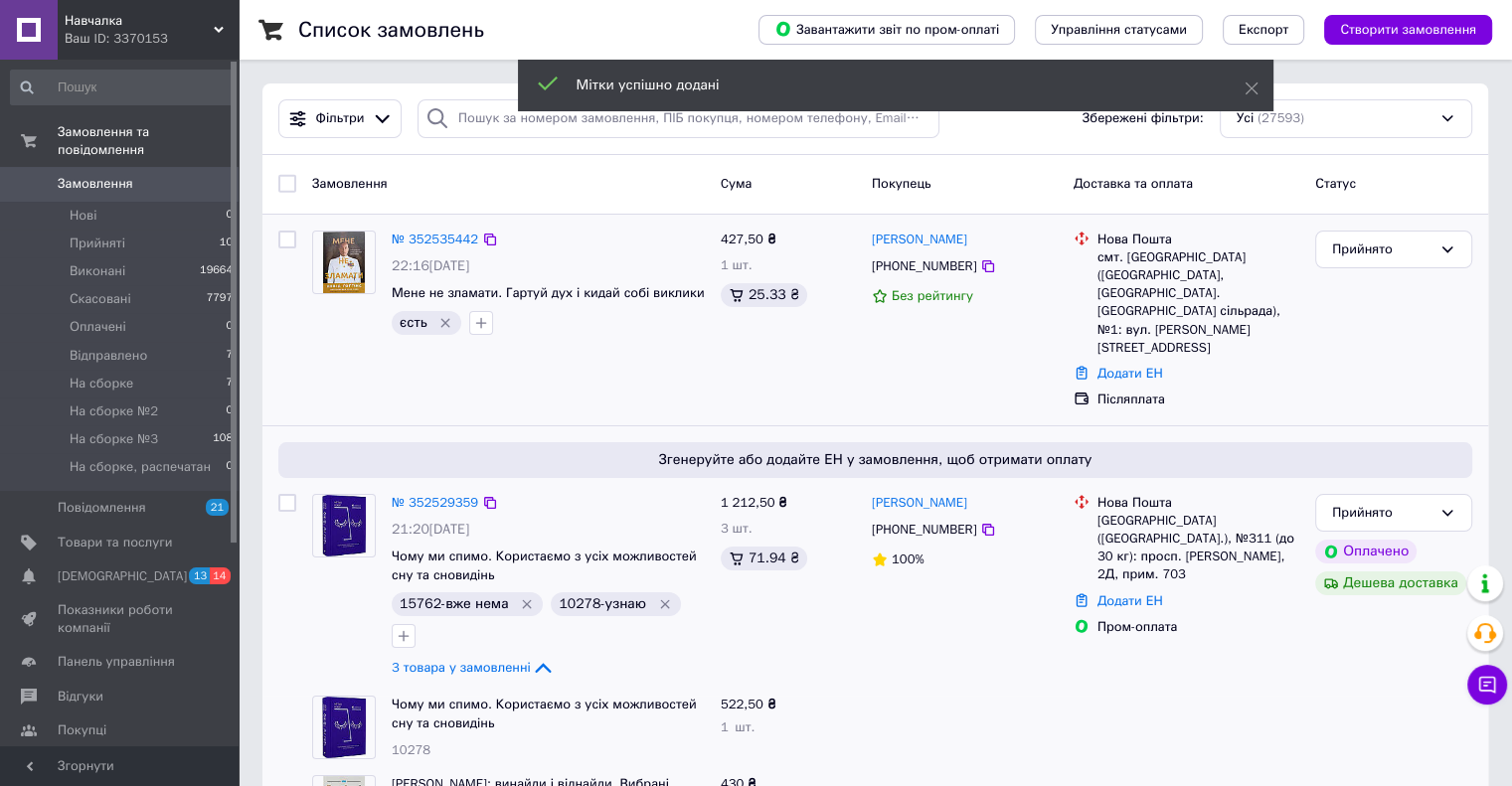 click on "100%" at bounding box center (964, 559) 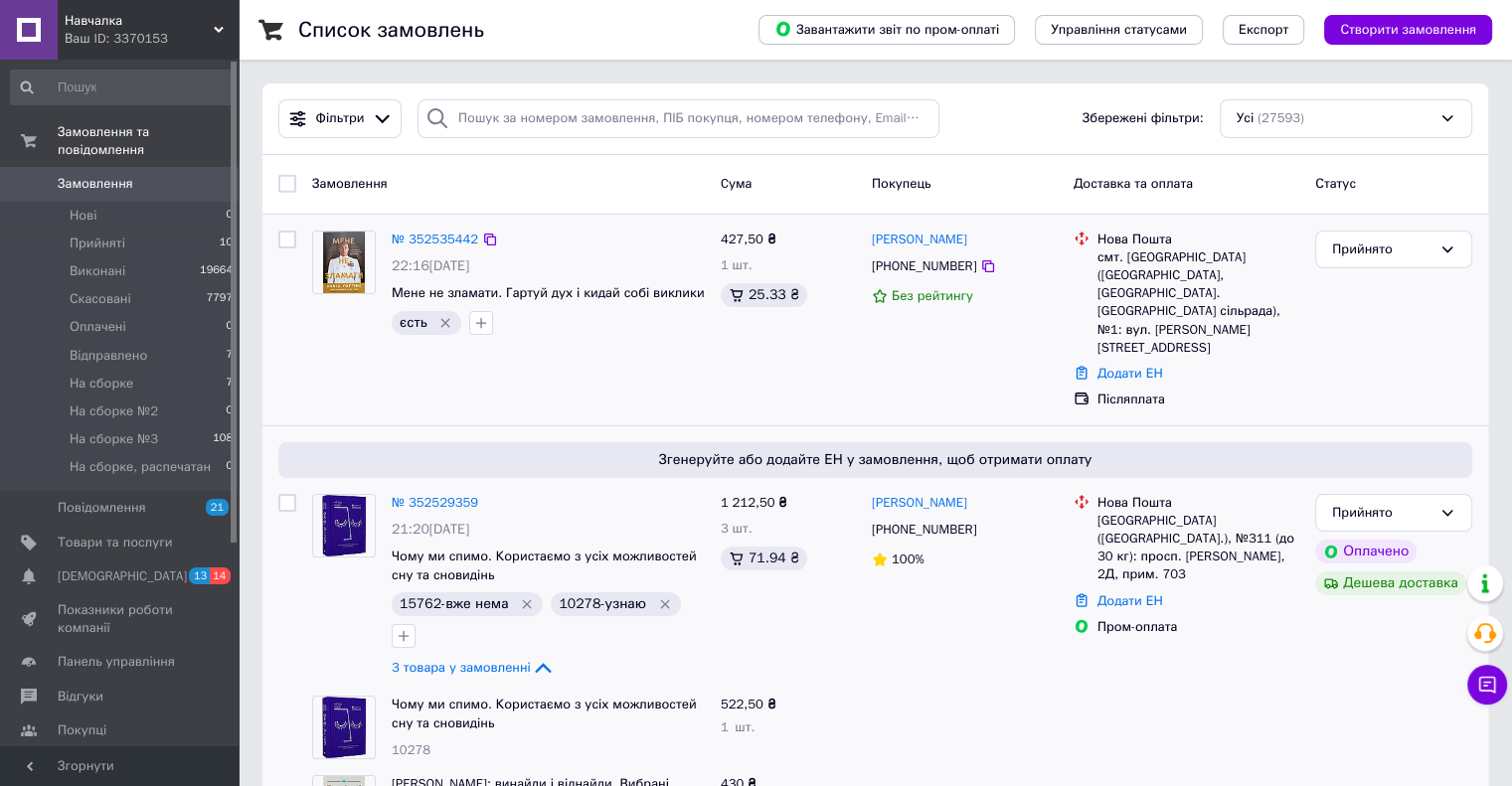 click on "Замовлення" at bounding box center [95, 184] 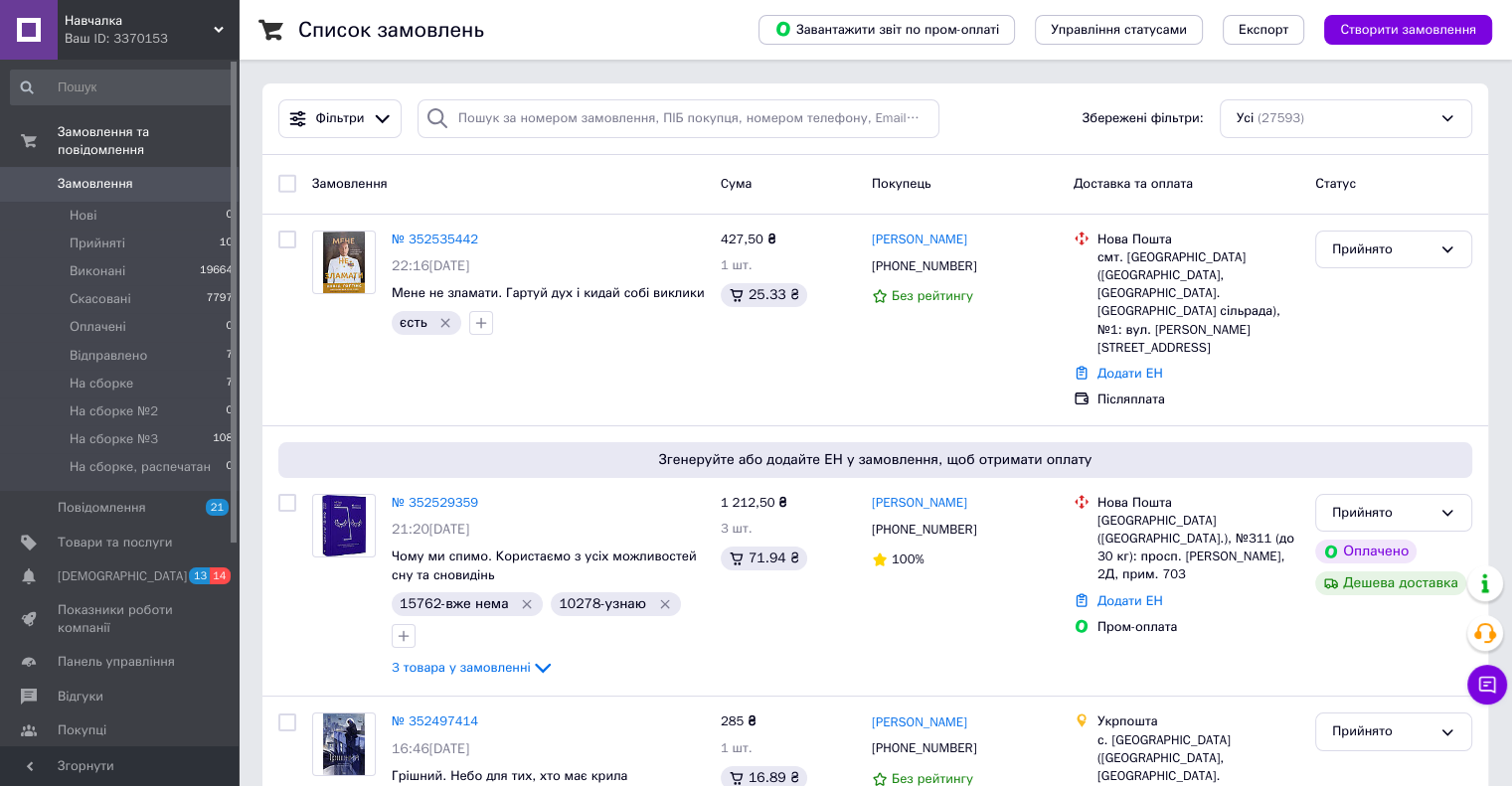 click on "Замовлення Cума Покупець Доставка та оплата Статус" at bounding box center (875, 185) 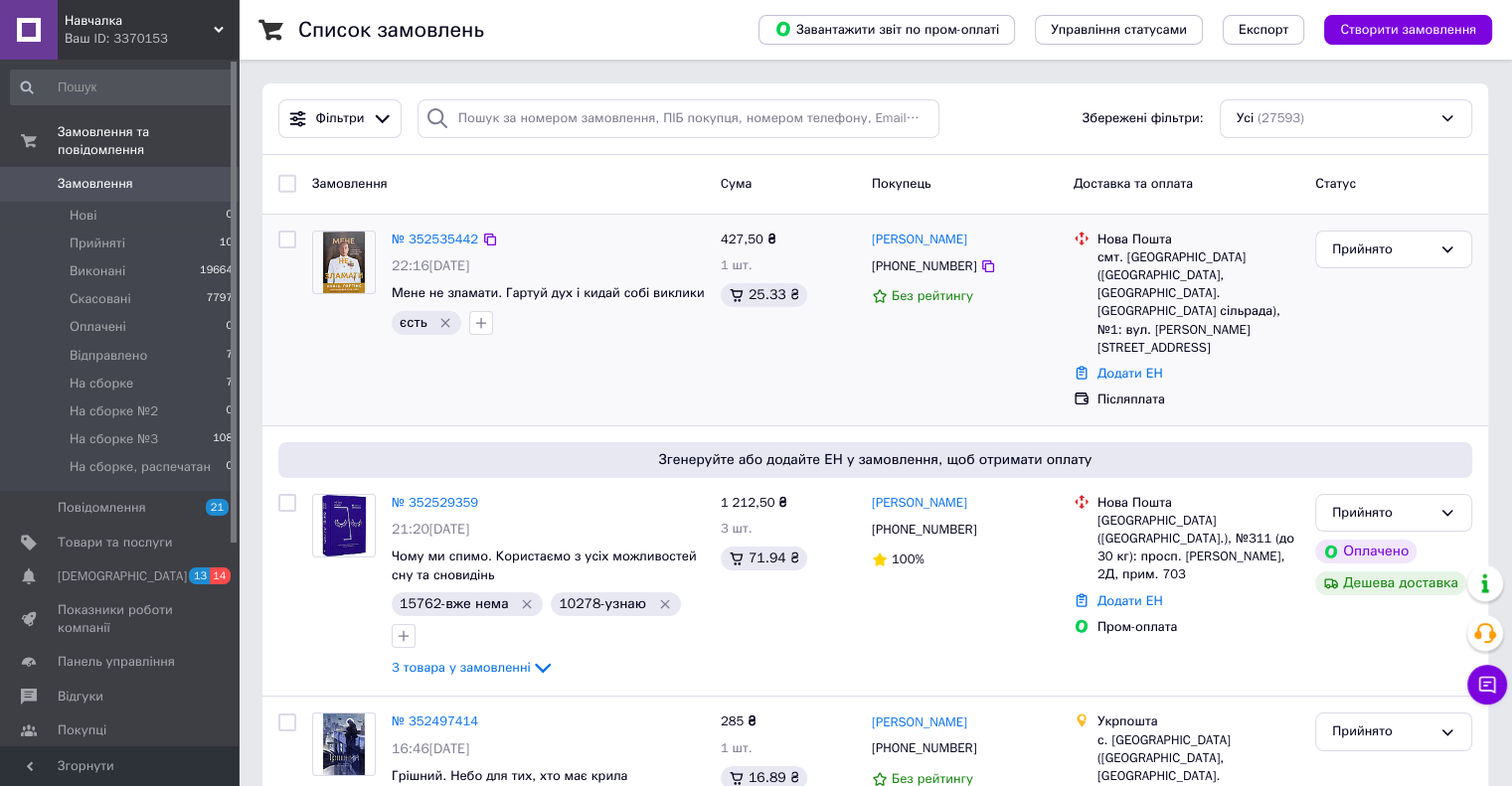 click on "єсть" at bounding box center [548, 323] 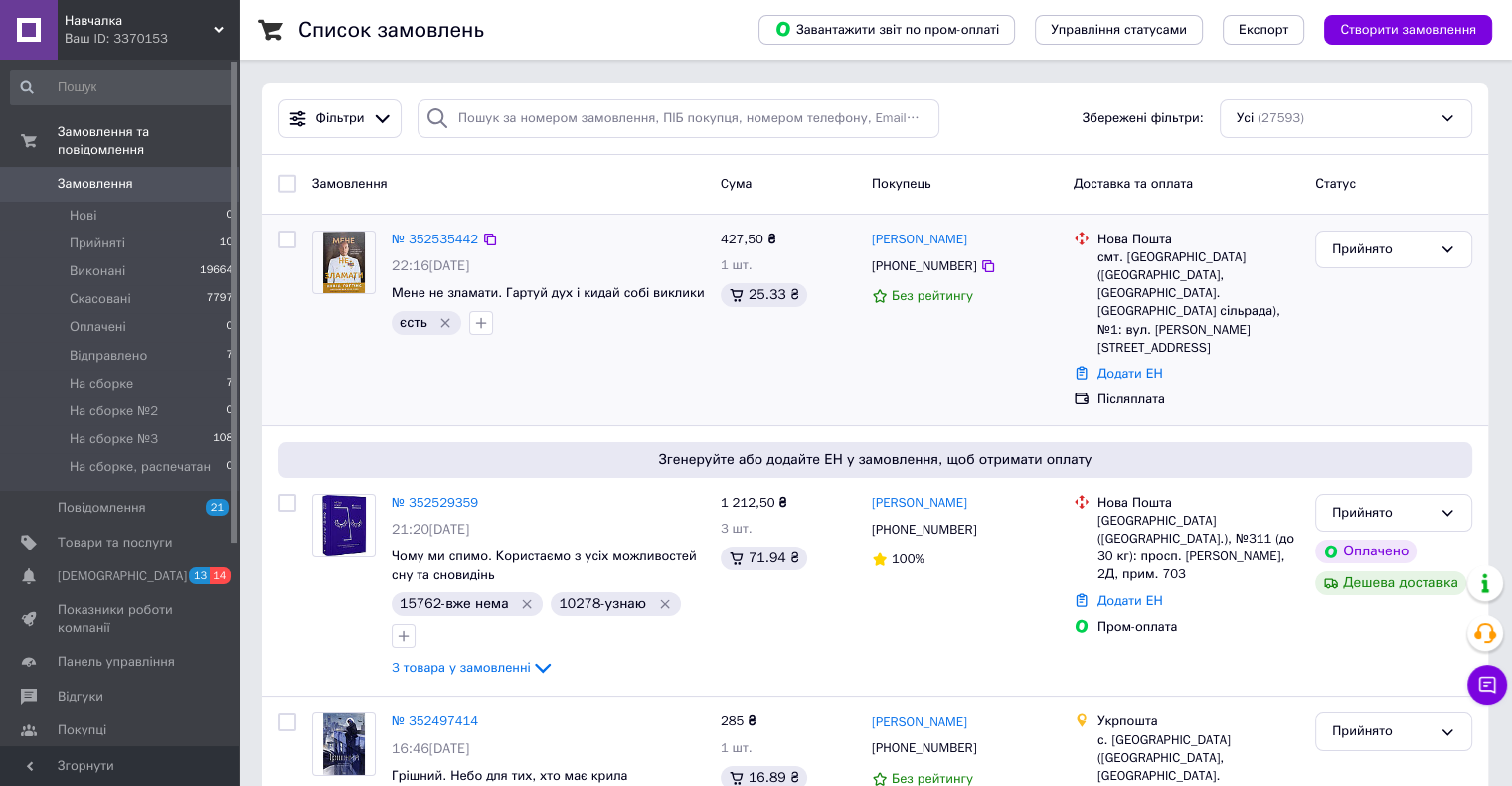 click on "№ 352535442" at bounding box center (548, 239) 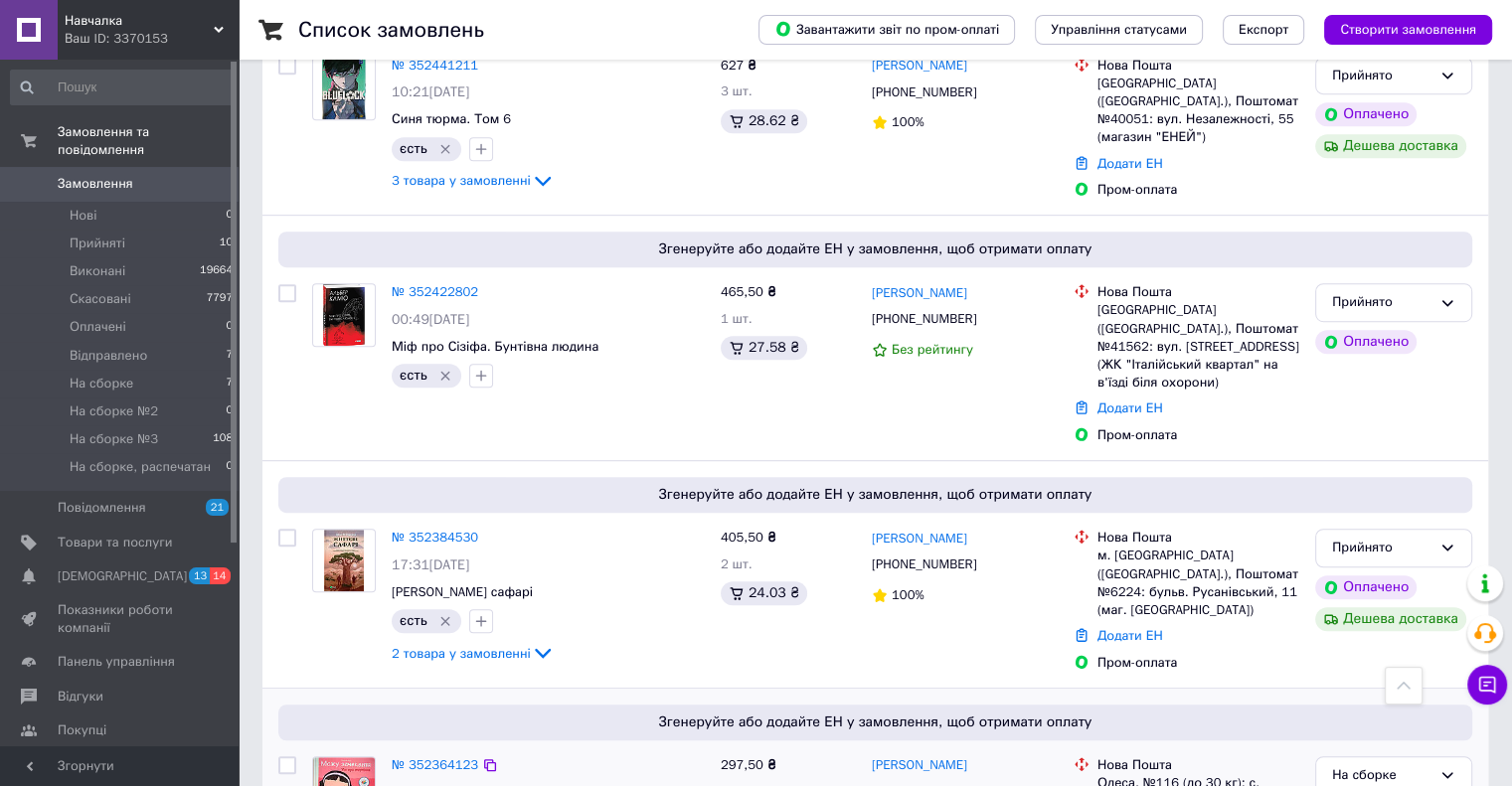 scroll, scrollTop: 1391, scrollLeft: 0, axis: vertical 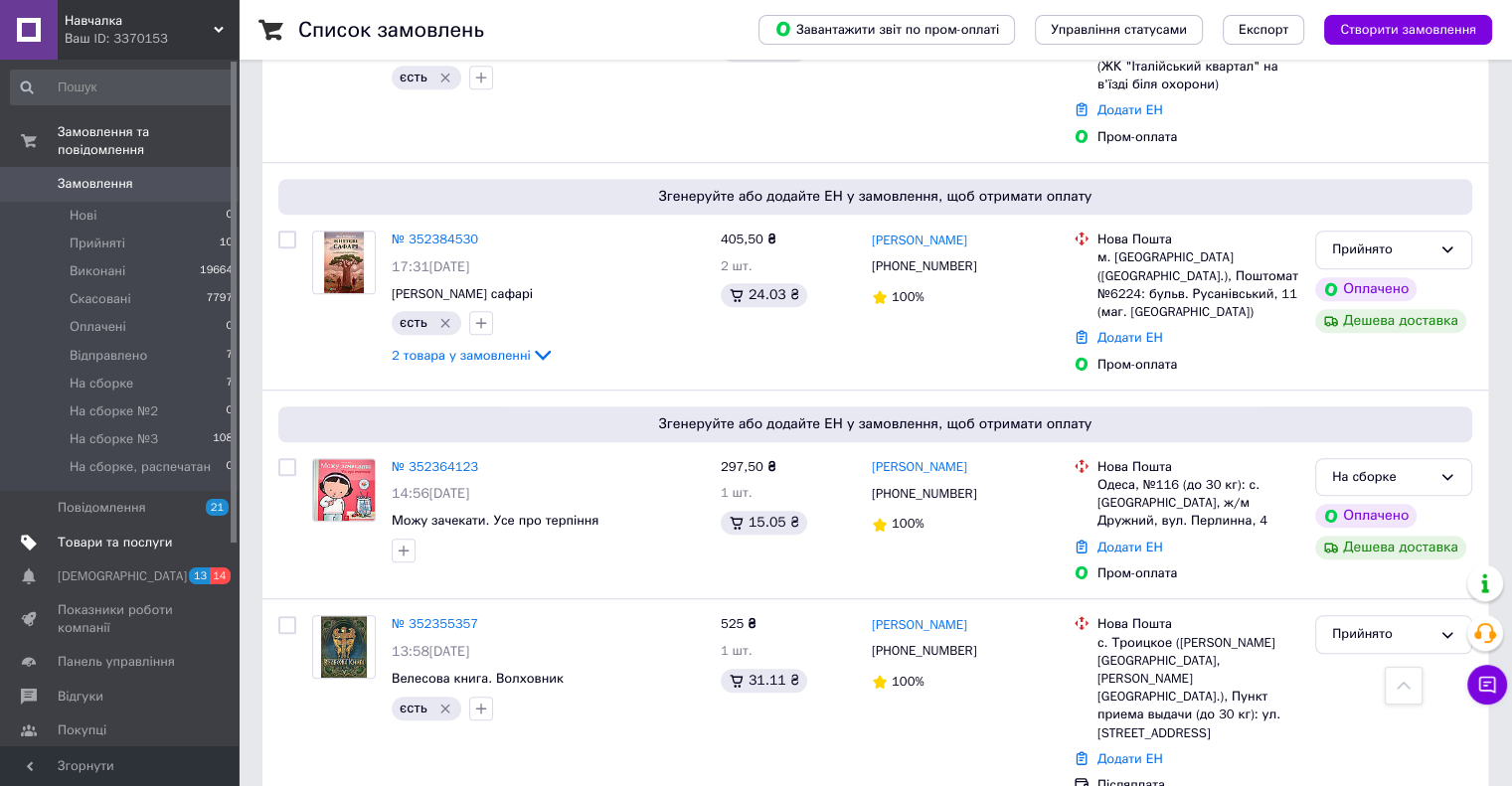 click on "Товари та послуги" at bounding box center (114, 543) 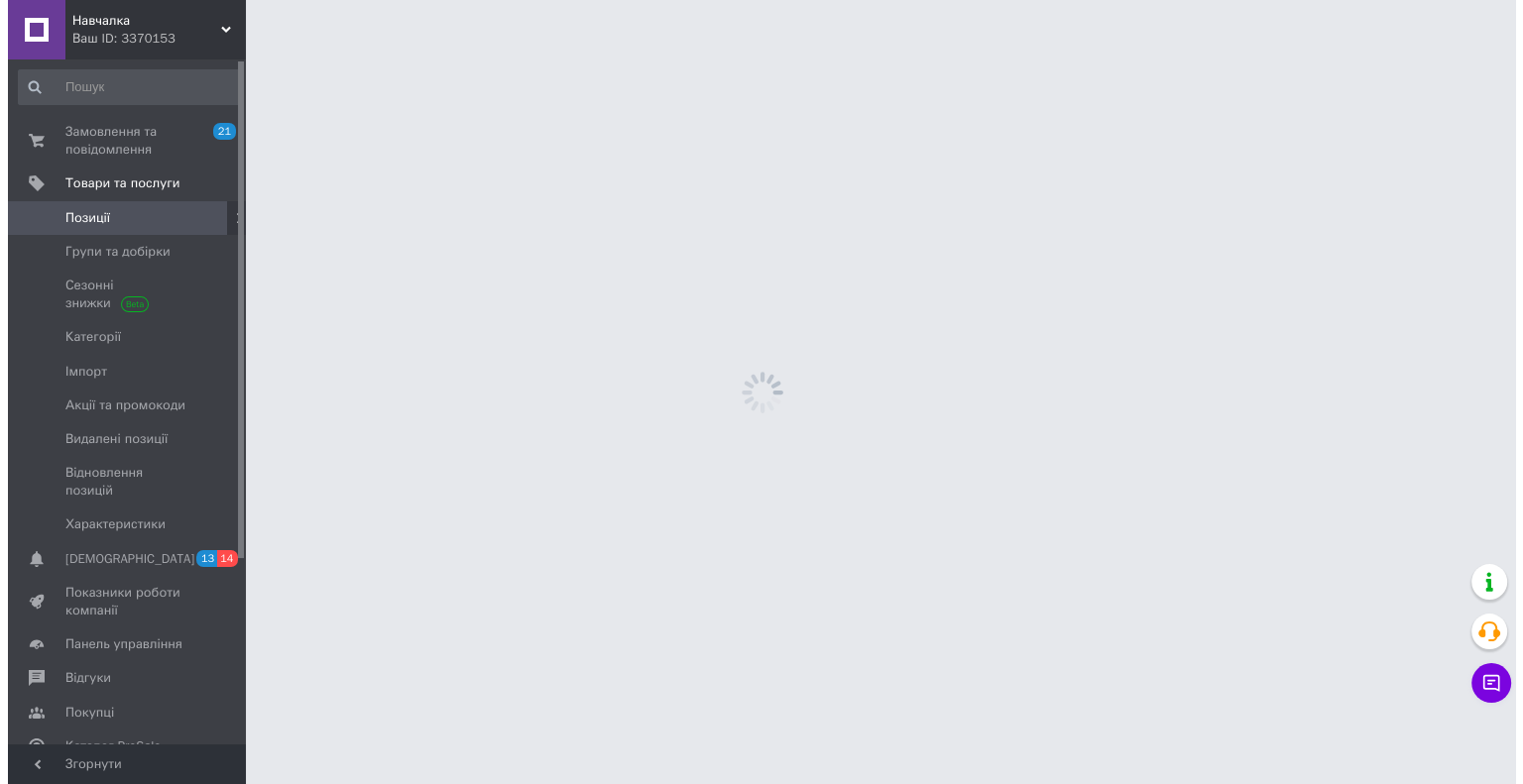 scroll, scrollTop: 0, scrollLeft: 0, axis: both 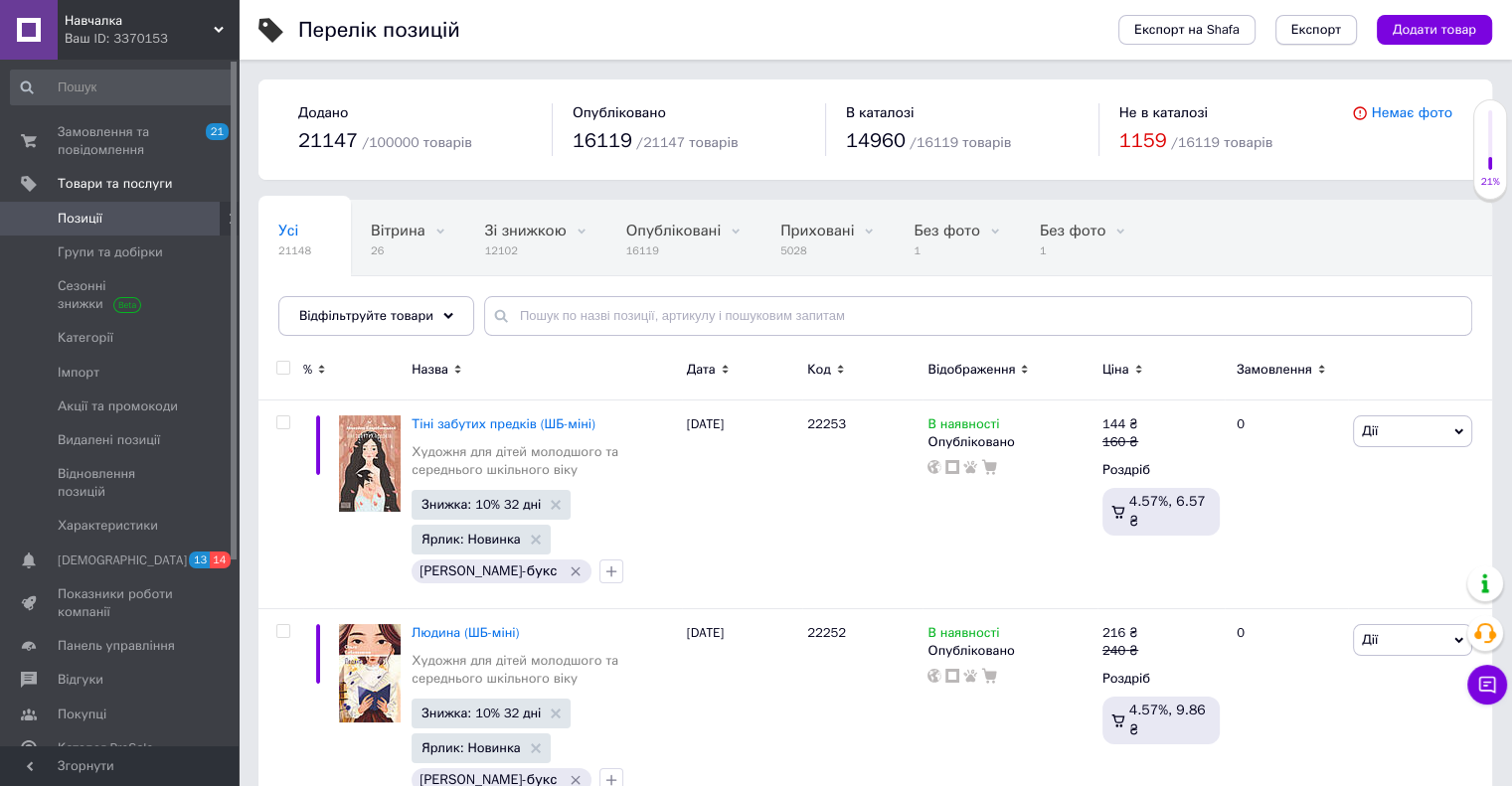 click on "Експорт" at bounding box center [1316, 30] 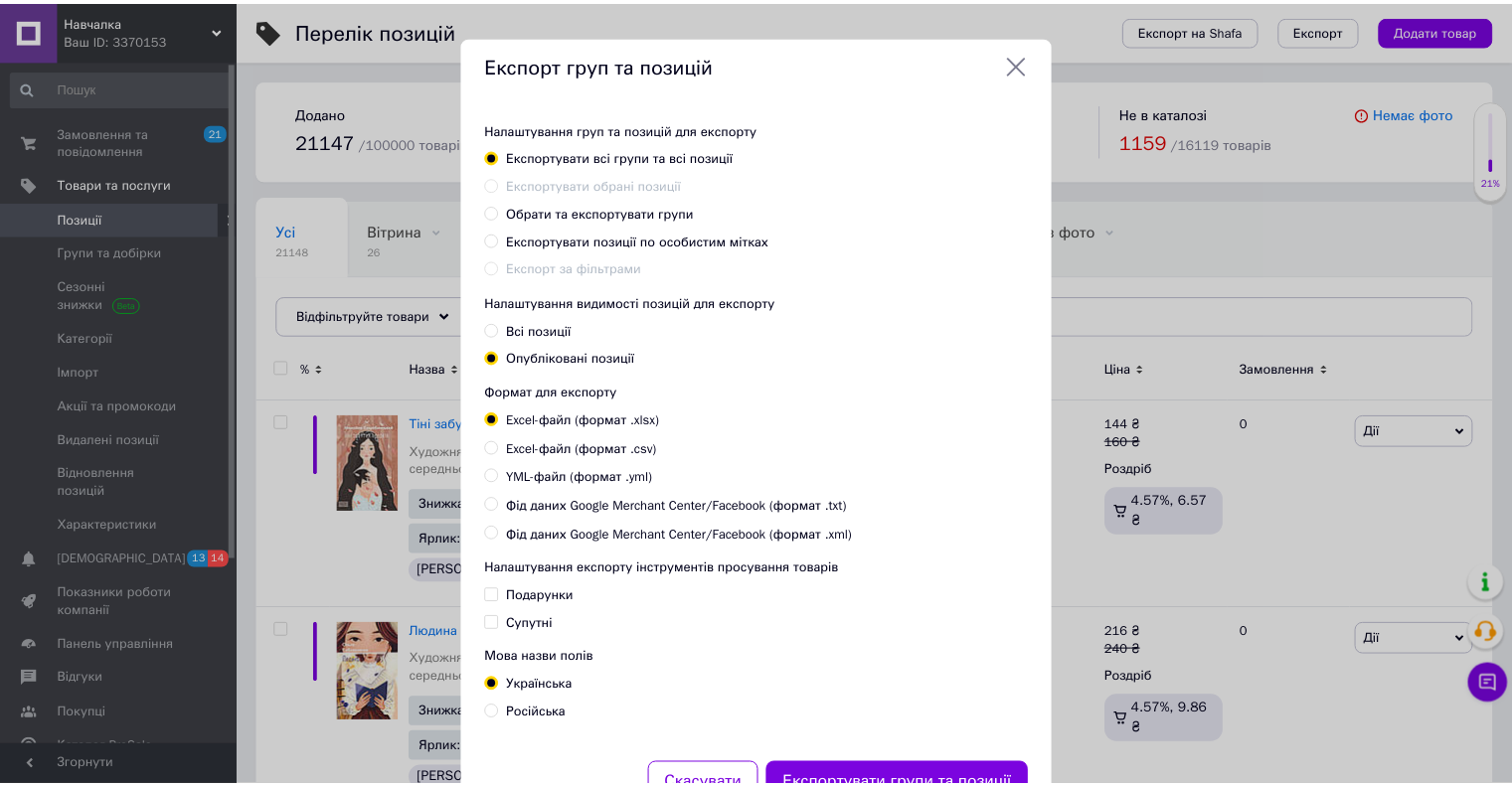 scroll, scrollTop: 84, scrollLeft: 0, axis: vertical 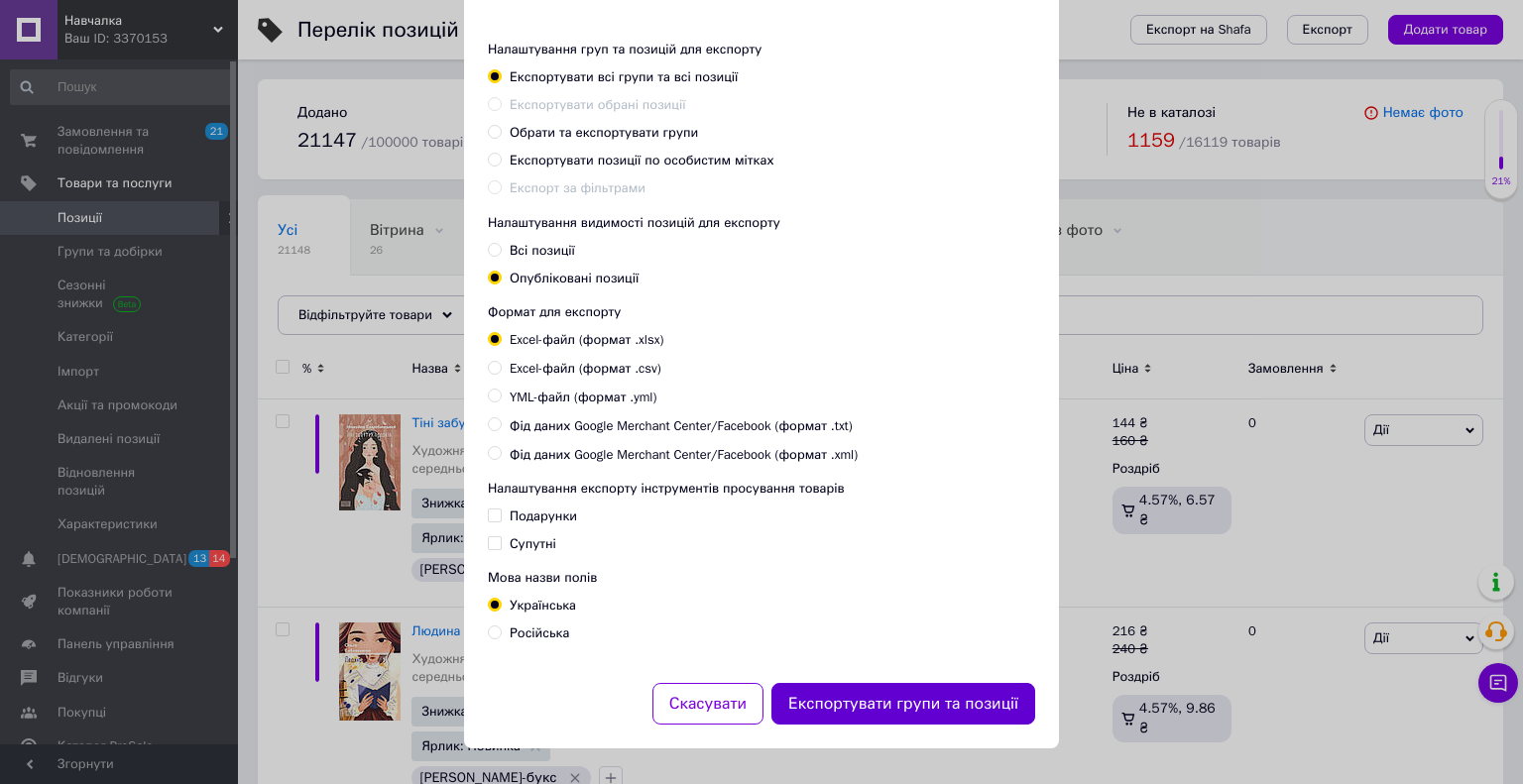 click on "Експортувати групи та позиції" at bounding box center [903, 704] 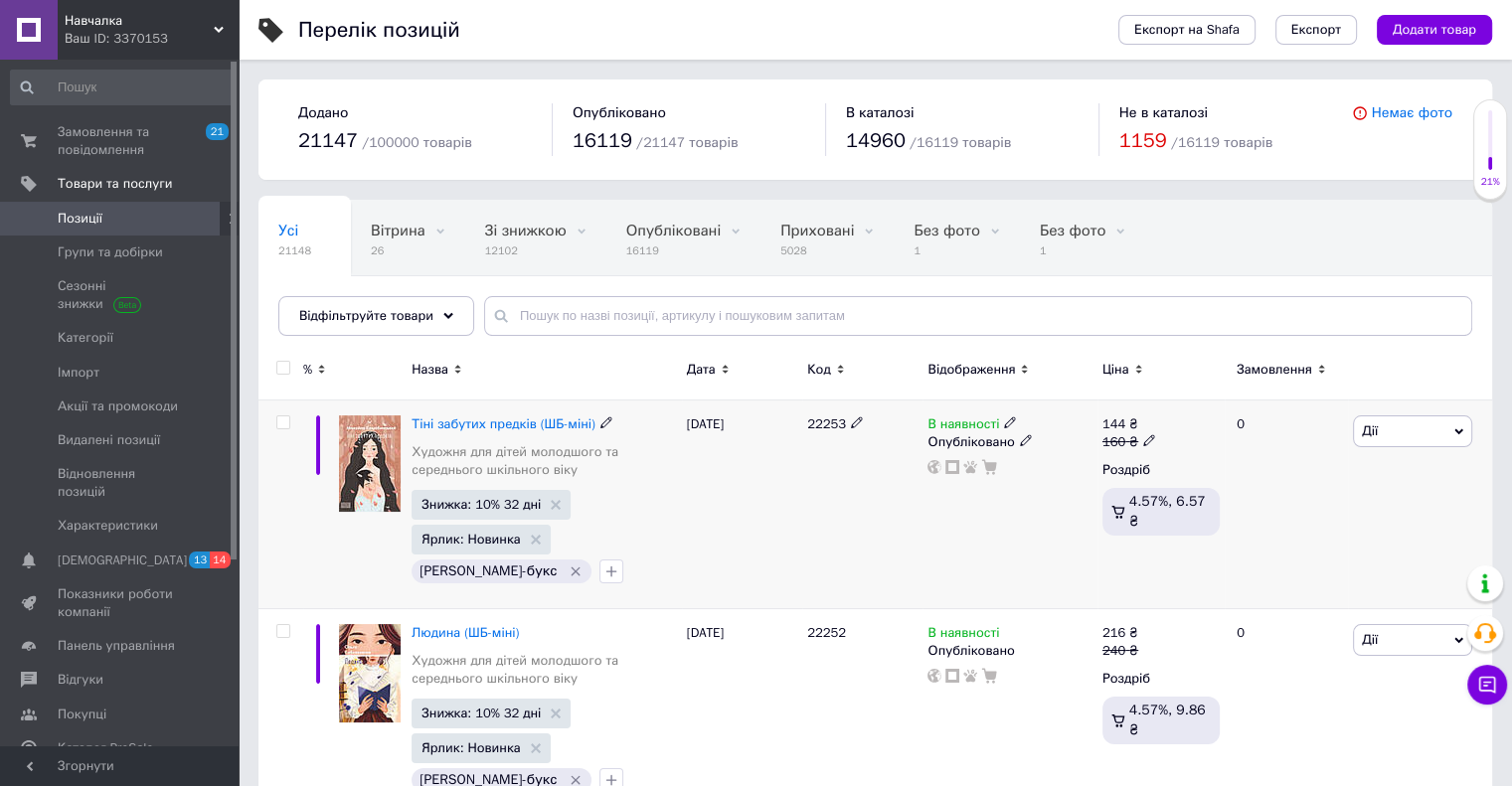 click on "13.07.2025" at bounding box center (742, 505) 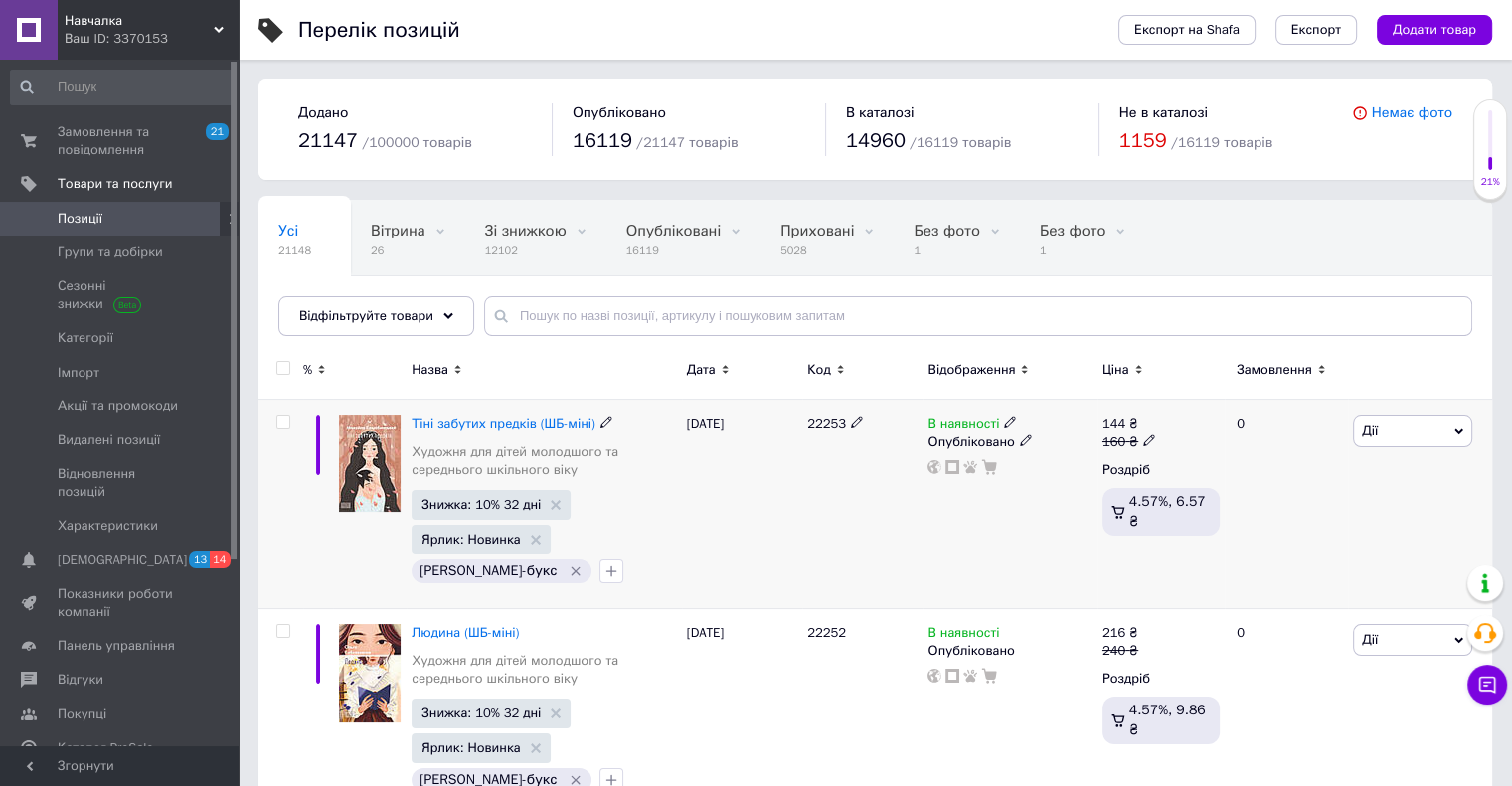 click on "13.07.2025" at bounding box center [742, 505] 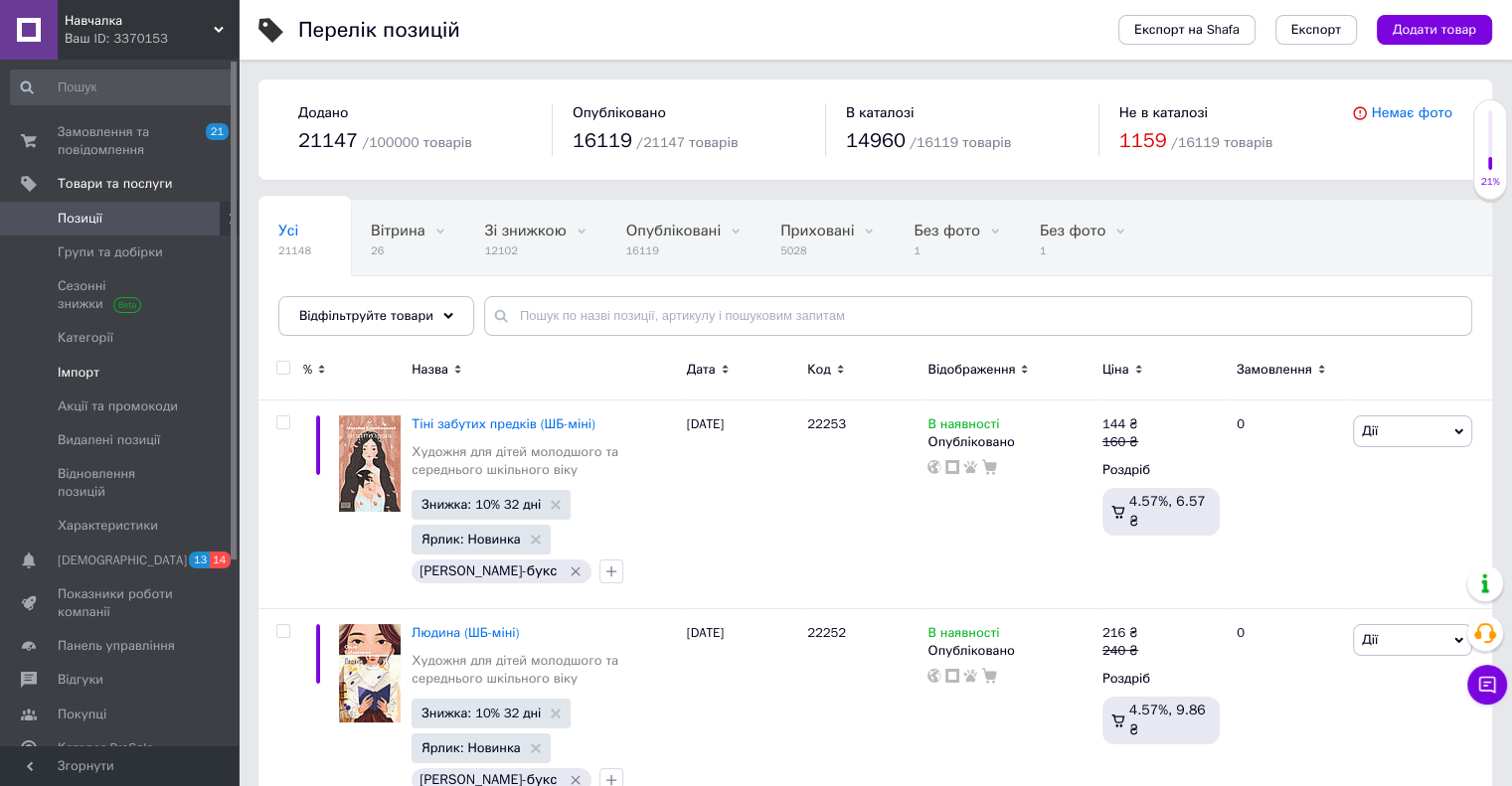 click on "Імпорт" at bounding box center (79, 373) 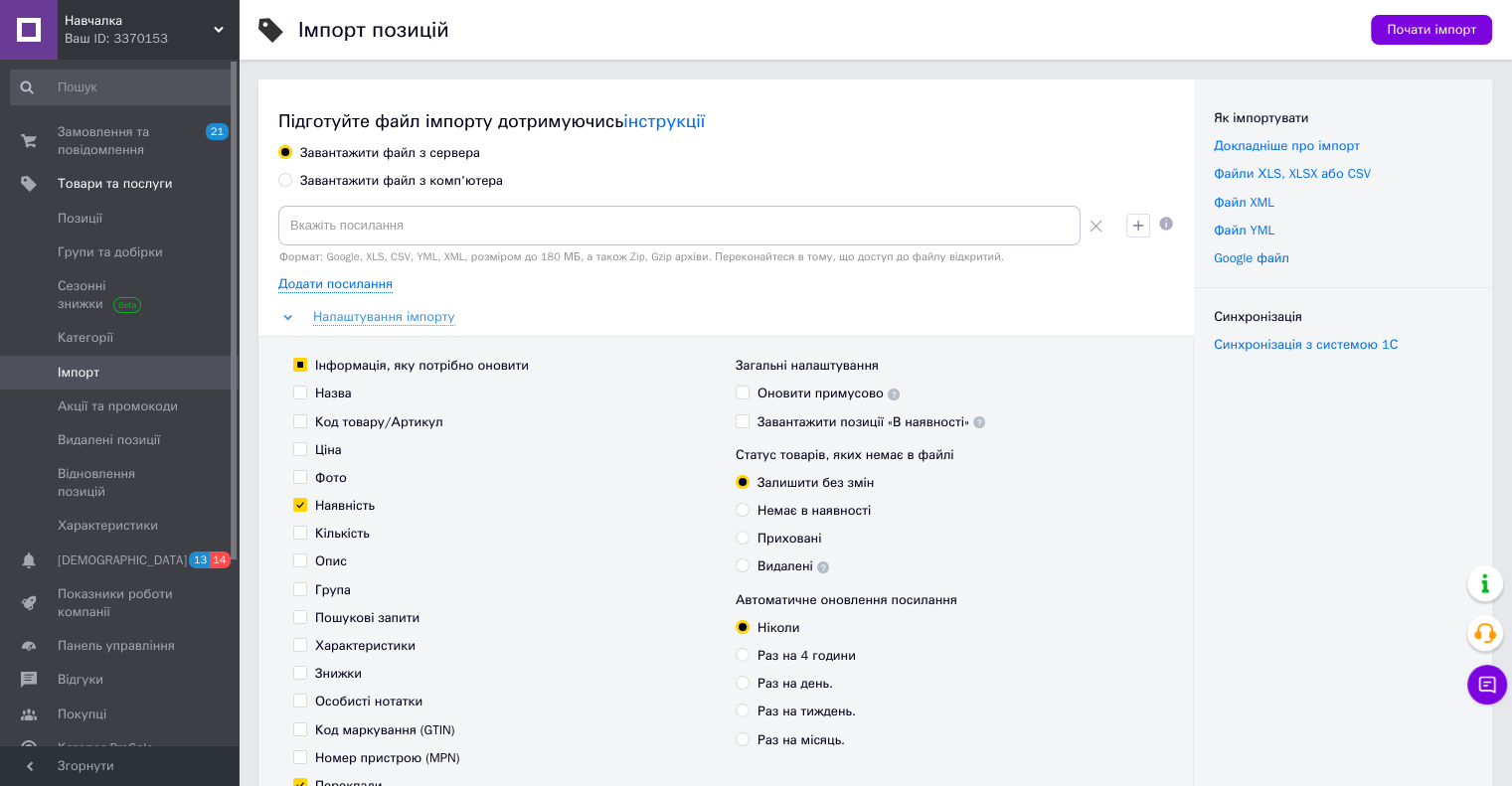 click on "Завантажити файл з комп'ютера" at bounding box center (284, 179) 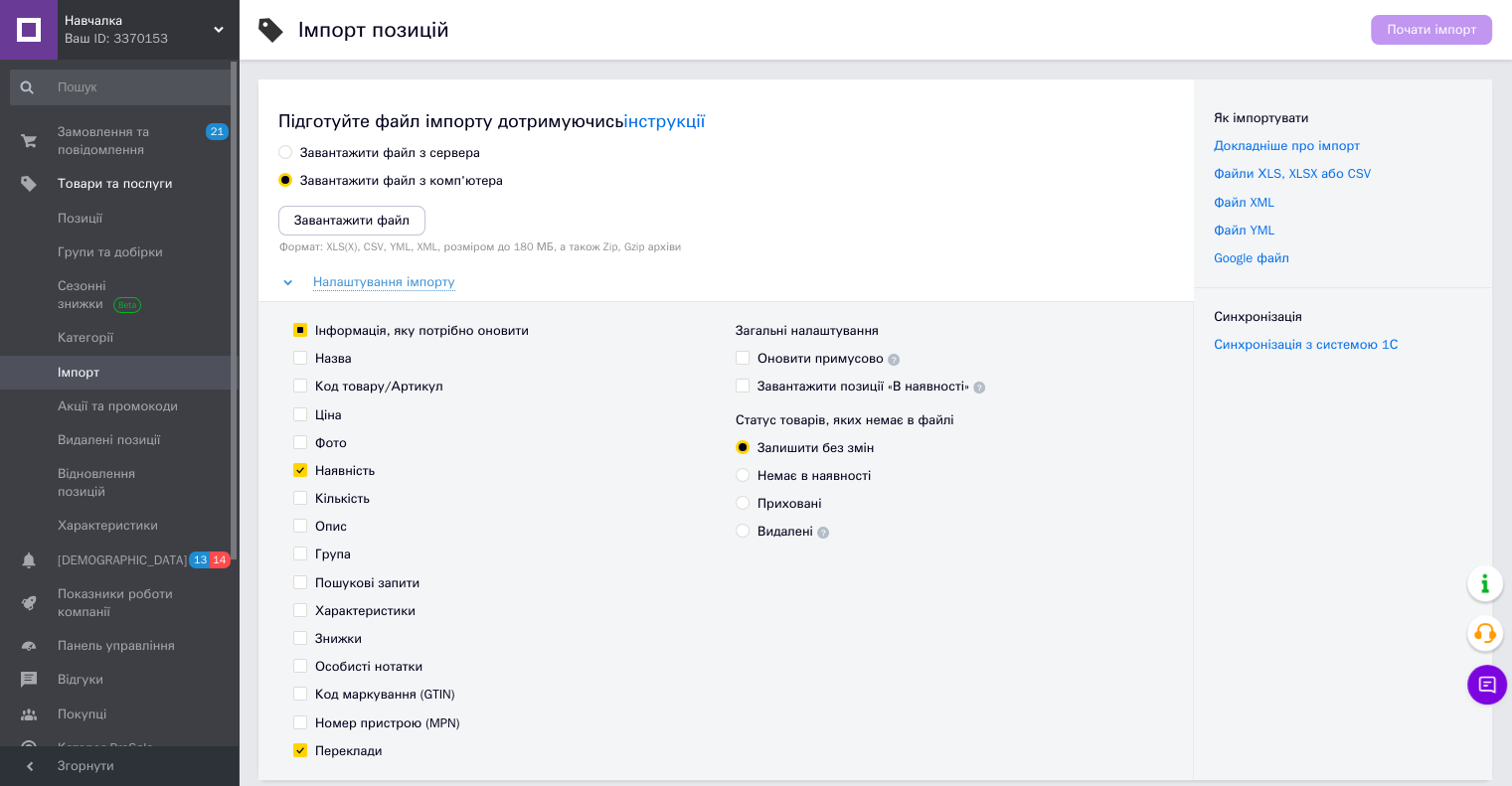 click on "Загальні налаштування Оновити примусово   Завантажити позиції «В наявності»   Статус товарів, яких немає в файлі Залишити без змін Немає в наявності Приховані Видалені" at bounding box center [946, 541] 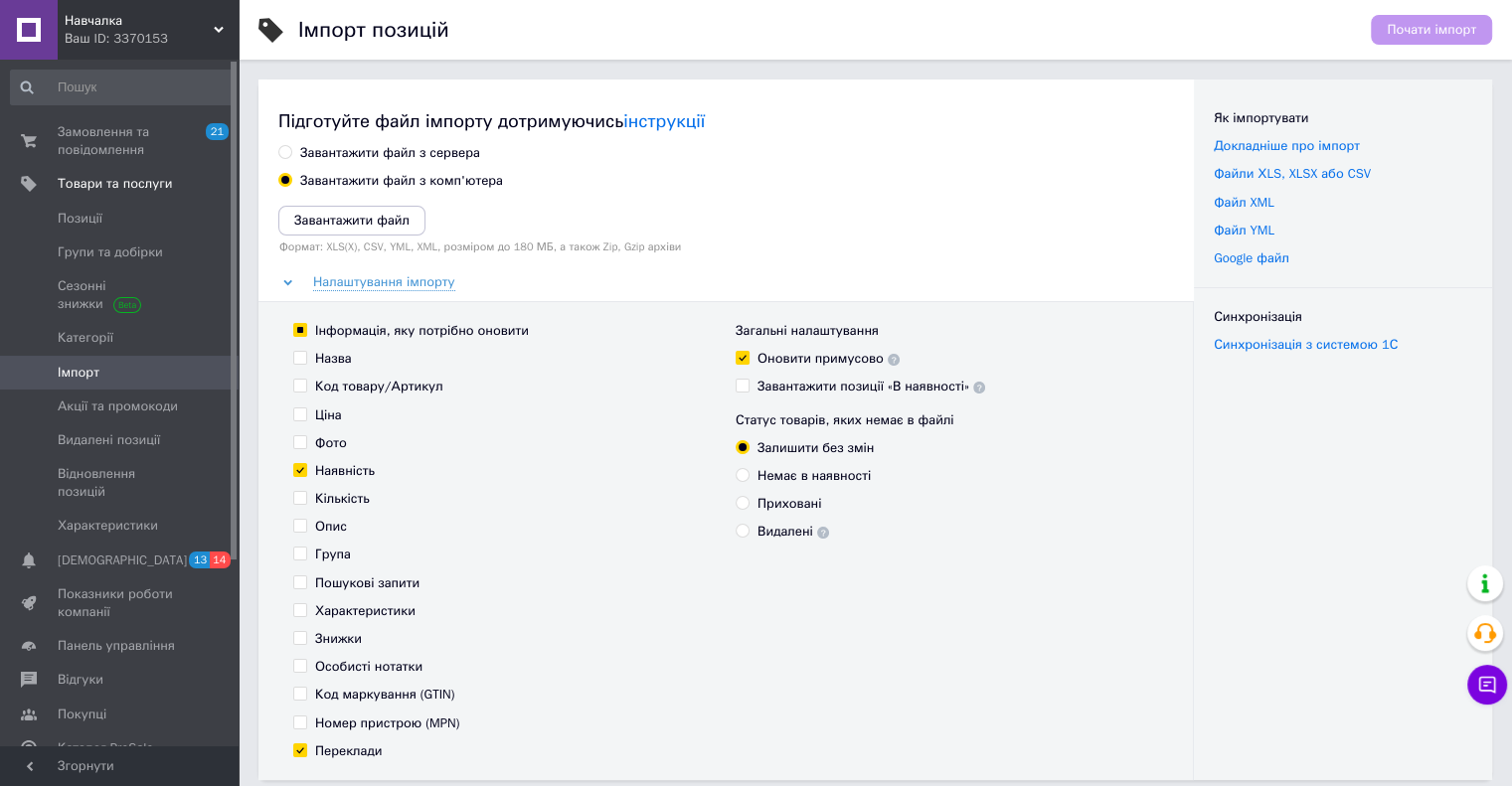 checkbox on "true" 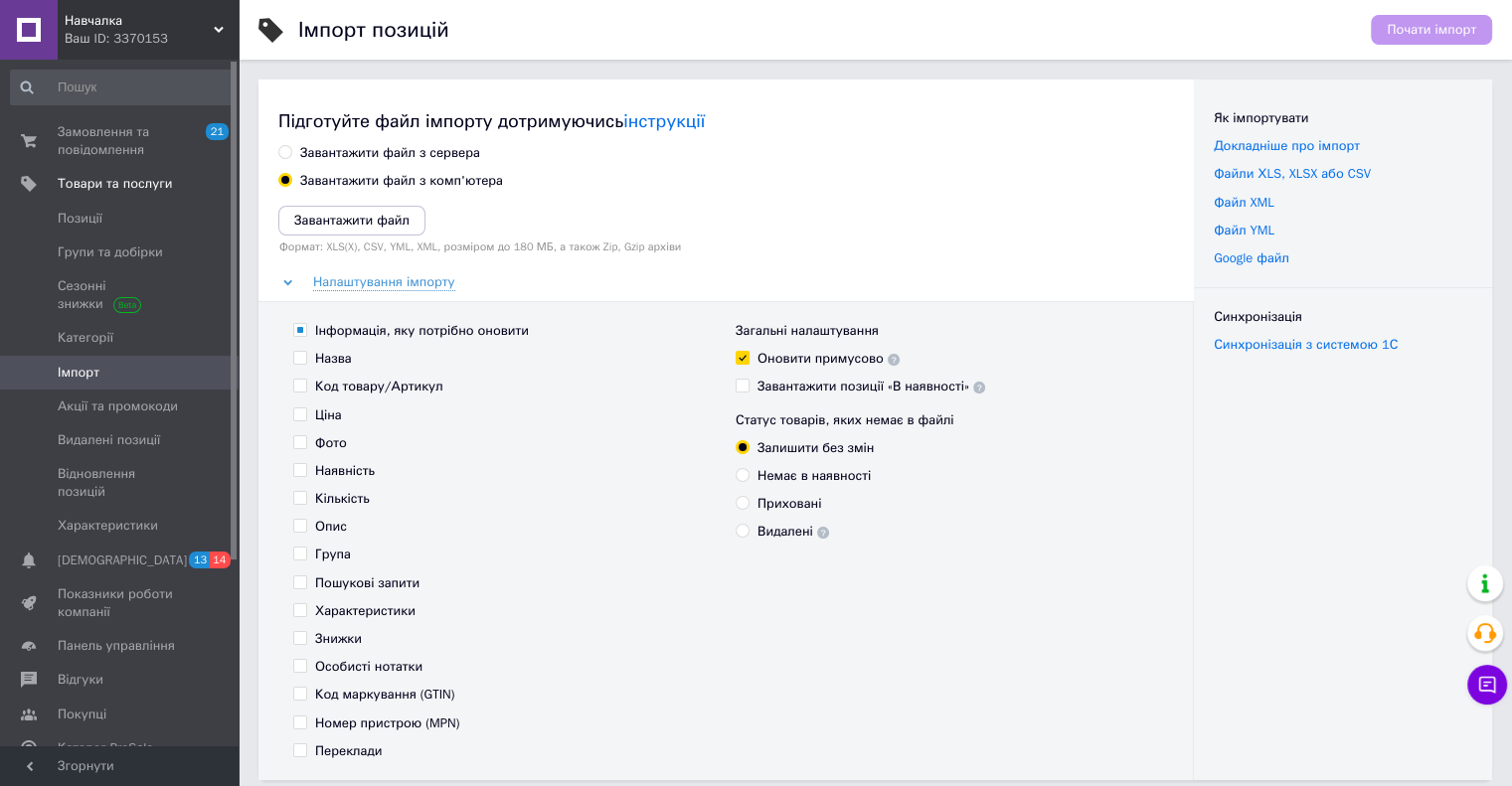 checkbox on "false" 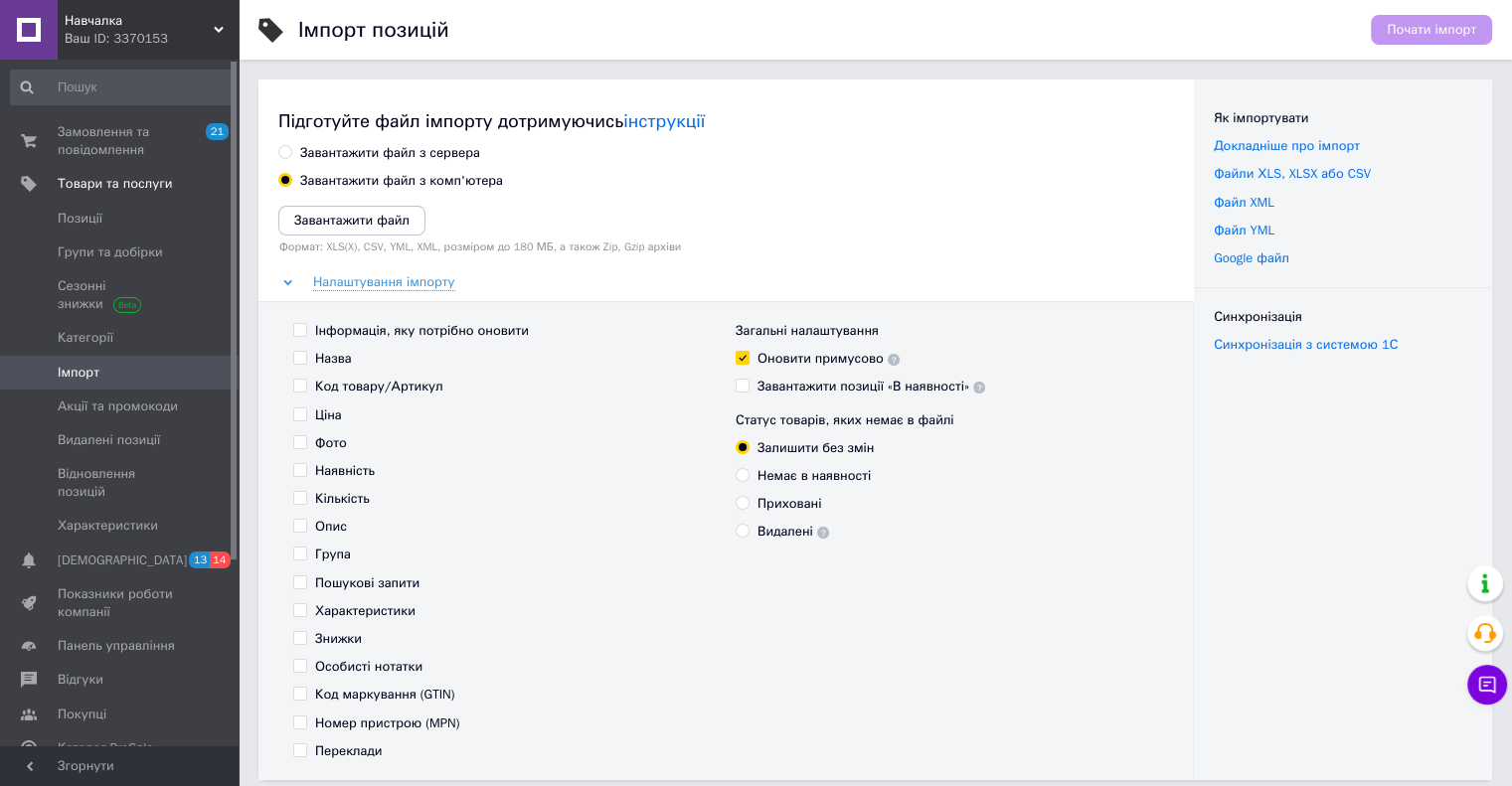 click on "Інформація, яку потрібно оновити" at bounding box center [299, 329] 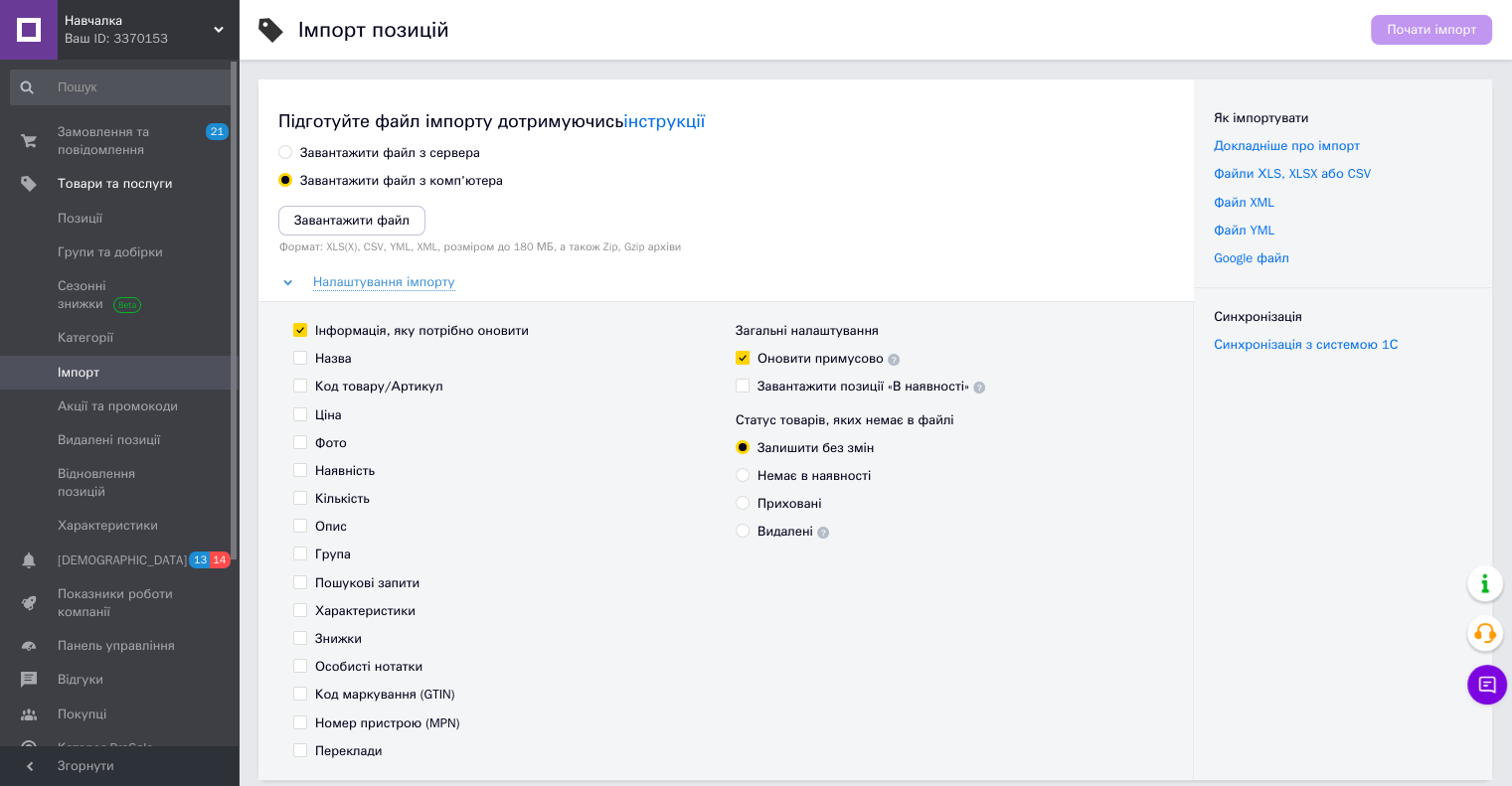 checkbox on "true" 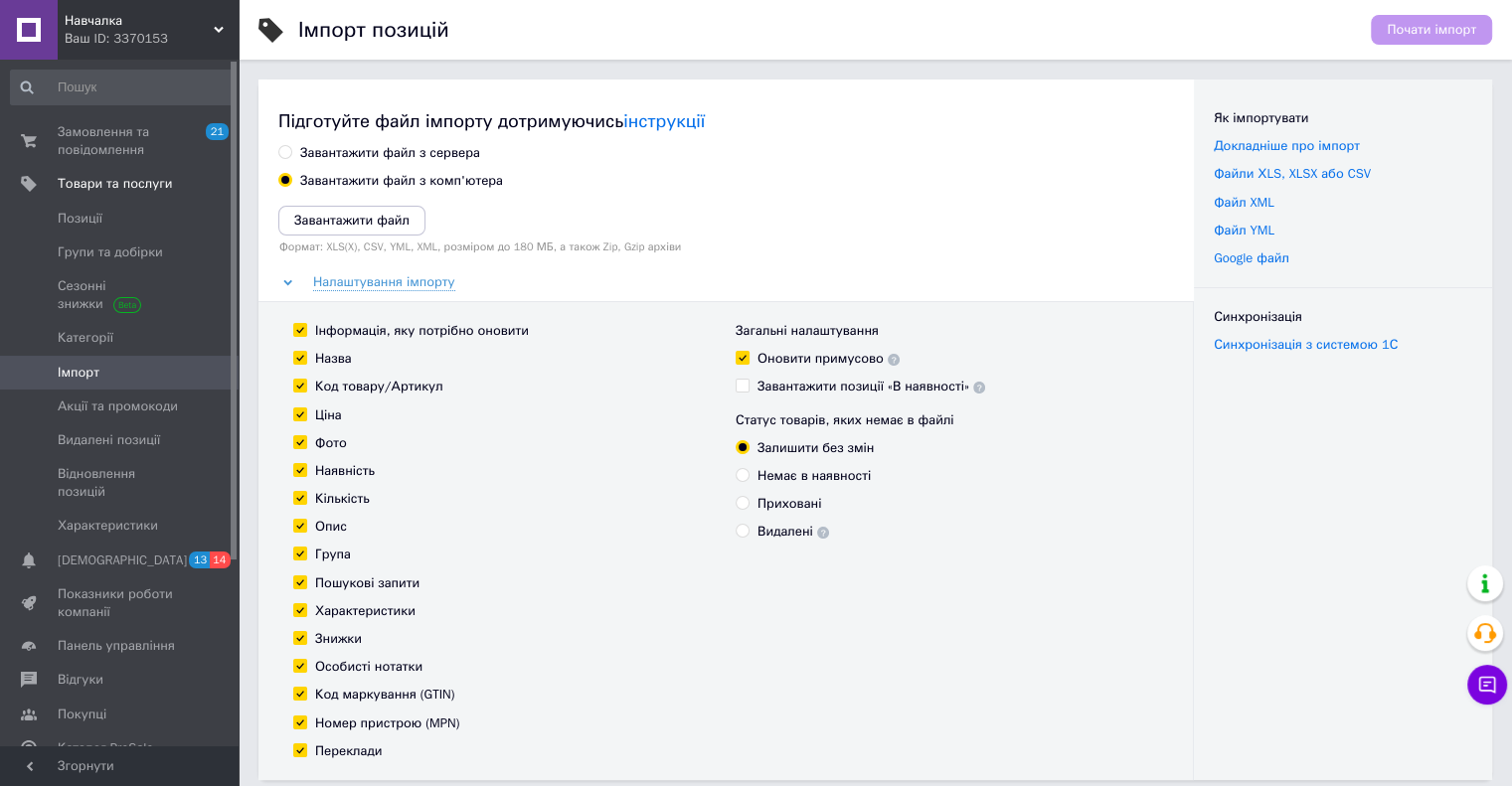 checkbox on "true" 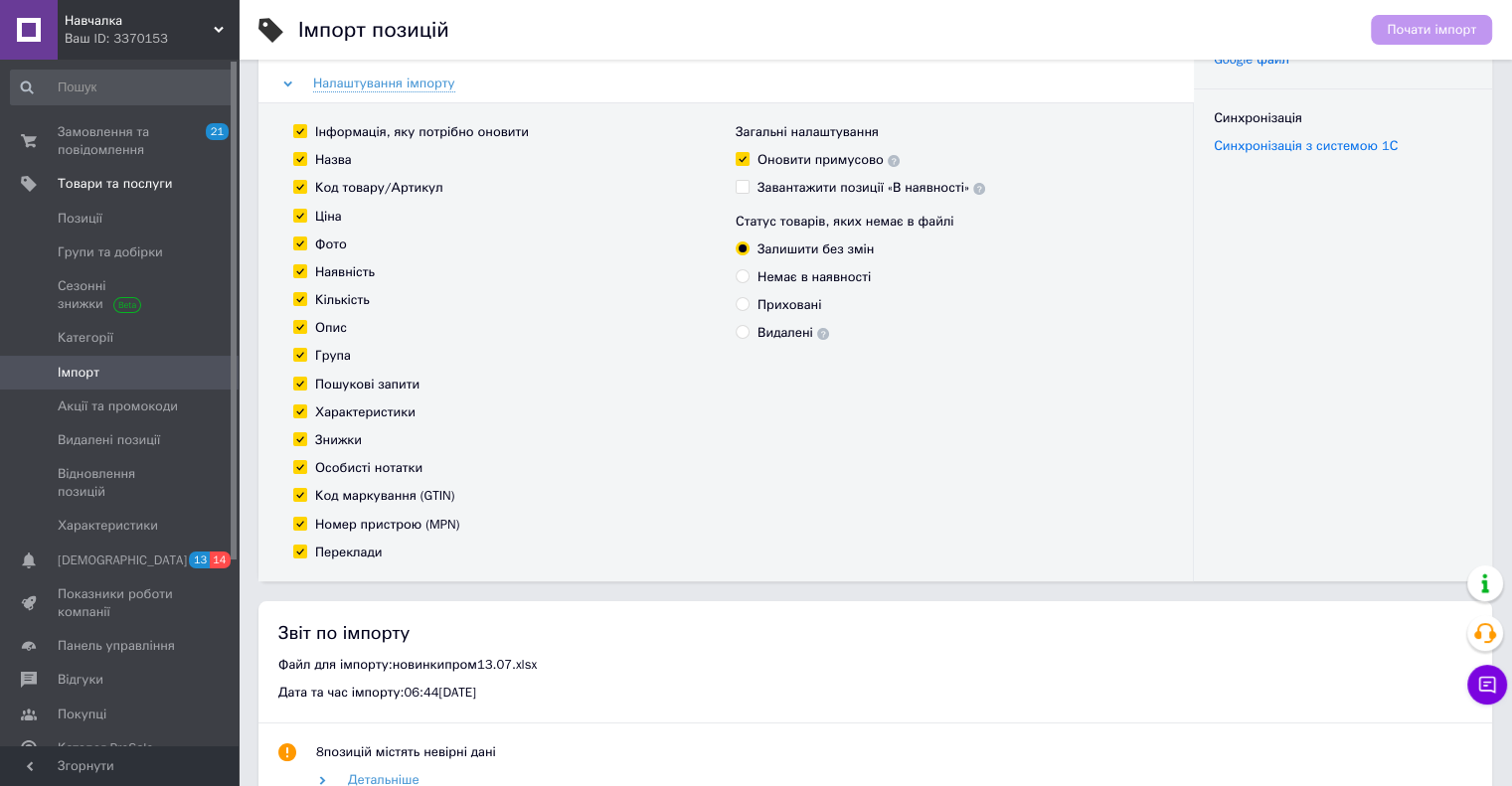 click on "Код маркування (GTIN)" at bounding box center (385, 496) 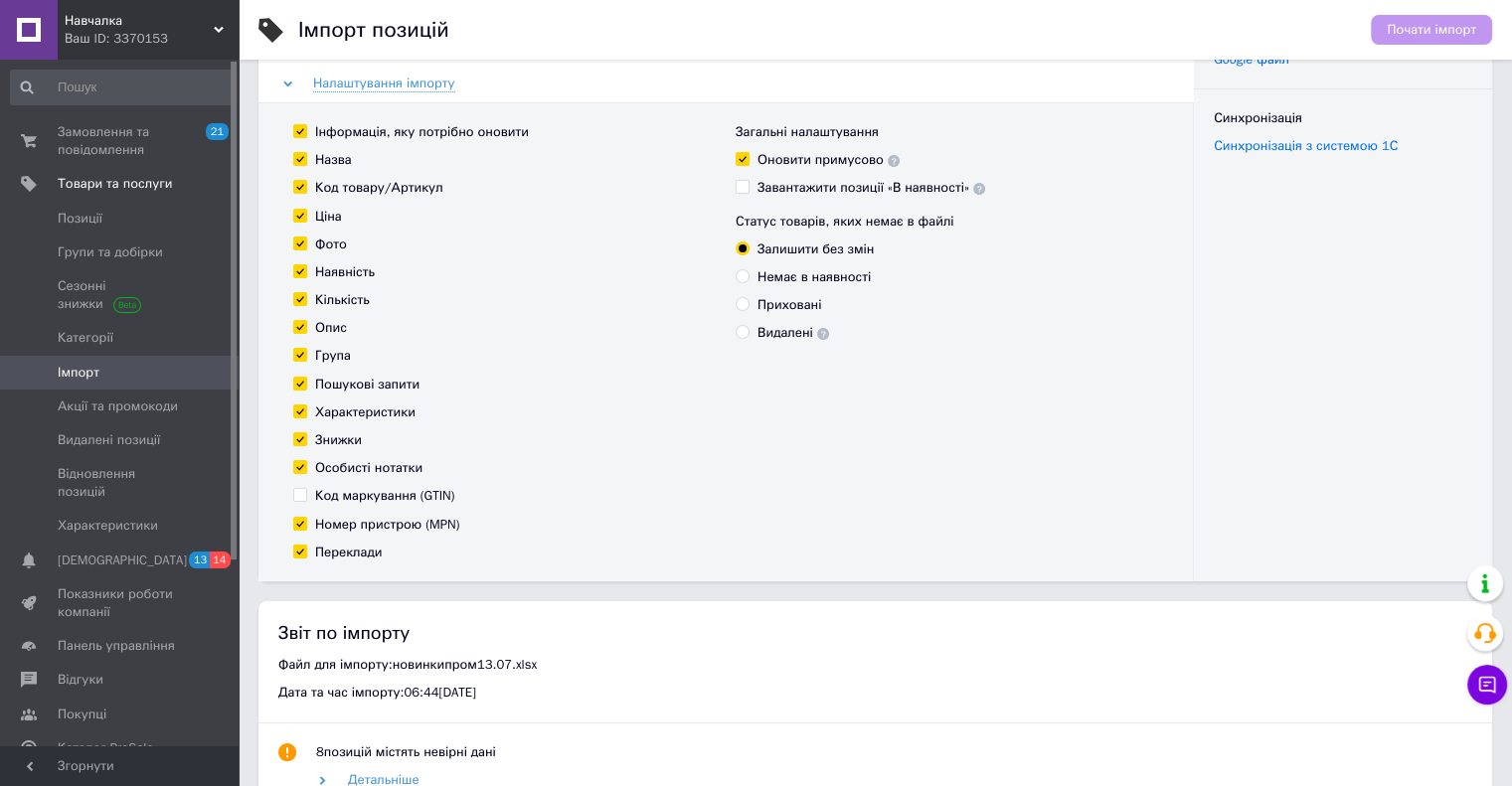 checkbox on "false" 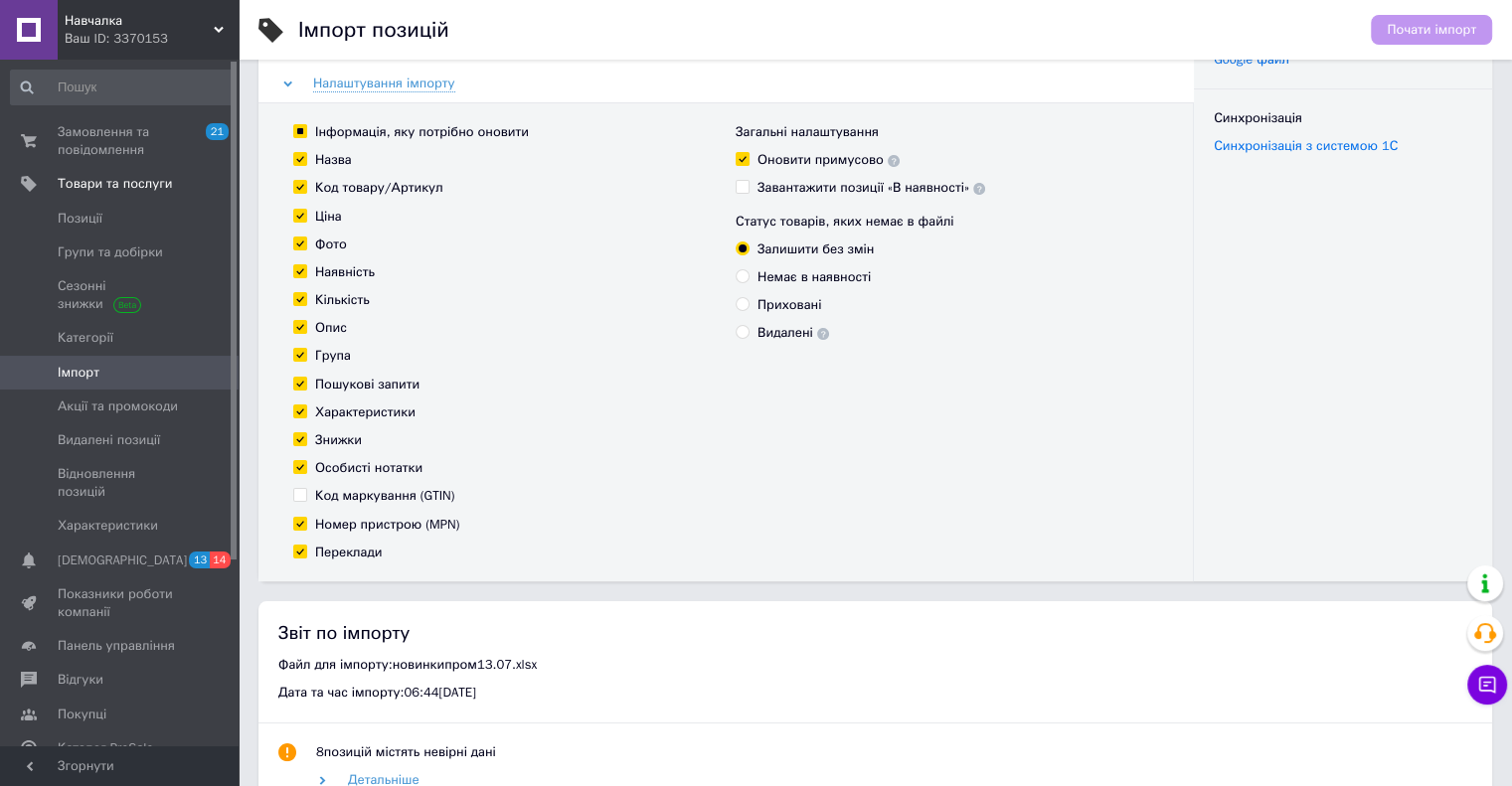 click on "Номер пристрою (MPN)" at bounding box center [387, 525] 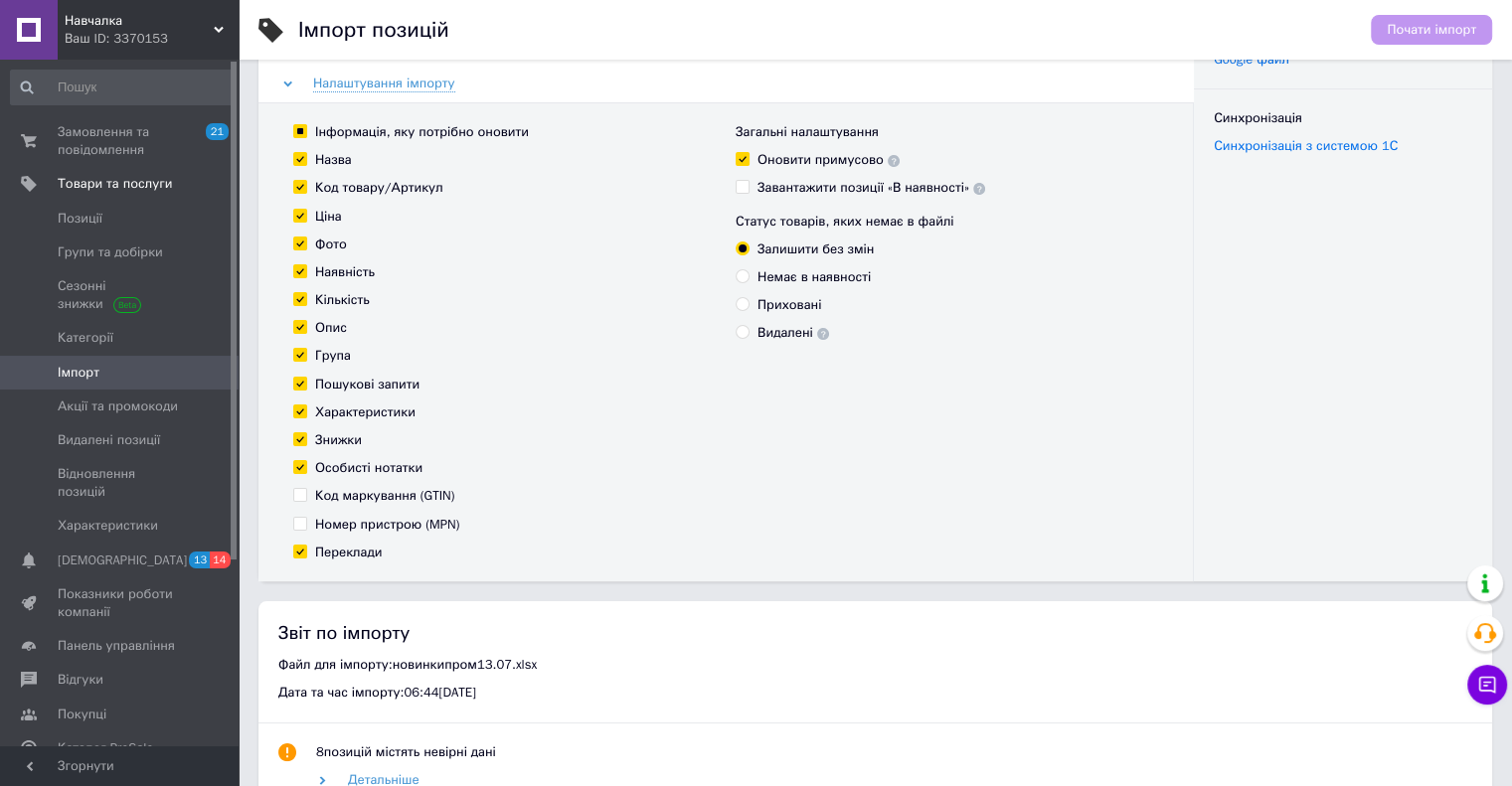 checkbox on "false" 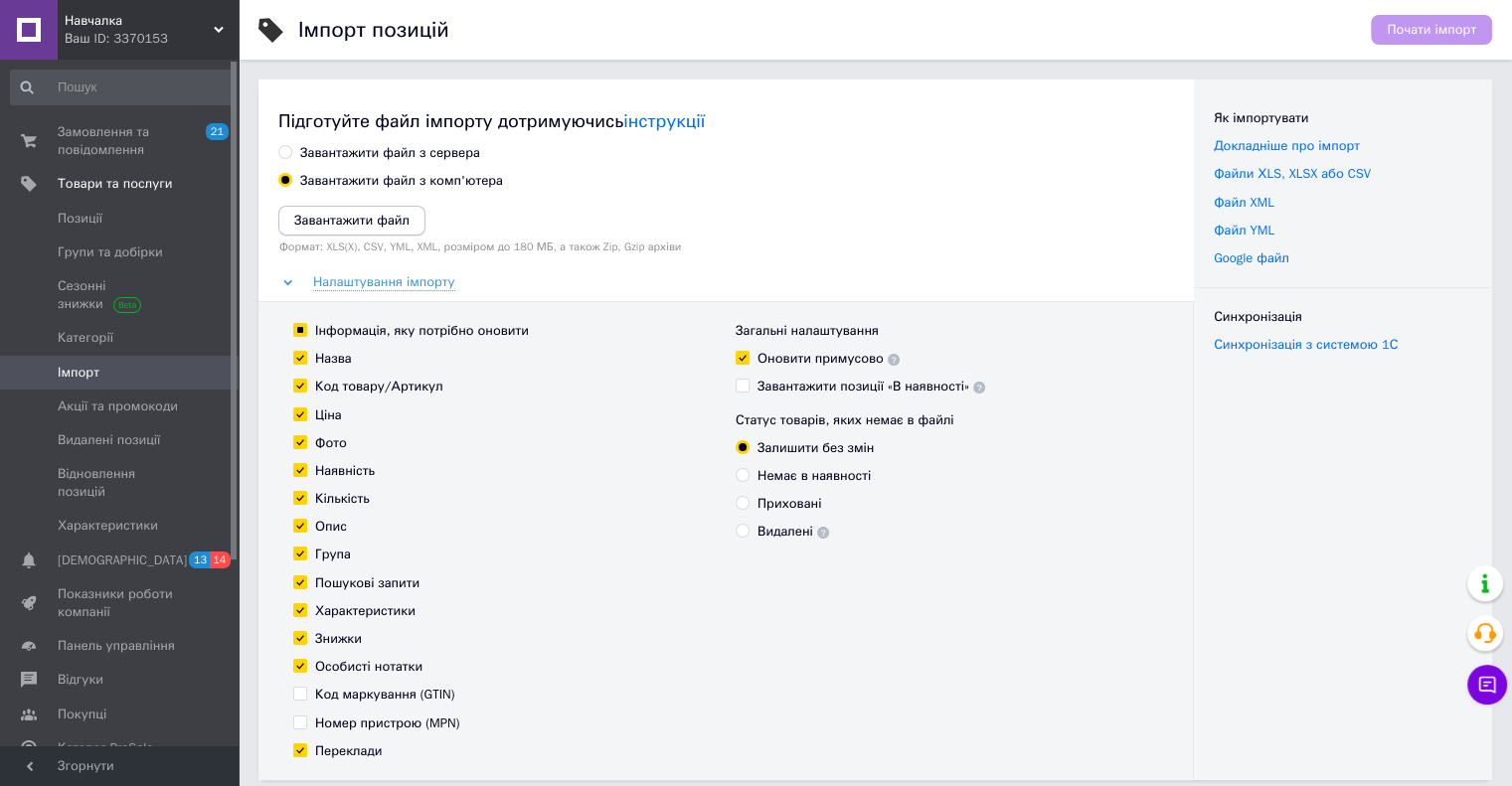 click on "Завантажити файл" at bounding box center [352, 220] 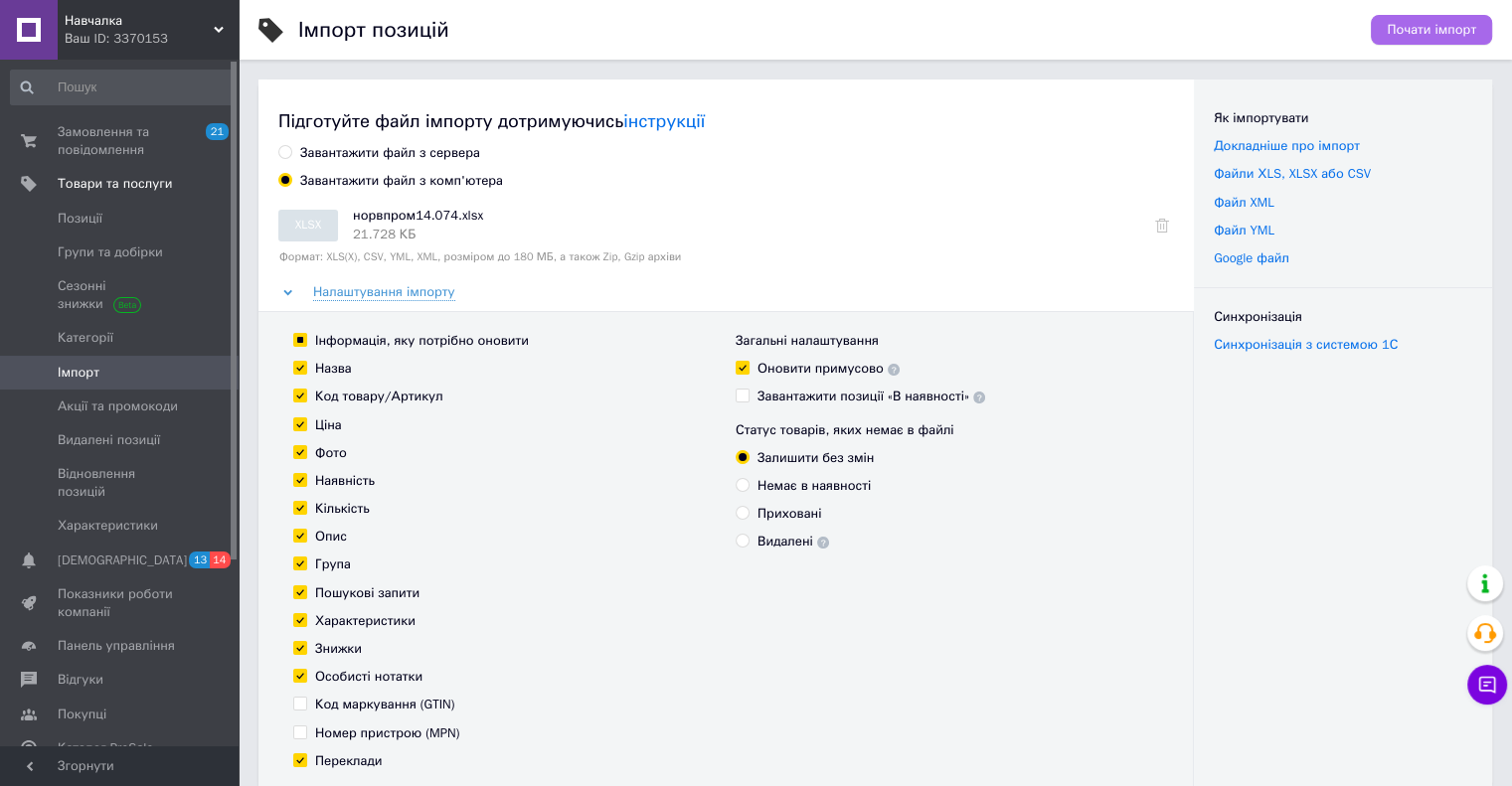 click on "Почати імпорт" at bounding box center [1431, 30] 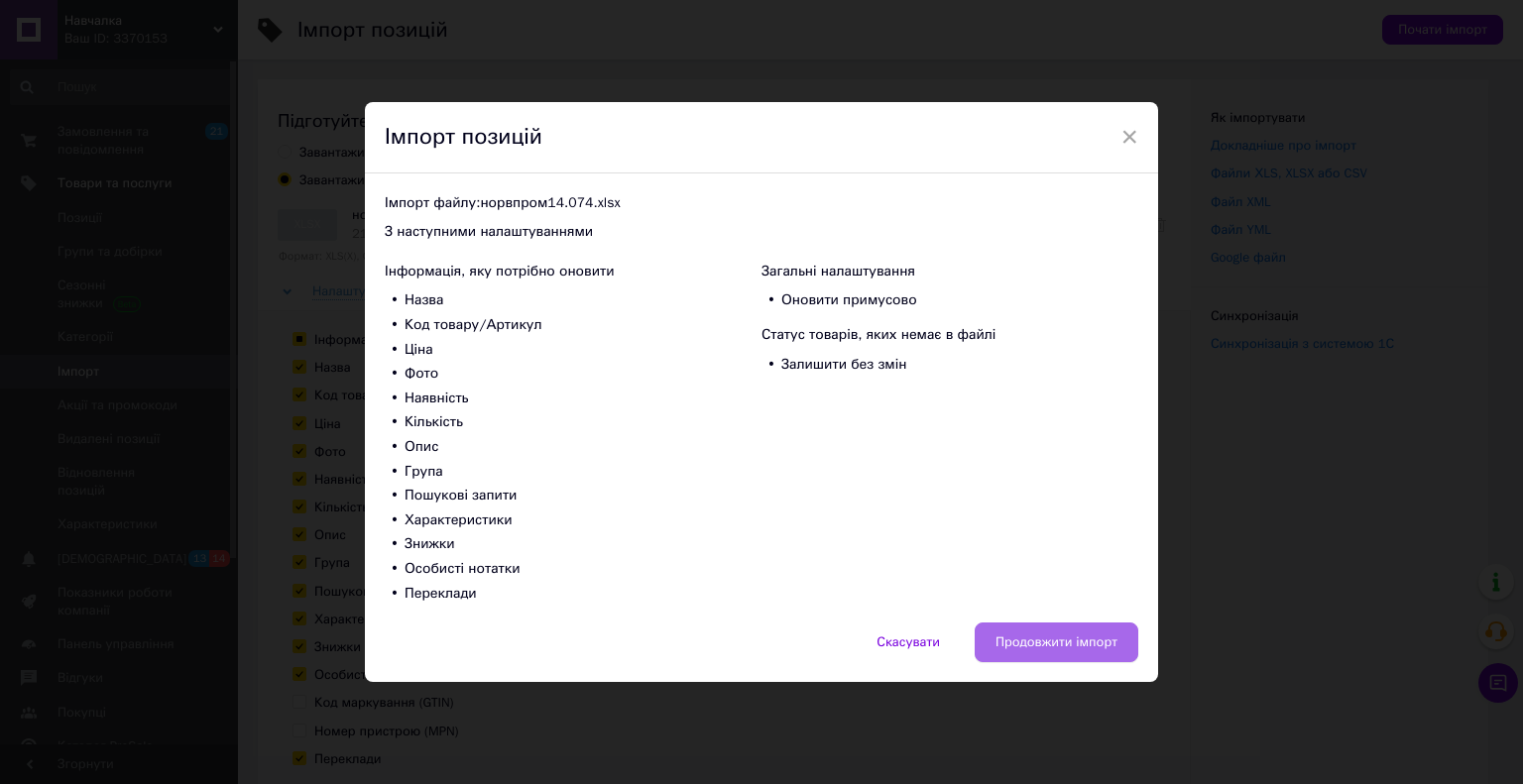 click on "Продовжити імпорт" at bounding box center [1056, 642] 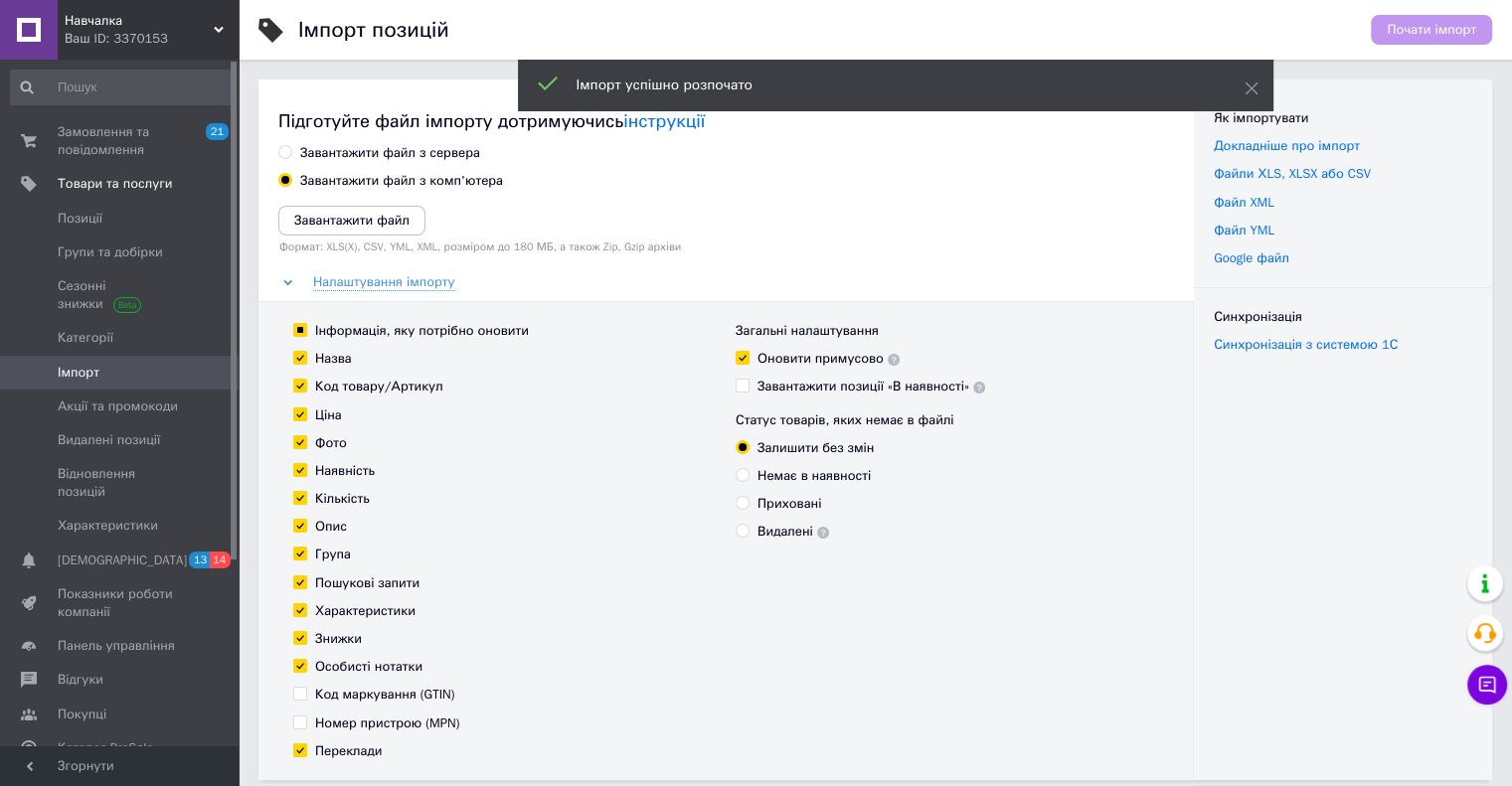 scroll, scrollTop: 298, scrollLeft: 0, axis: vertical 